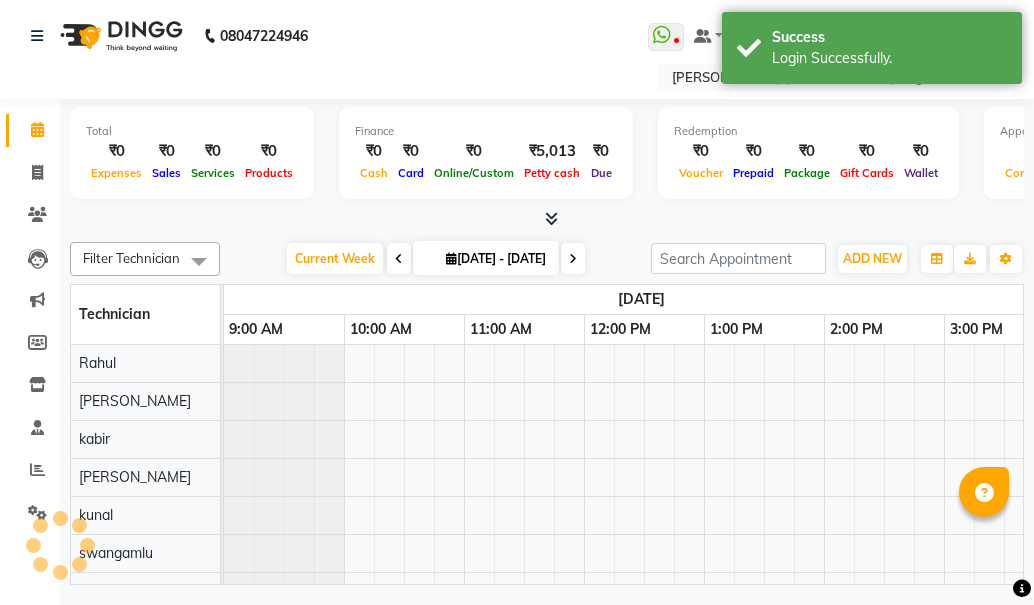 scroll, scrollTop: 0, scrollLeft: 0, axis: both 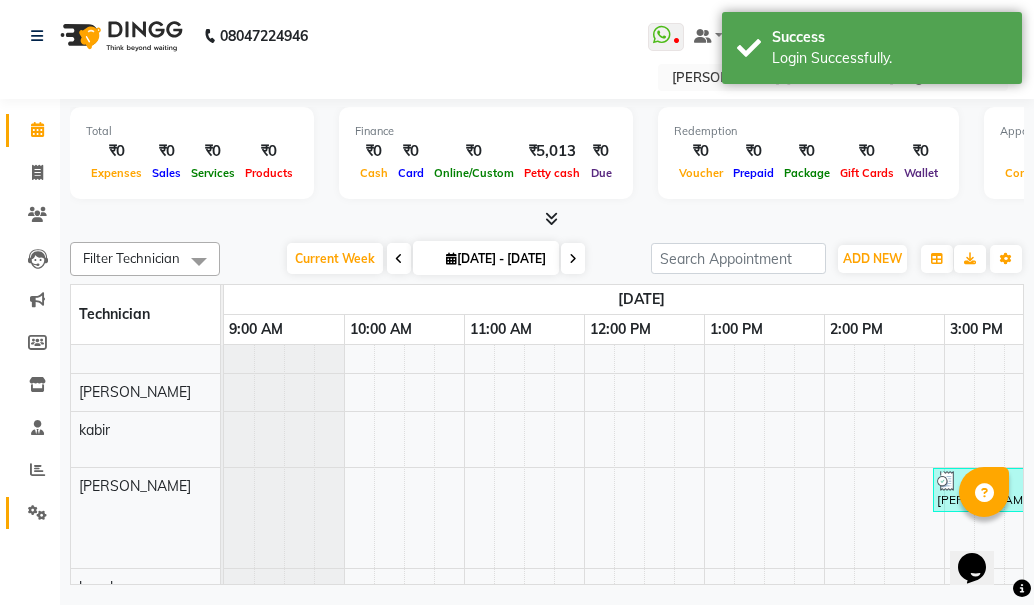 click on "Settings" 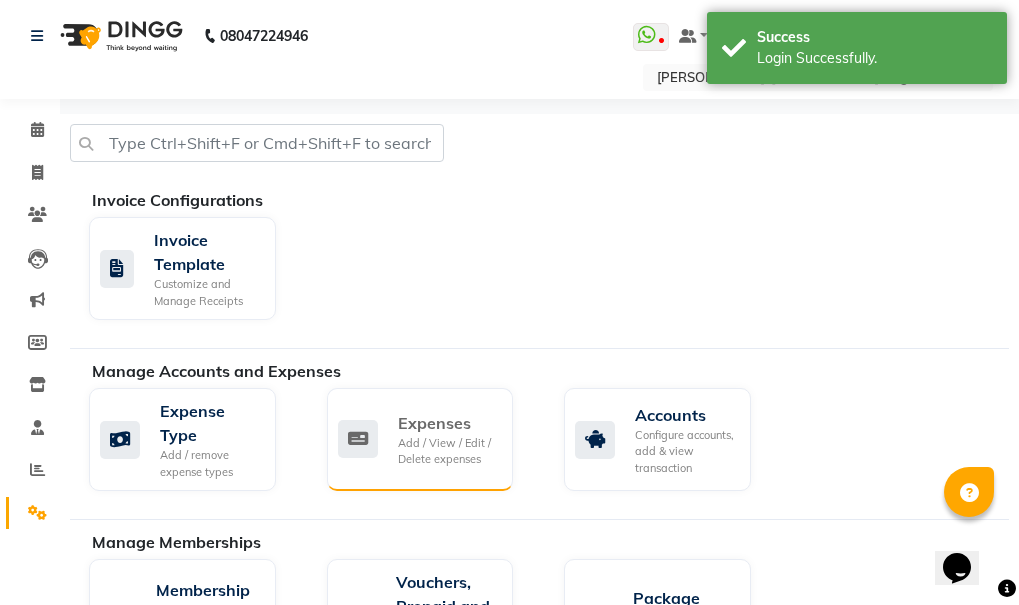 click on "Add / View / Edit / Delete expenses" 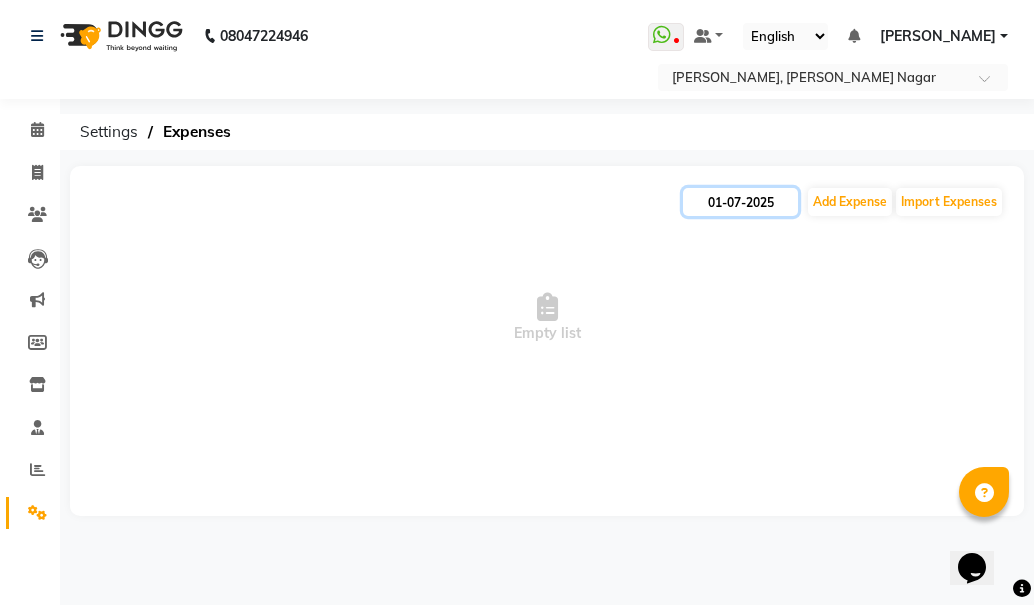 click on "01-07-2025" 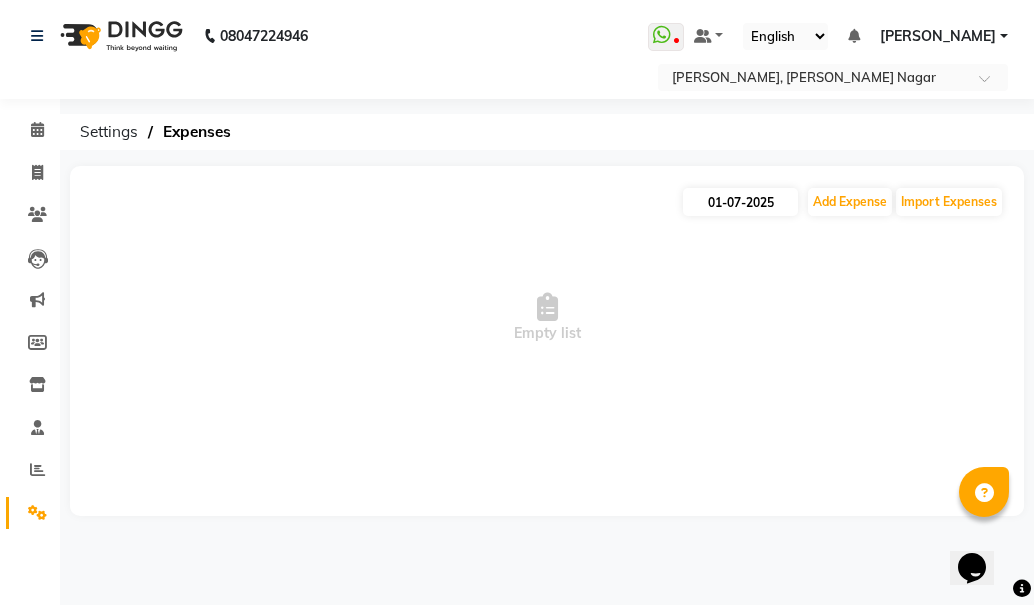 select on "7" 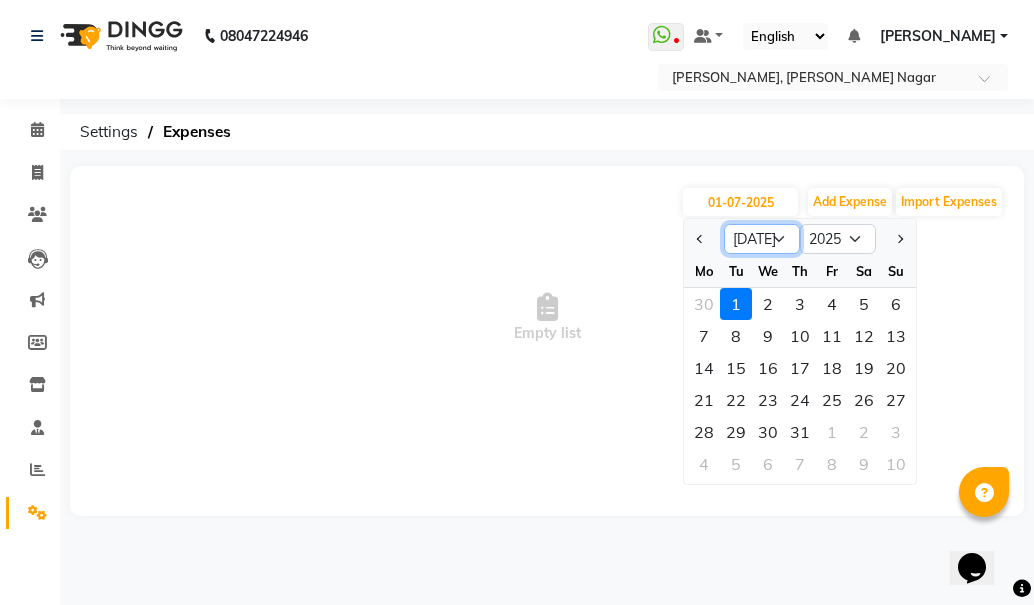 click on "Jan Feb Mar Apr May Jun [DATE] Aug Sep Oct Nov Dec" 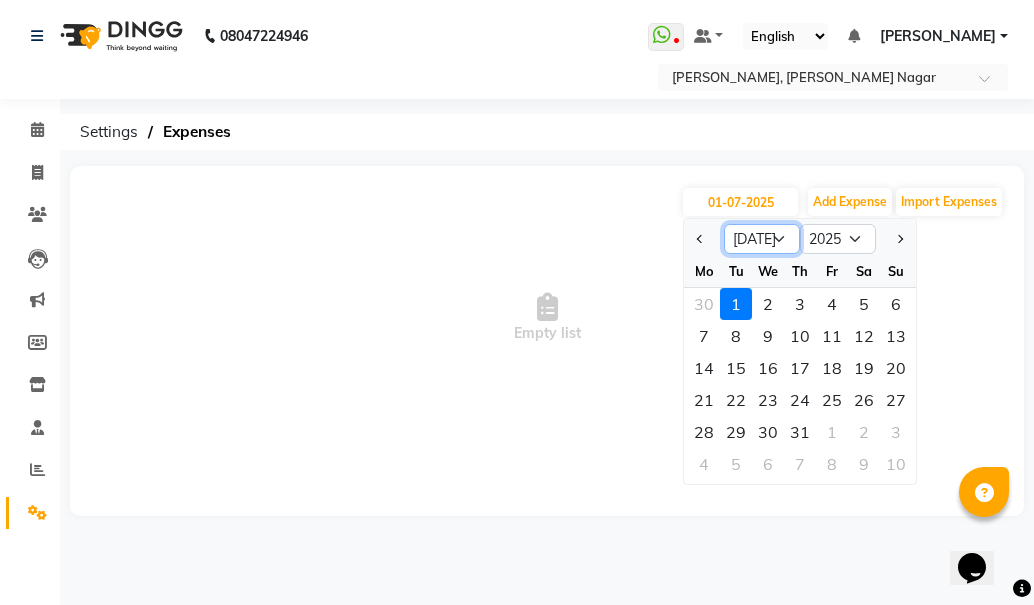 select on "6" 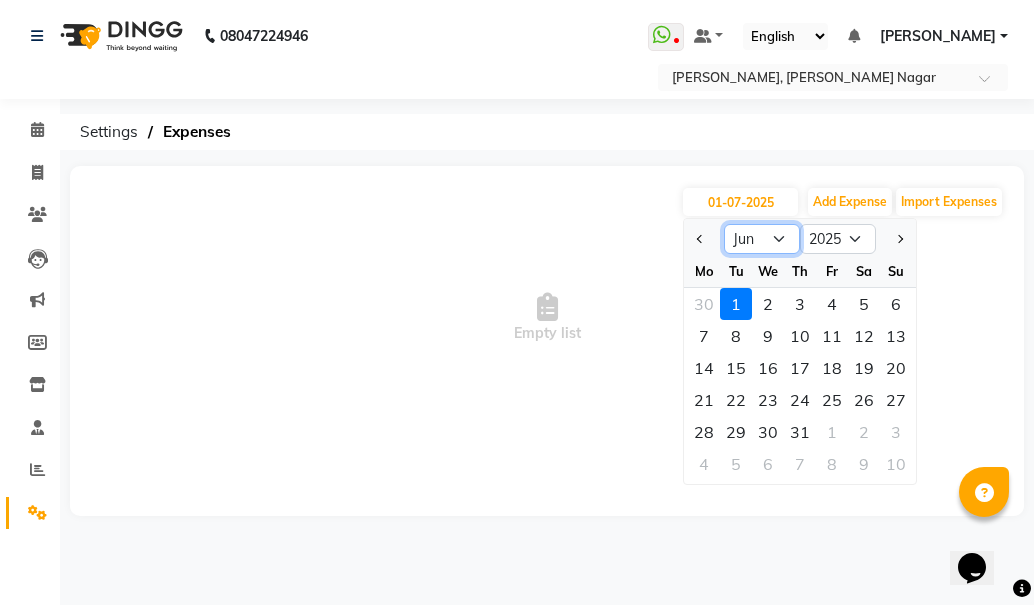 click on "Jan Feb Mar Apr May Jun [DATE] Aug Sep Oct Nov Dec" 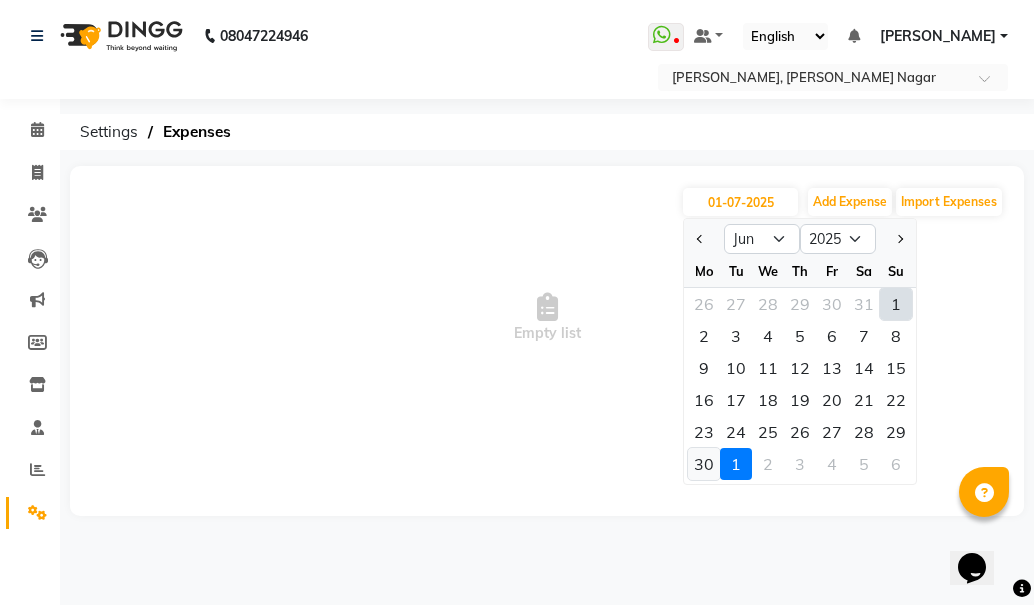 click on "30" 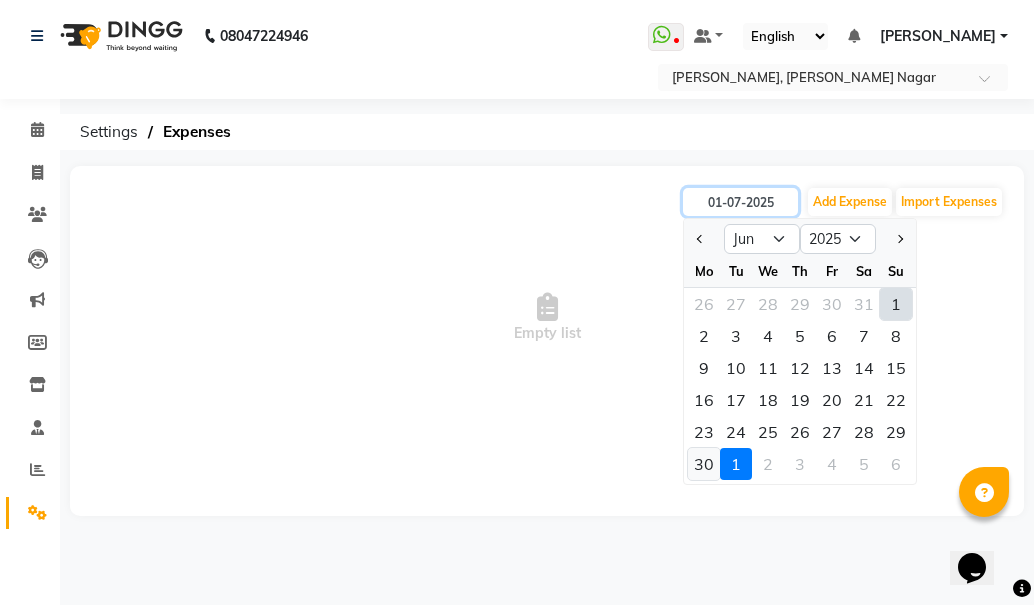 type on "[DATE]" 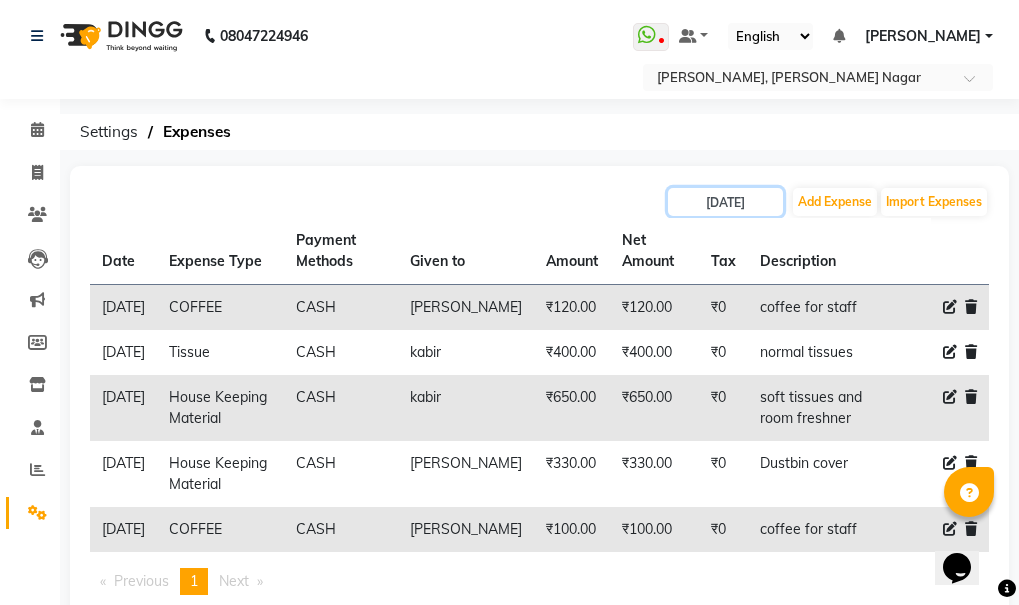 scroll, scrollTop: 119, scrollLeft: 0, axis: vertical 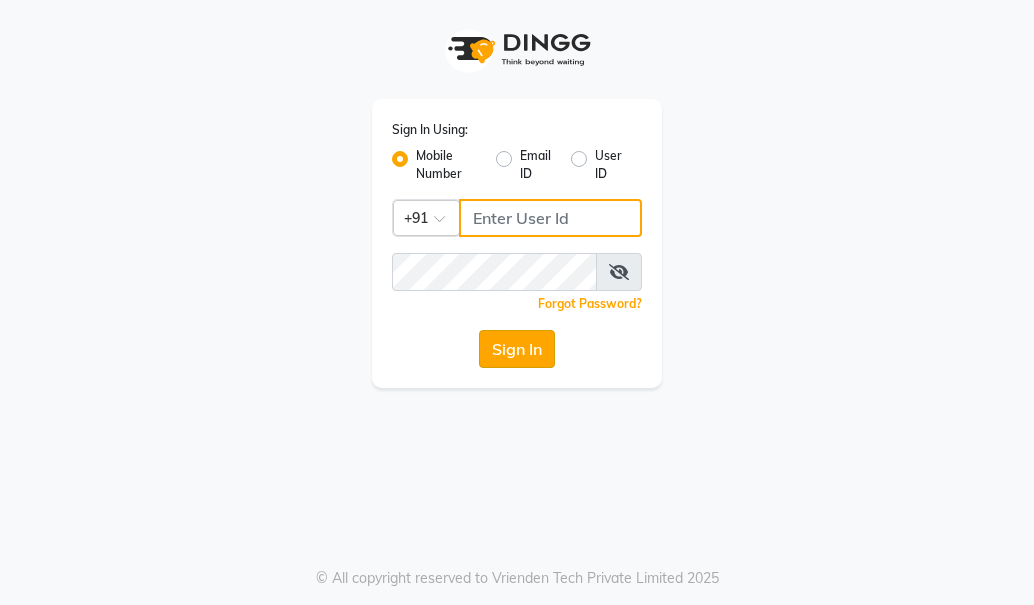 type on "9620706761" 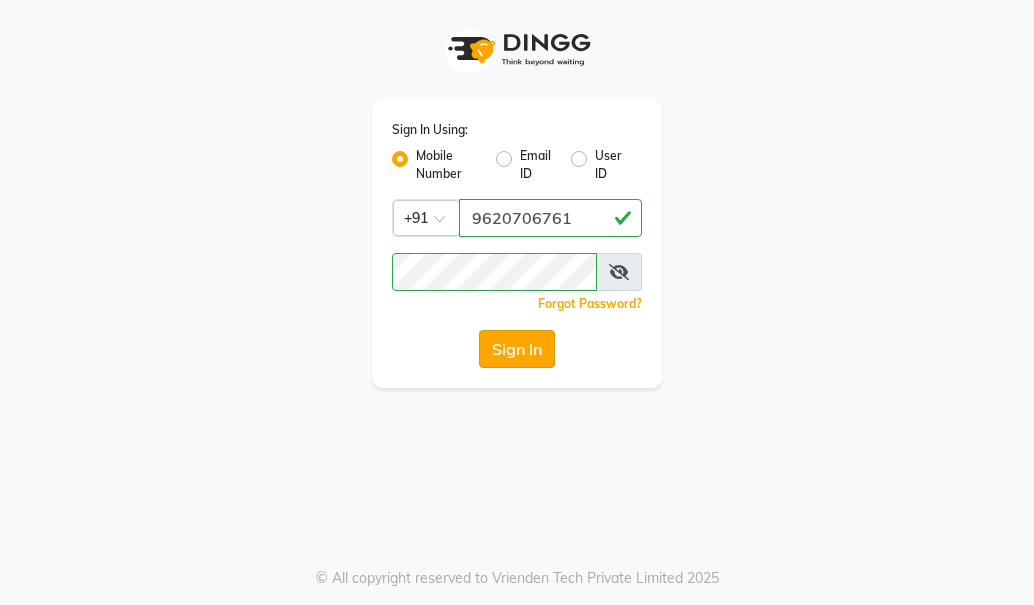 click on "Sign In" 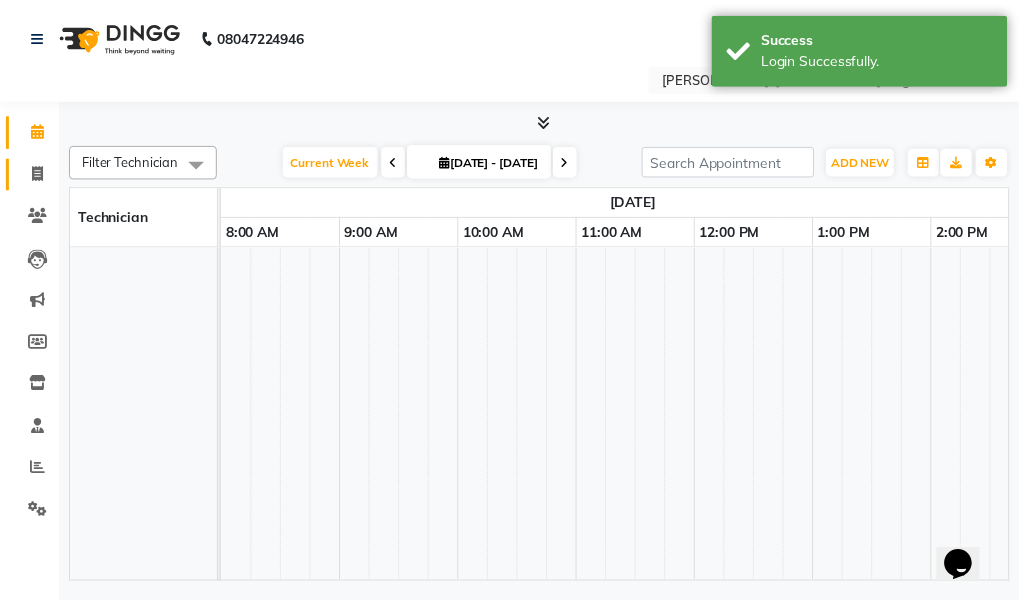 scroll, scrollTop: 0, scrollLeft: 0, axis: both 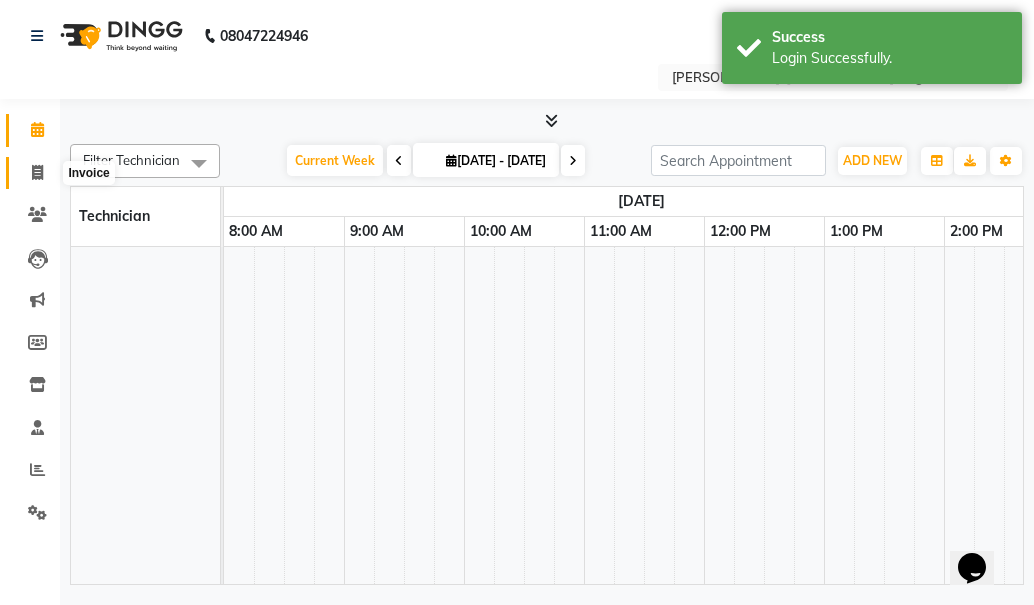 click 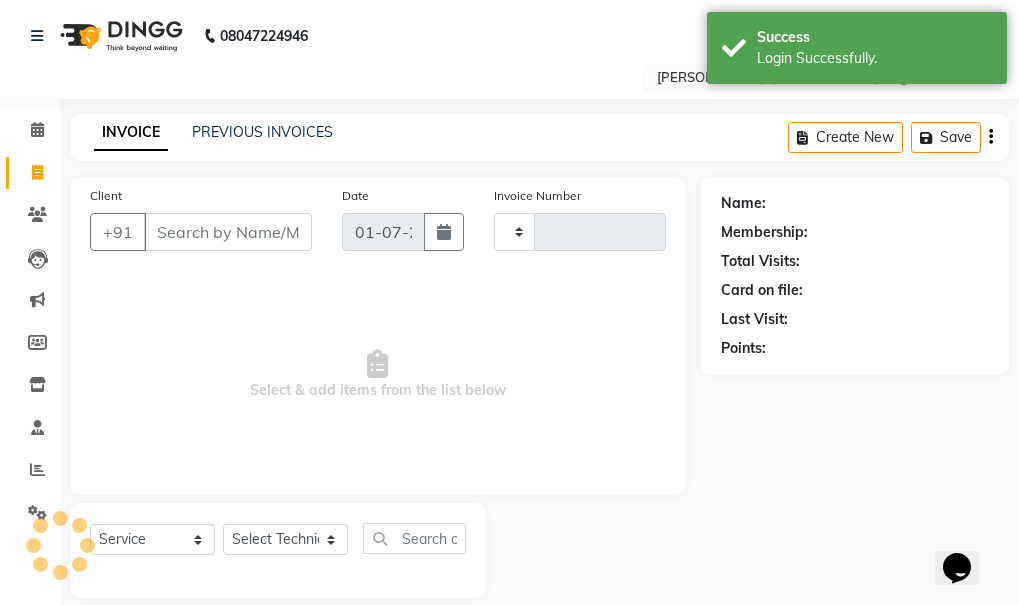 select on "en" 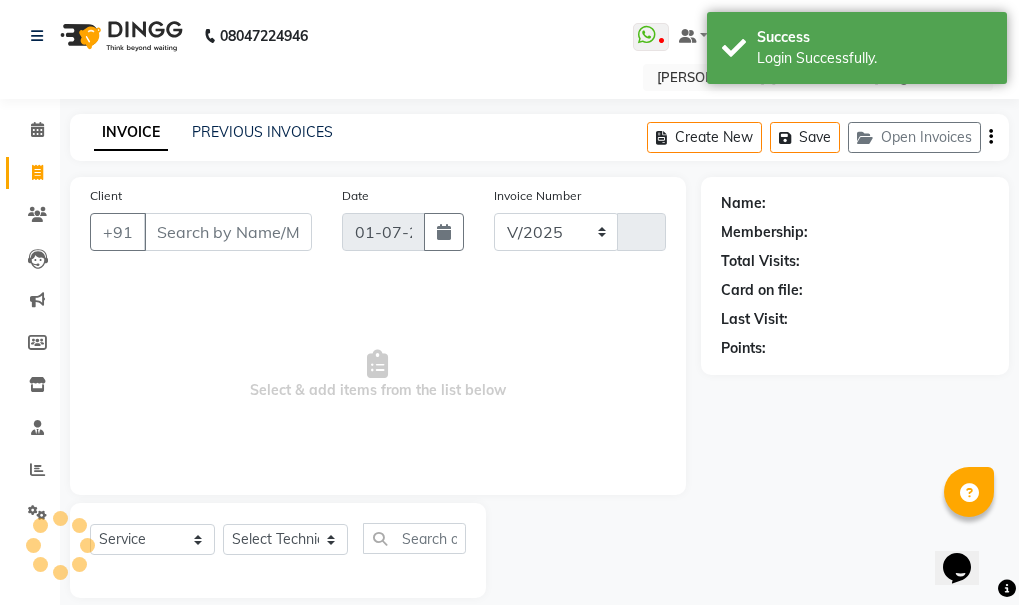 select on "7686" 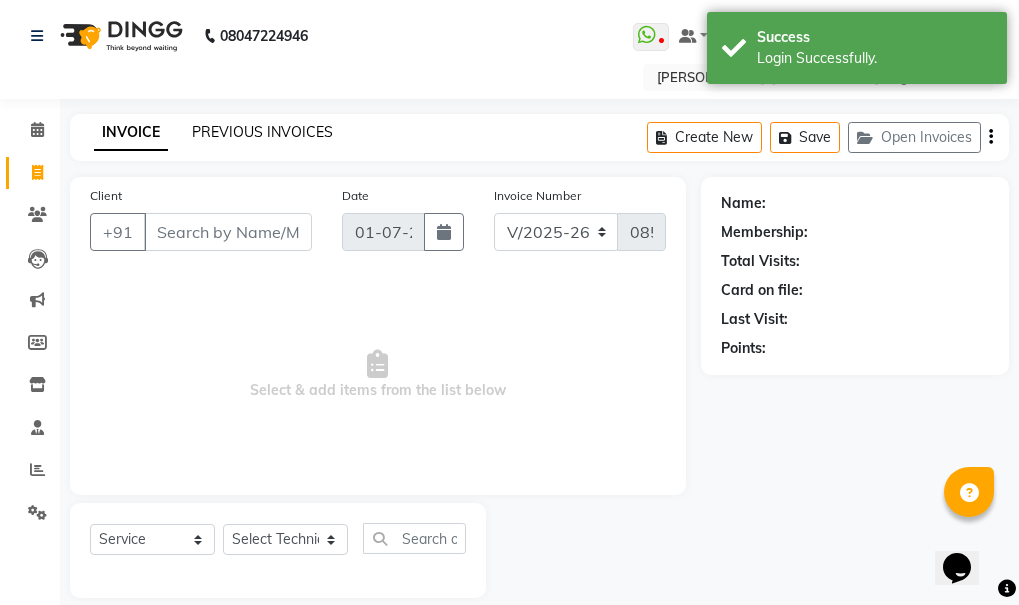 click on "PREVIOUS INVOICES" 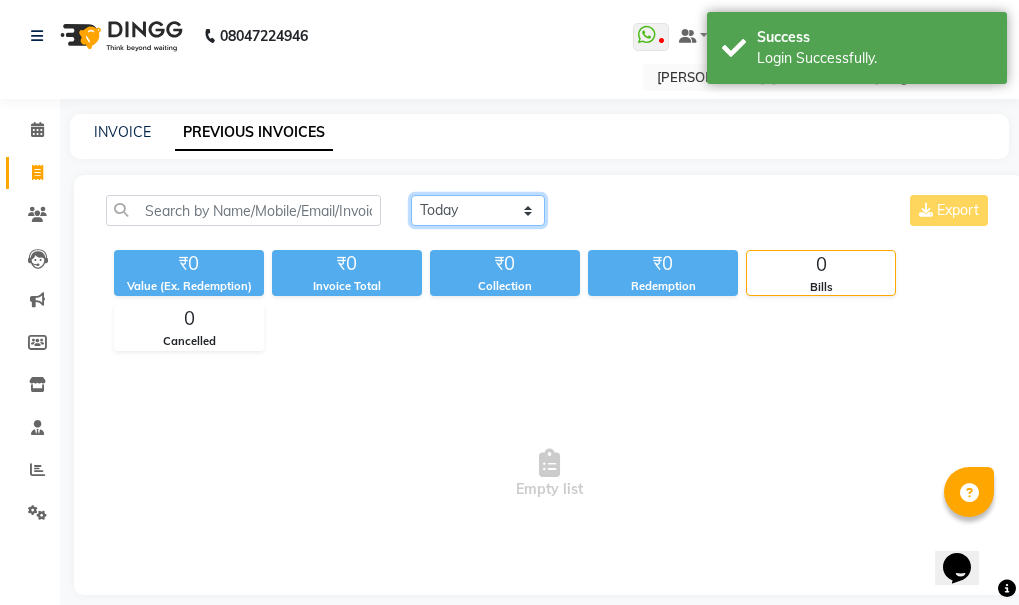 click on "Today Yesterday Custom Range" 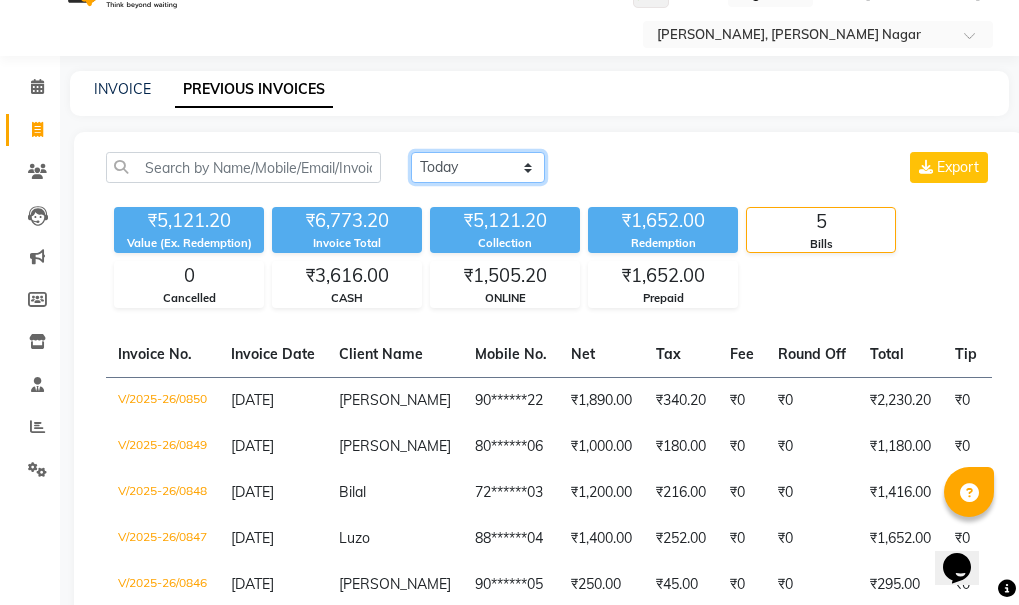 scroll, scrollTop: 44, scrollLeft: 0, axis: vertical 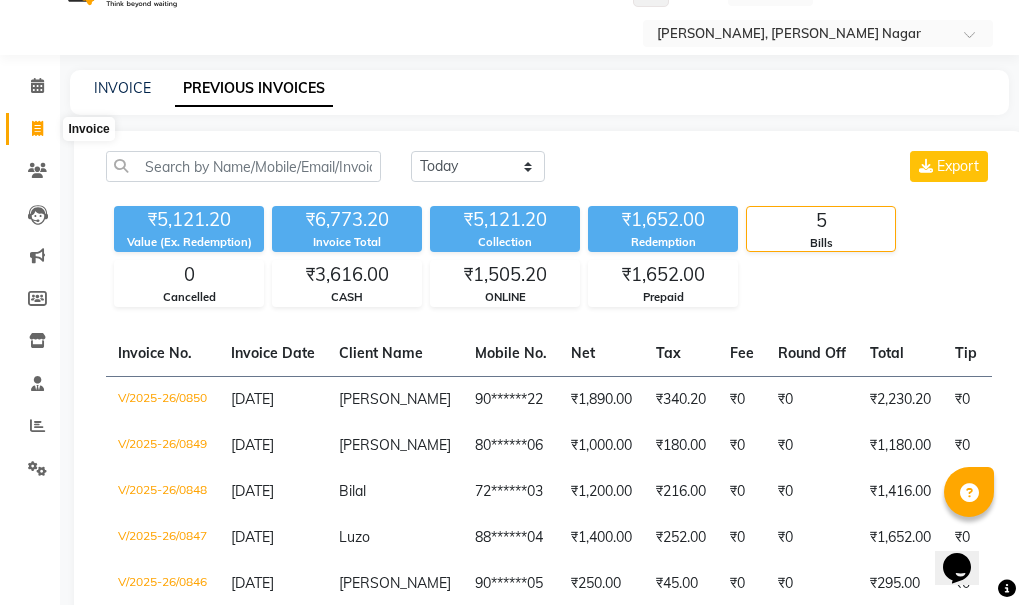 click 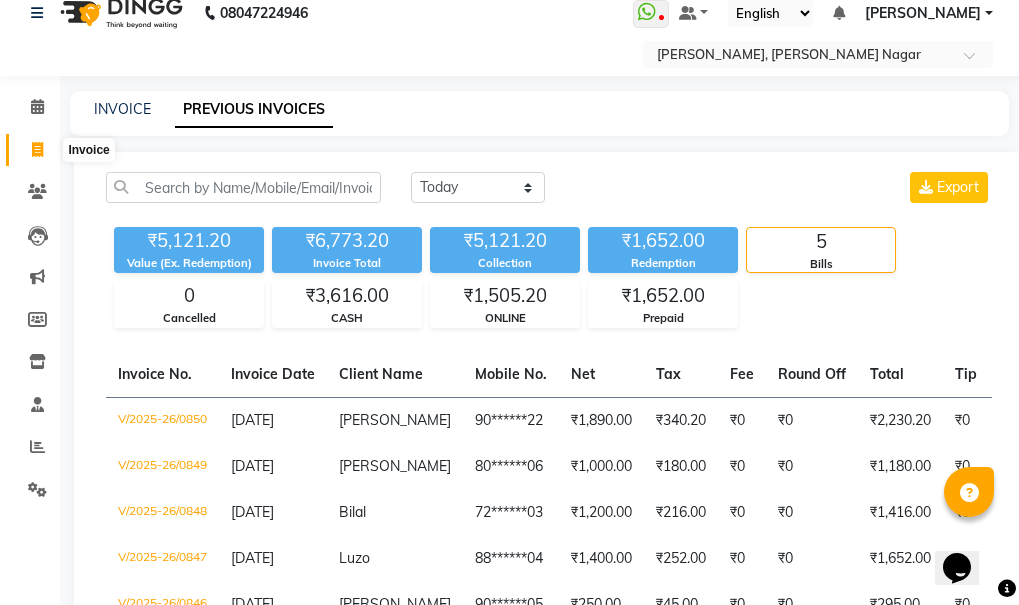 select on "7686" 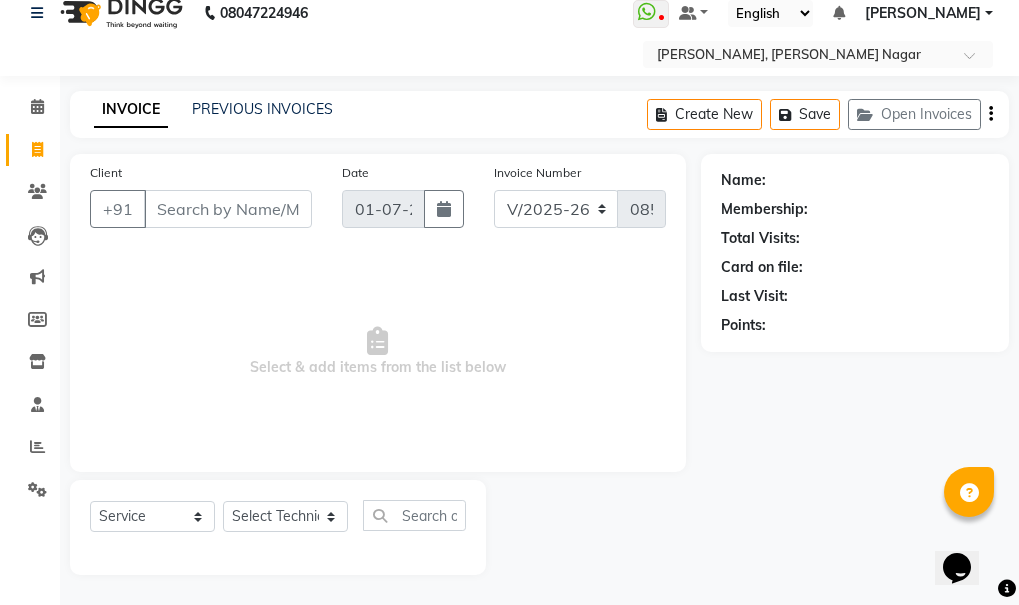 click on "Client" at bounding box center (228, 209) 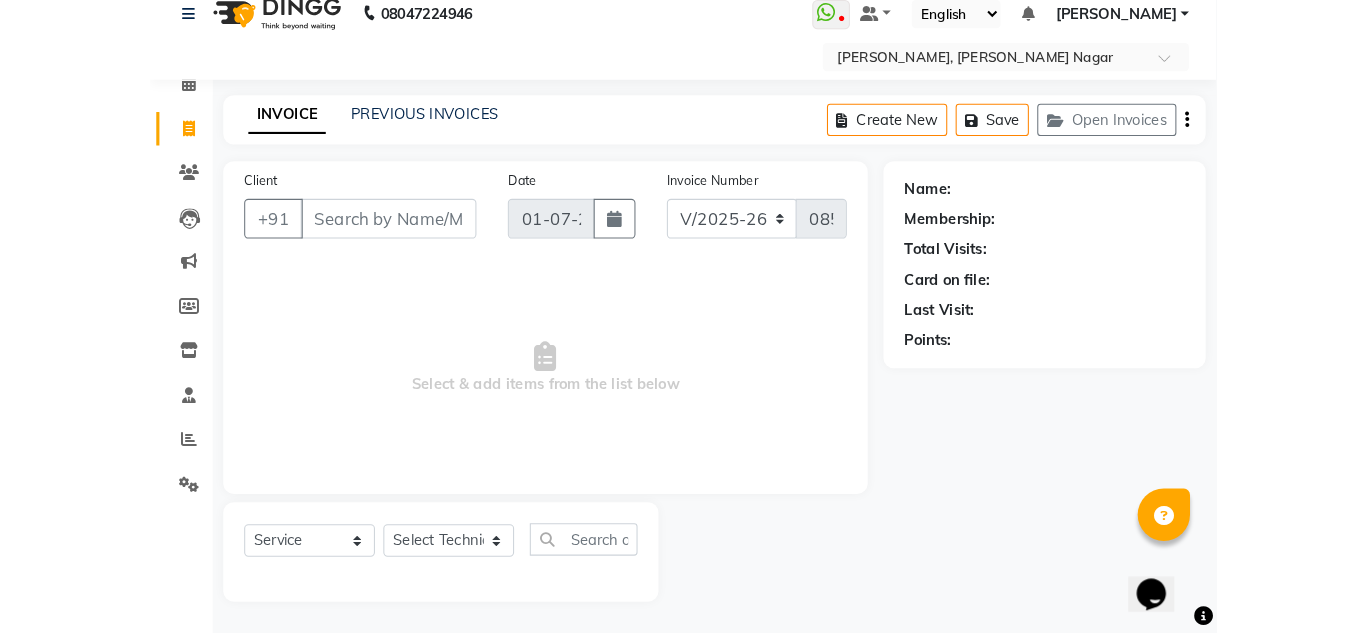 scroll, scrollTop: 0, scrollLeft: 0, axis: both 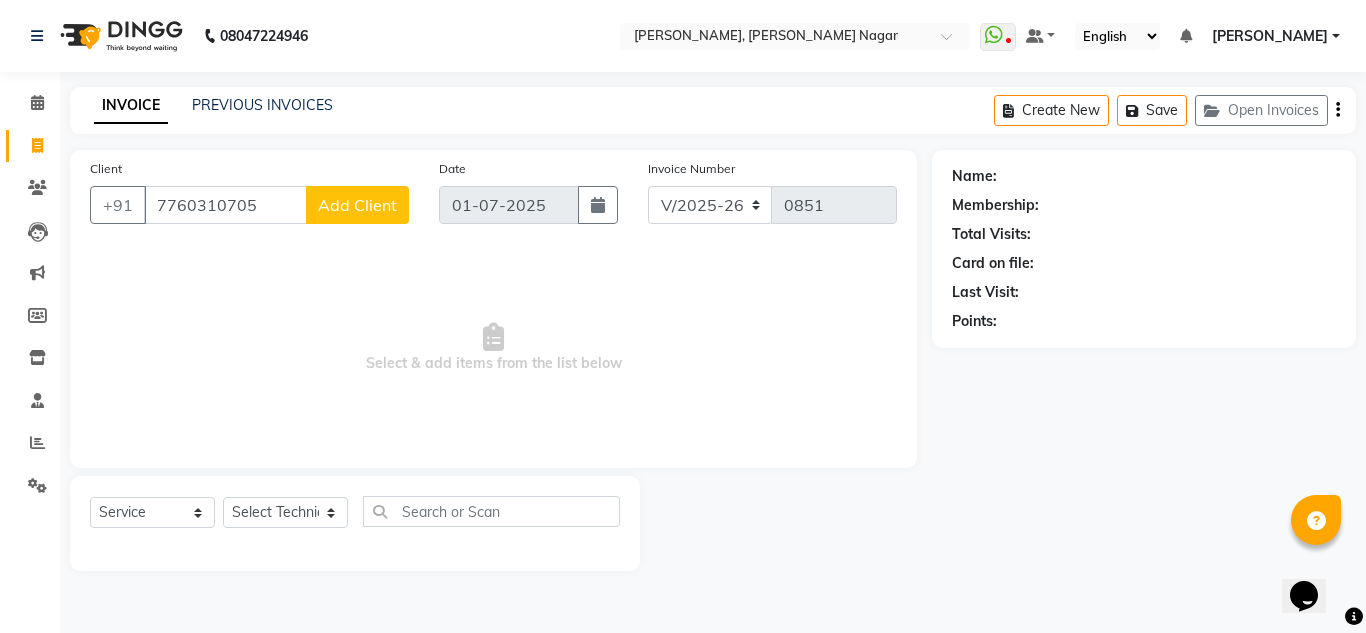 type on "7760310705" 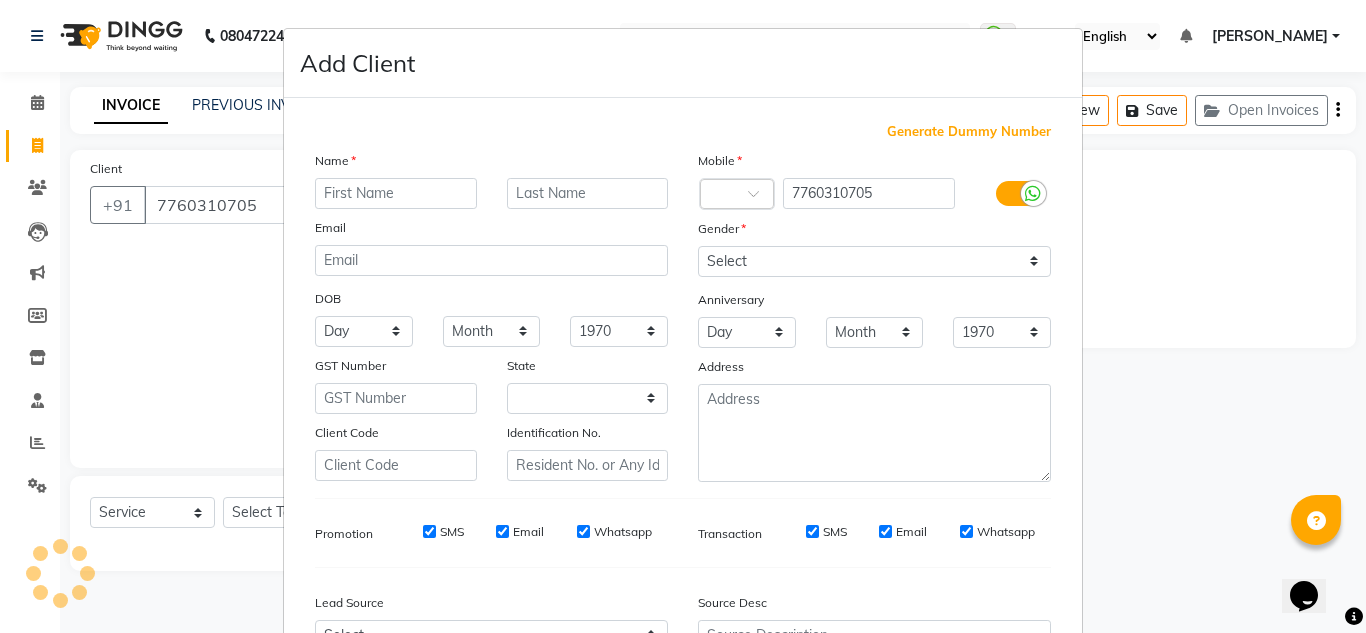 select on "21" 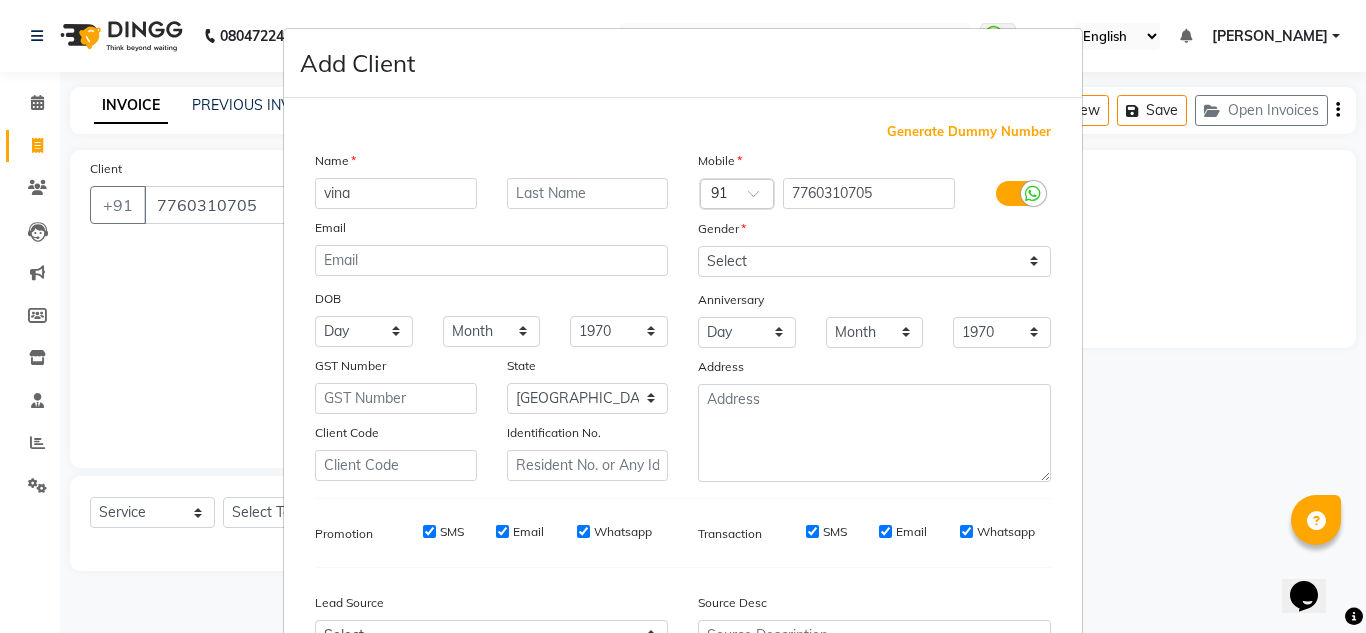 type on "vina" 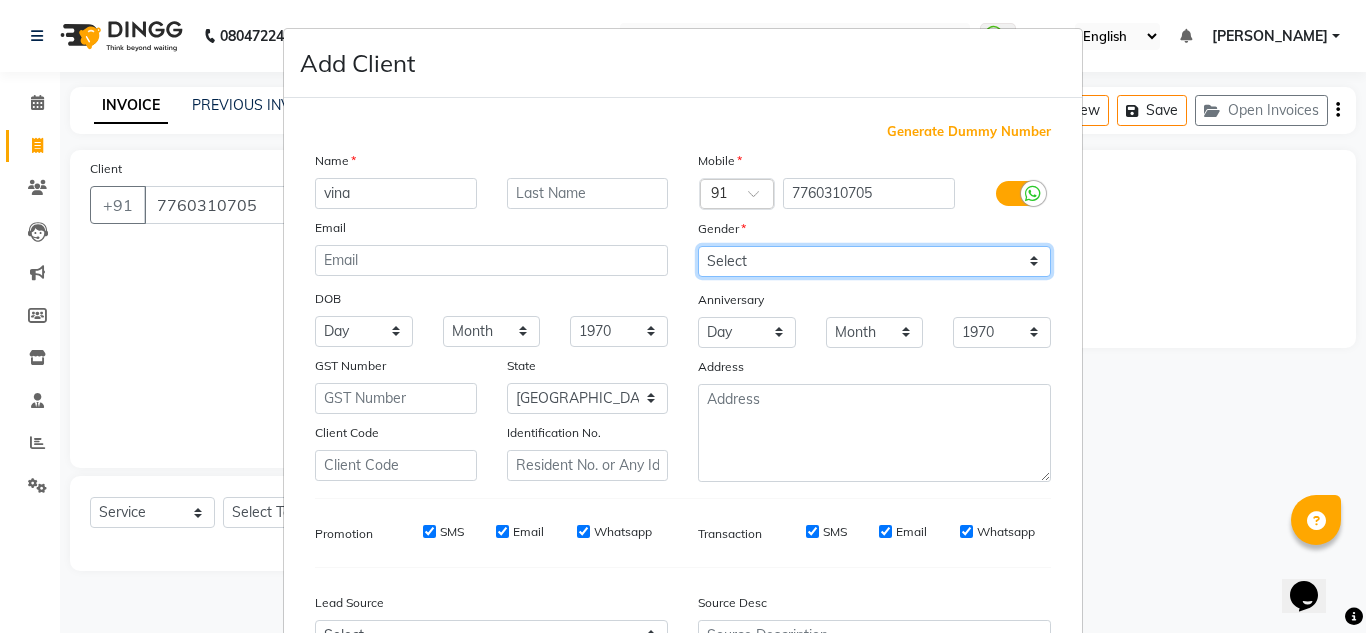 click on "Select Male Female Other Prefer Not To Say" at bounding box center (874, 261) 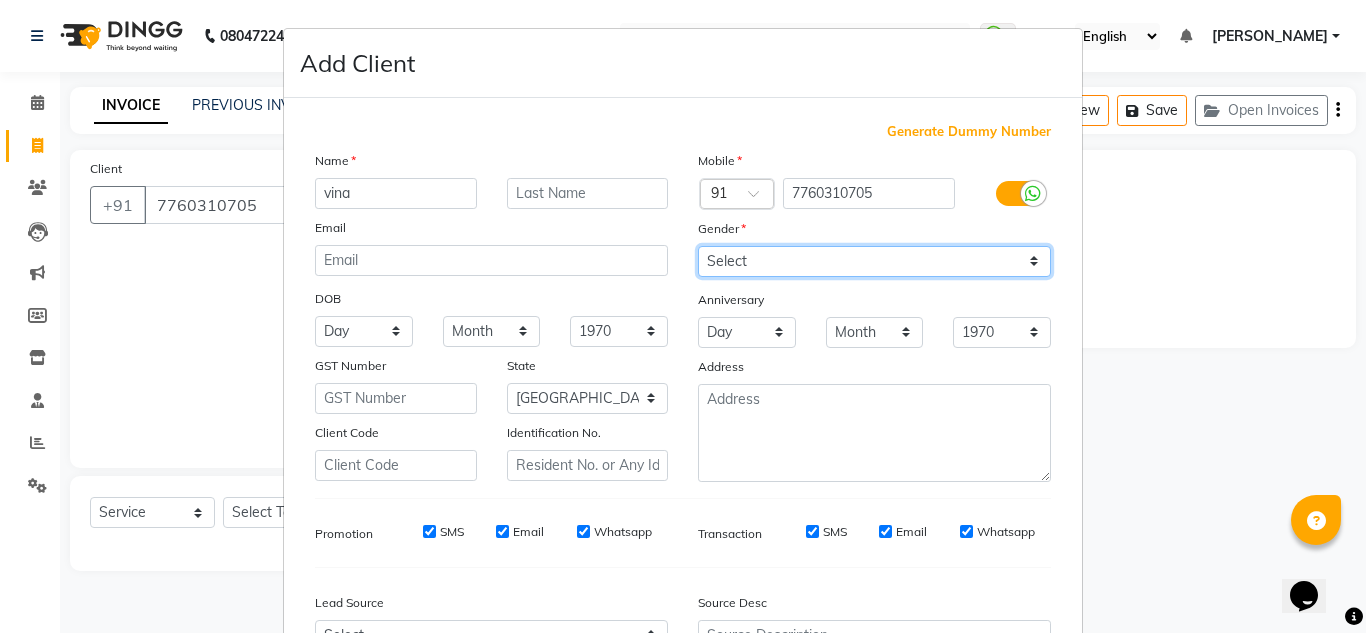 select on "female" 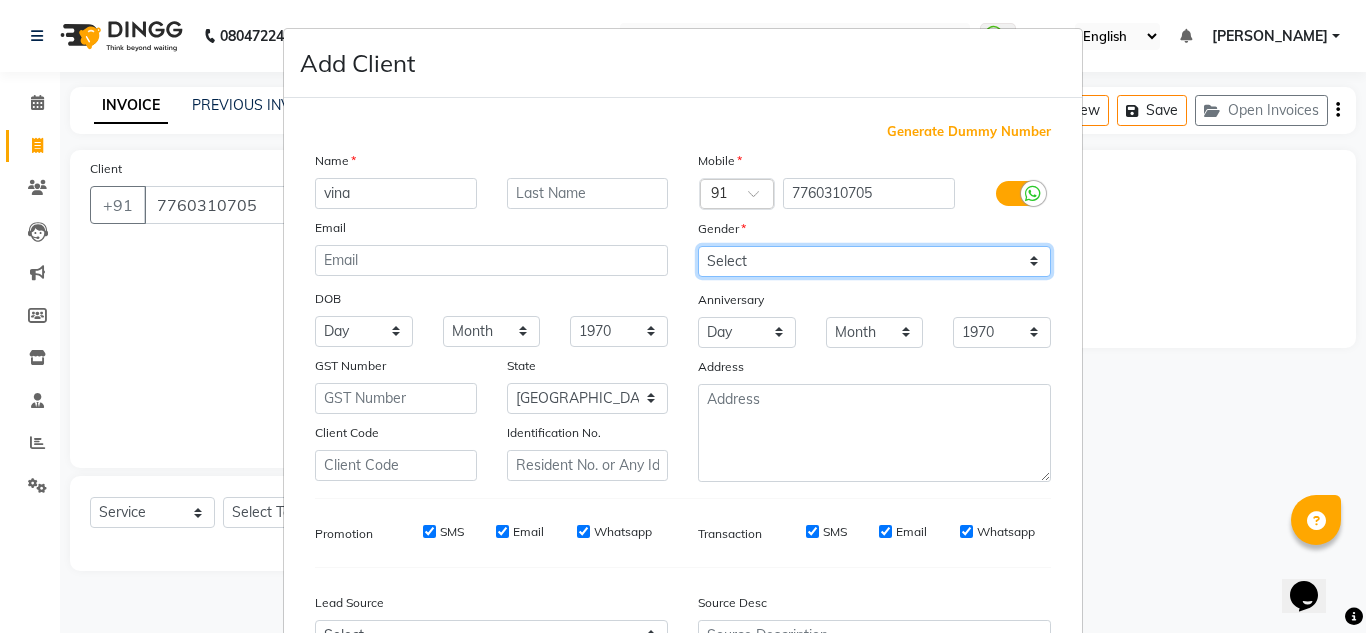 click on "Select Male Female Other Prefer Not To Say" at bounding box center (874, 261) 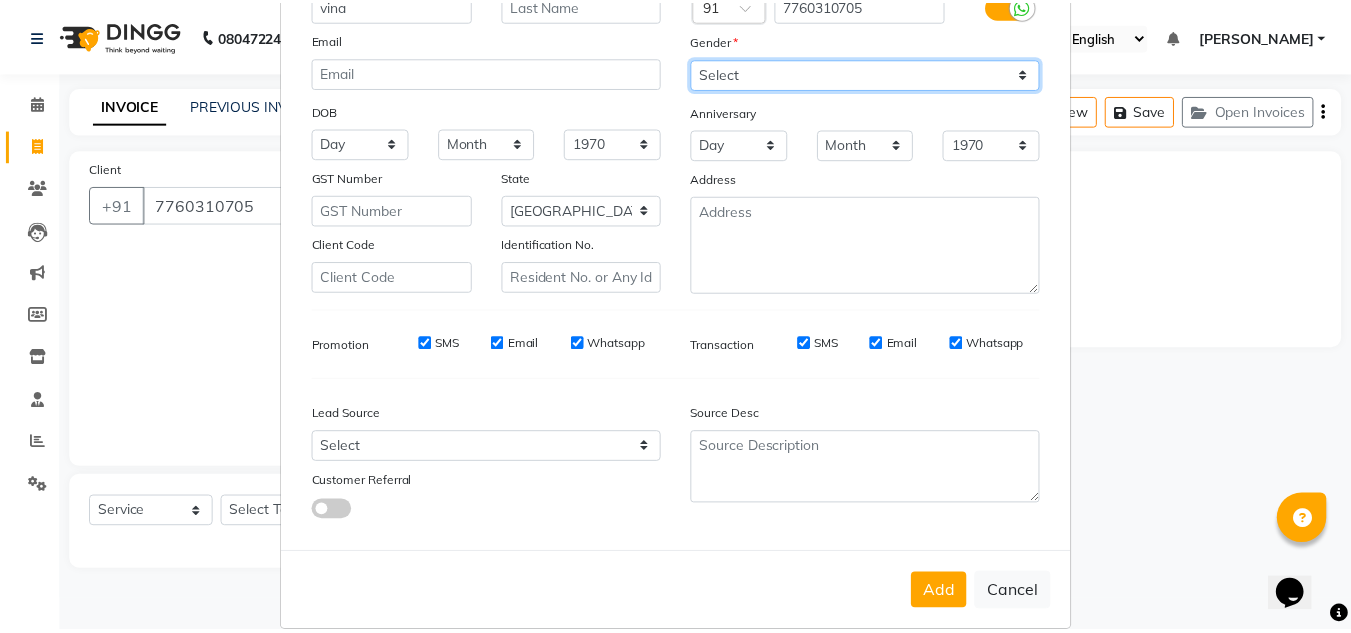 scroll, scrollTop: 189, scrollLeft: 0, axis: vertical 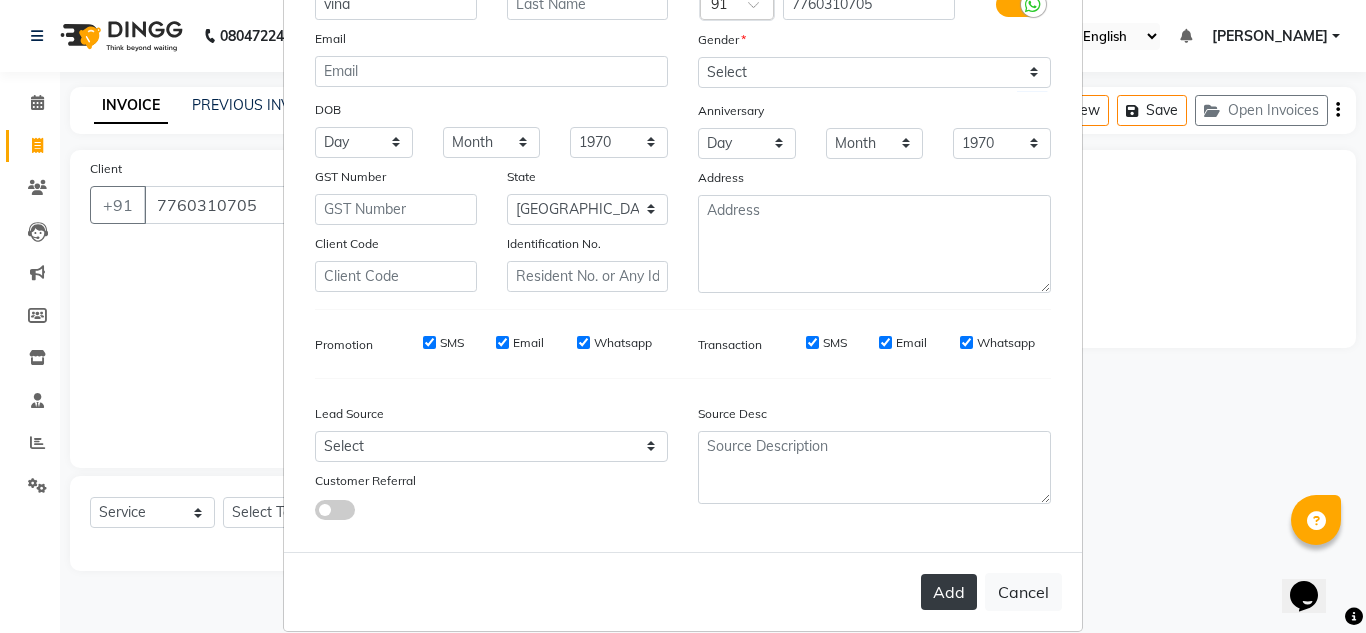 click on "Add" at bounding box center (949, 592) 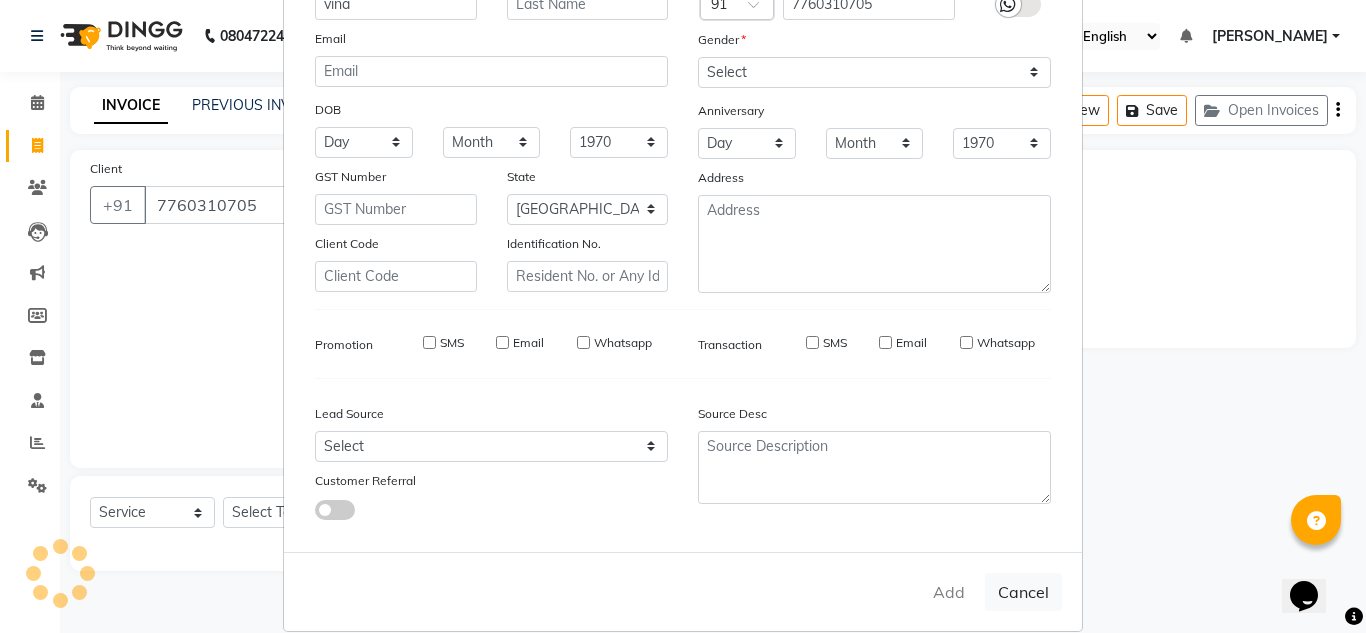type on "77******05" 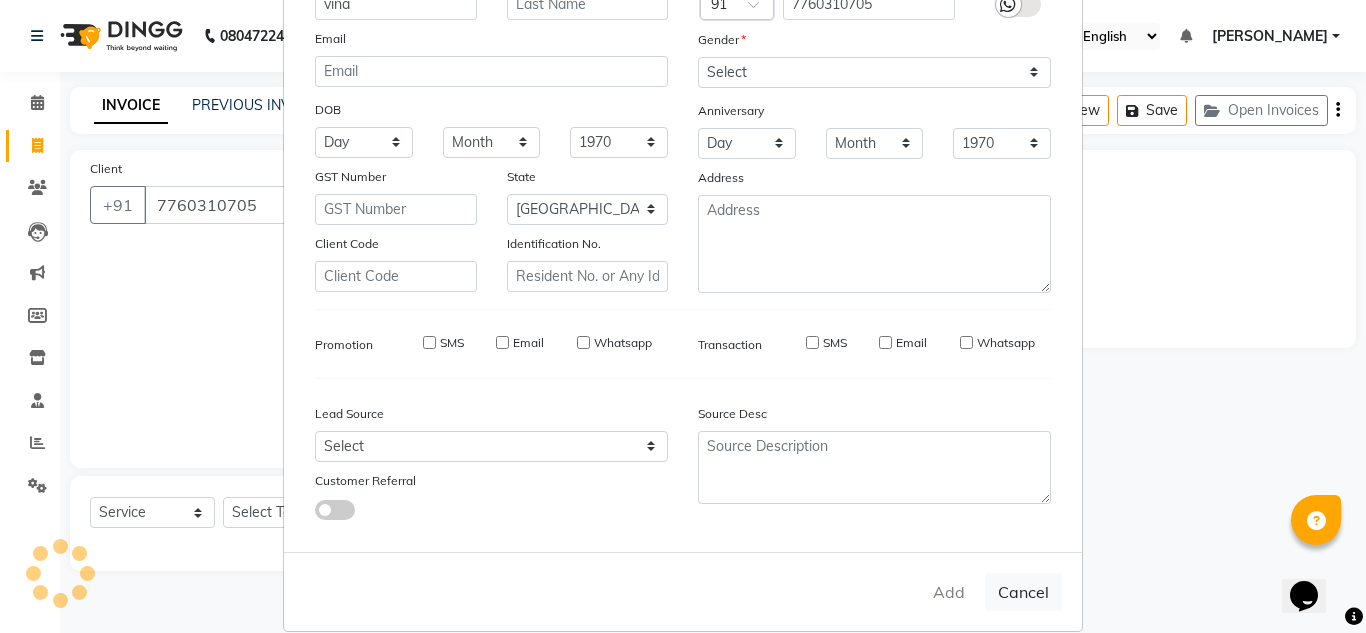 type 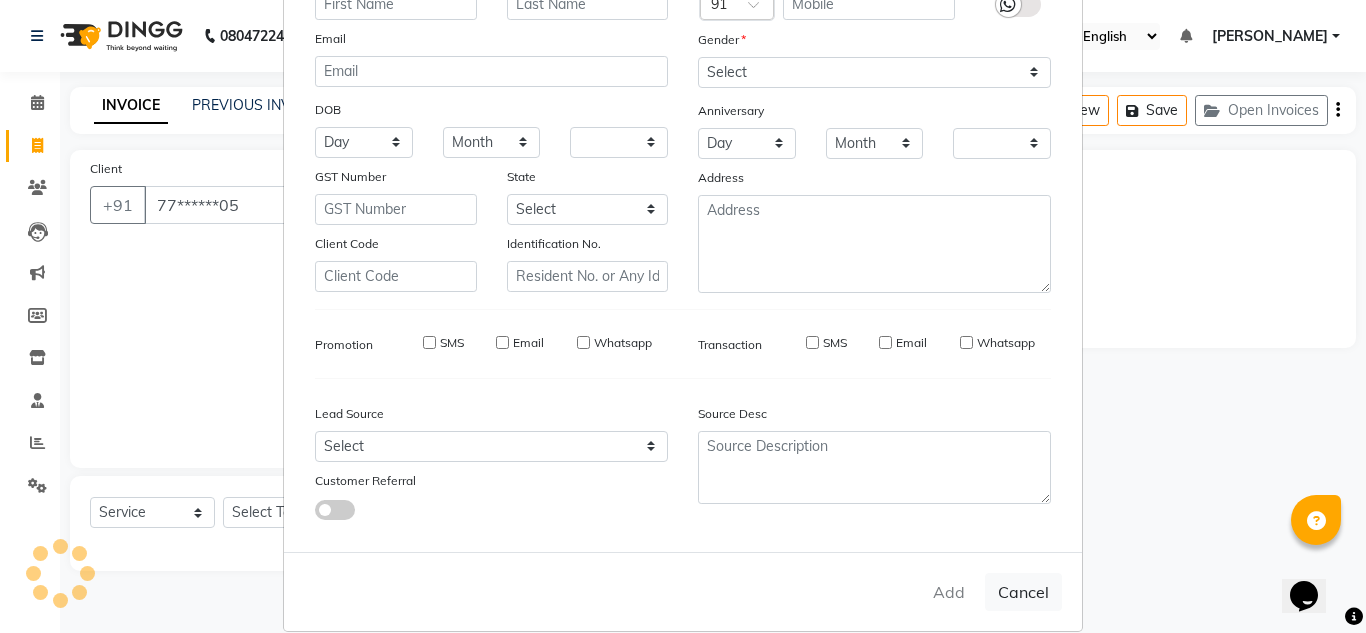 checkbox on "false" 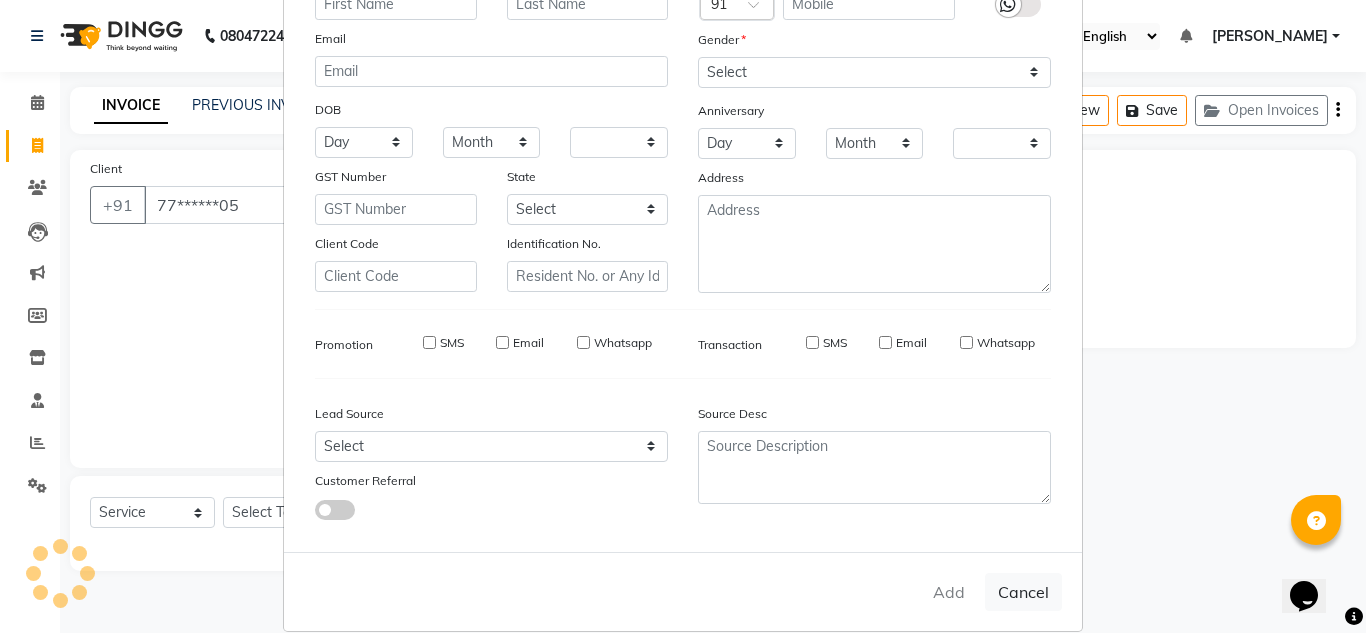 checkbox on "false" 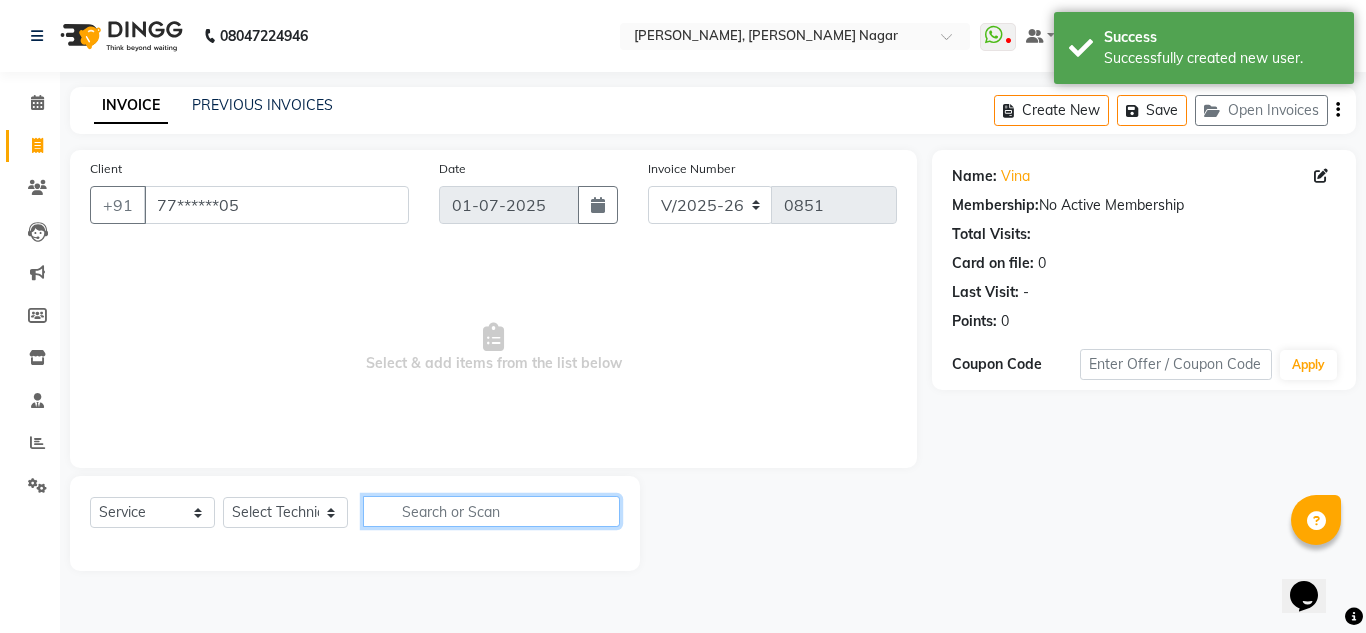 click 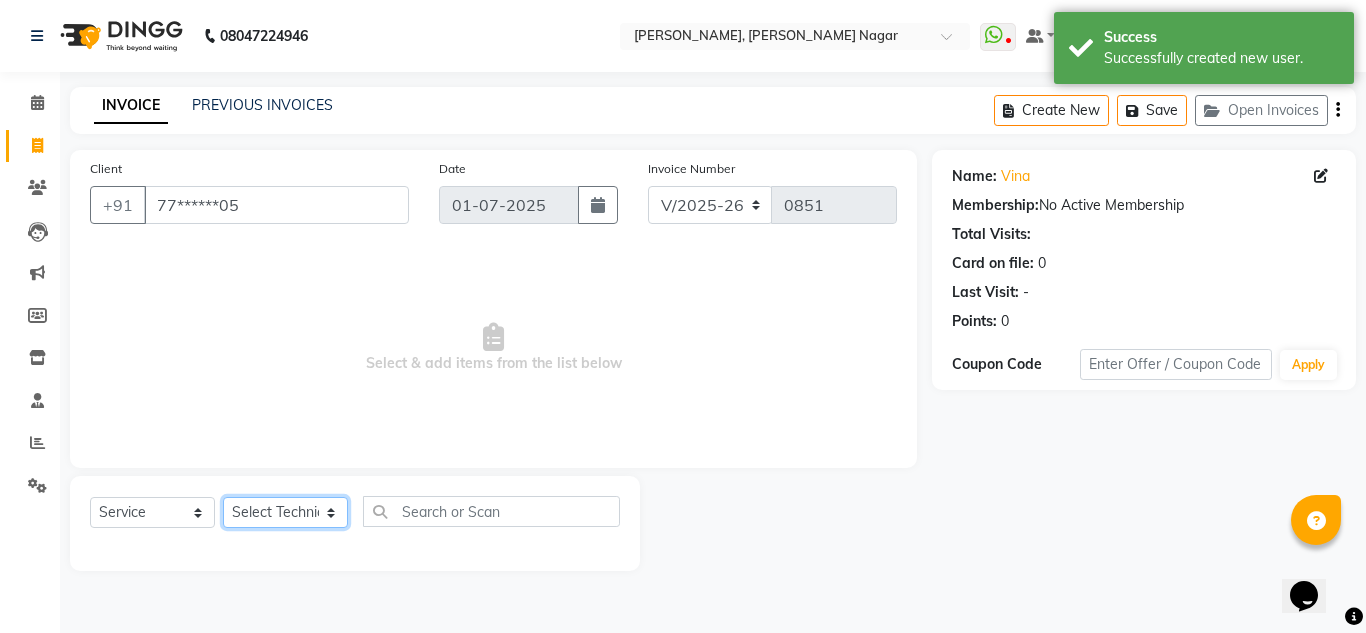 click on "Select Technician akki rahul Basiya Sultha Bilal jin kabir Kavya Kiruba  kunal Leco Manager Rahul Salim swangamlu" 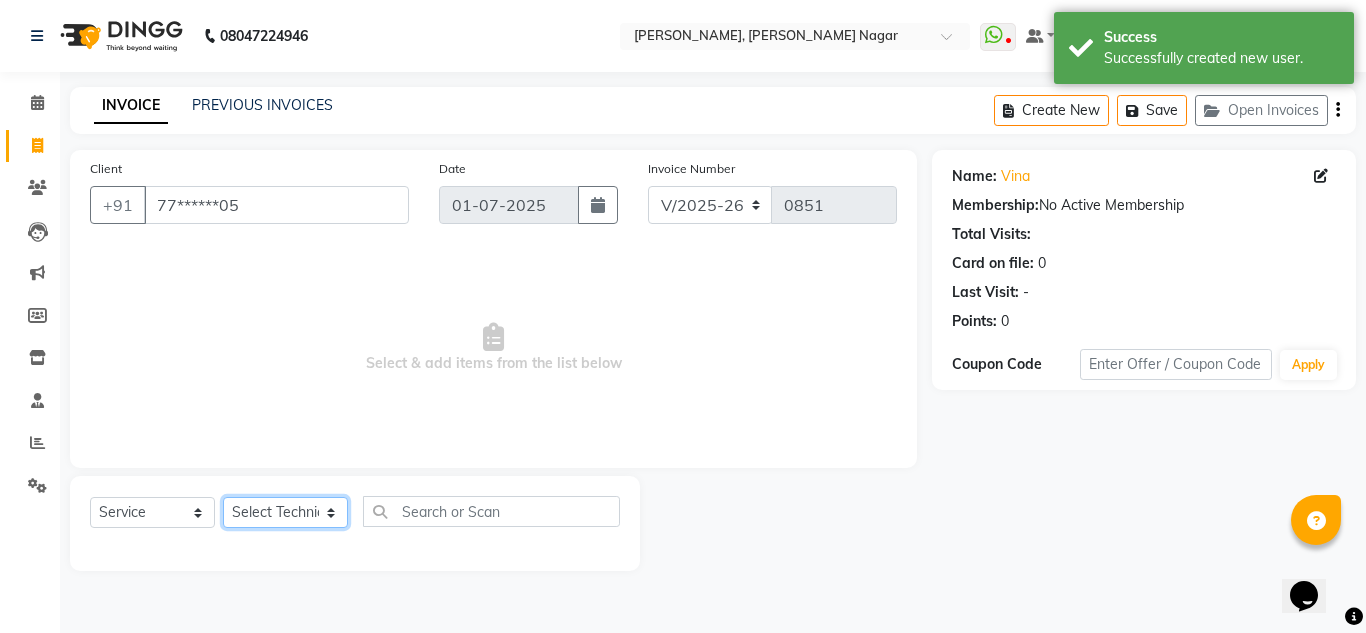 select on "68294" 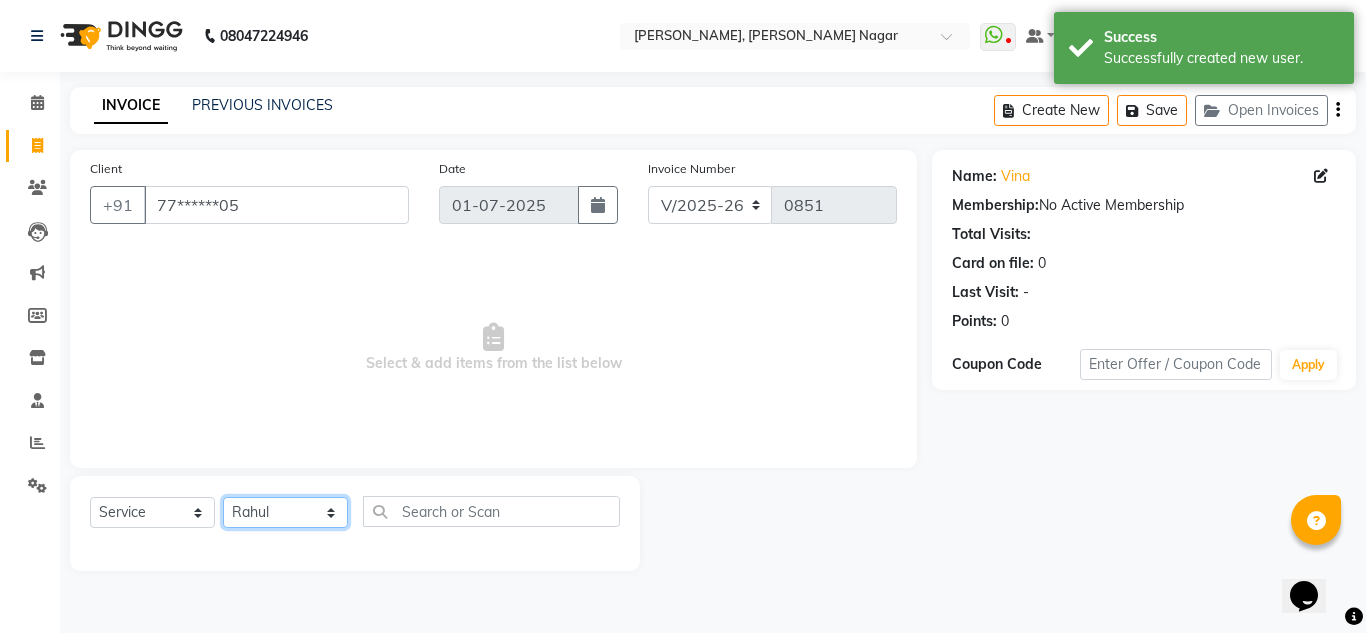 click on "Select Technician akki rahul Basiya Sultha Bilal jin kabir Kavya Kiruba  kunal Leco Manager Rahul Salim swangamlu" 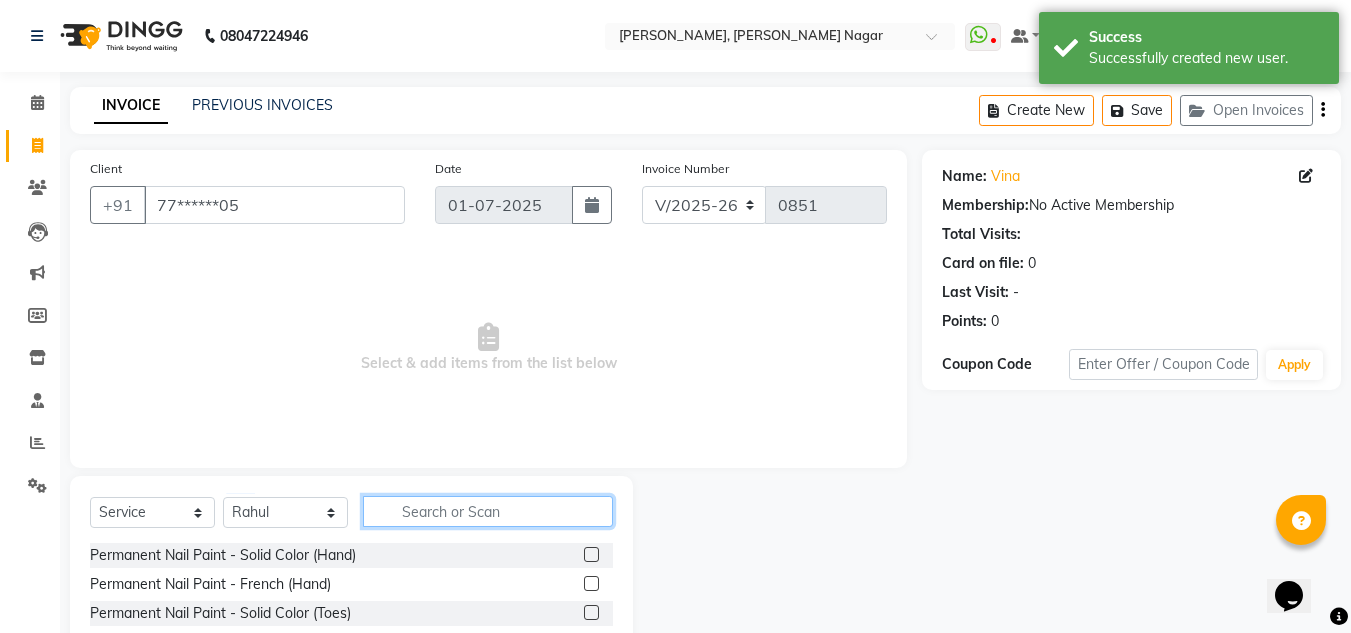 click 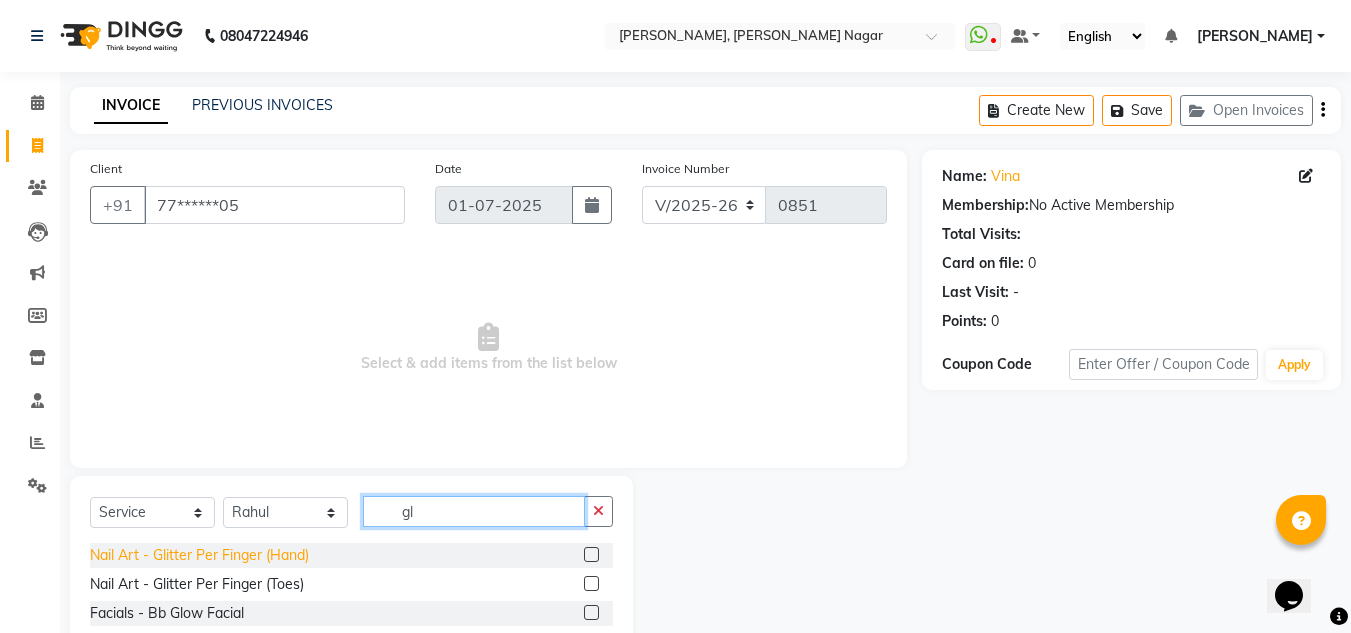 type on "gl" 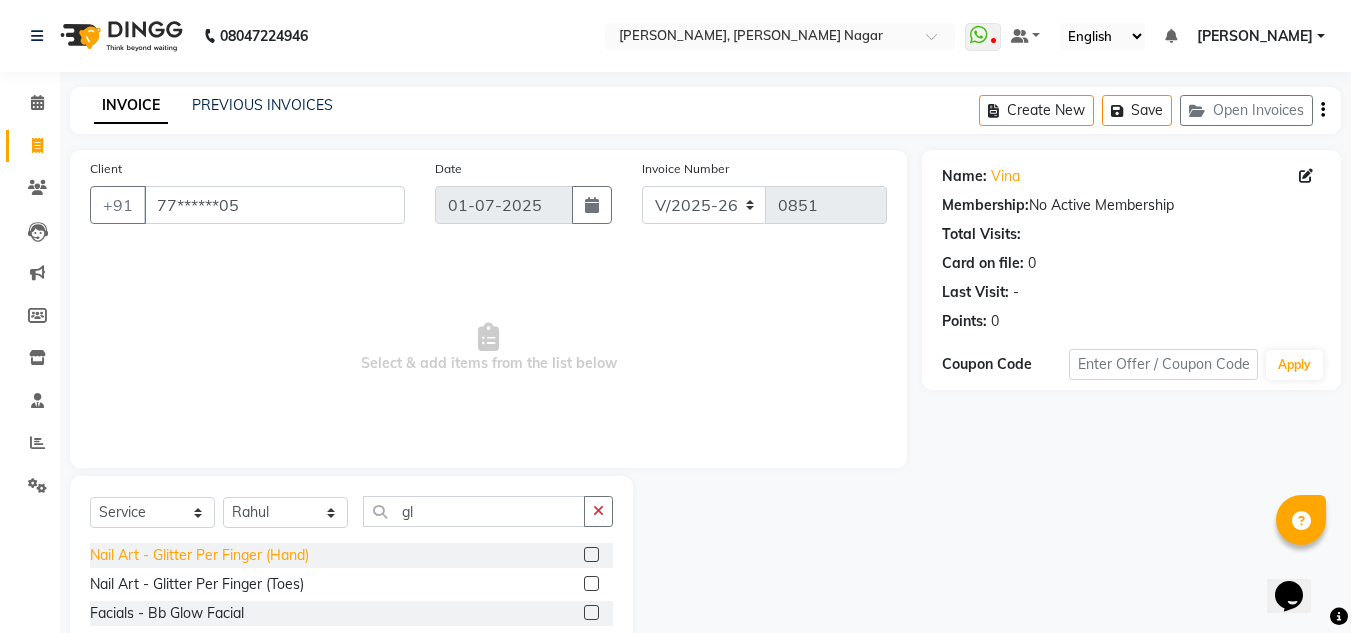 click on "Nail Art - Glitter Per Finger (Hand)" 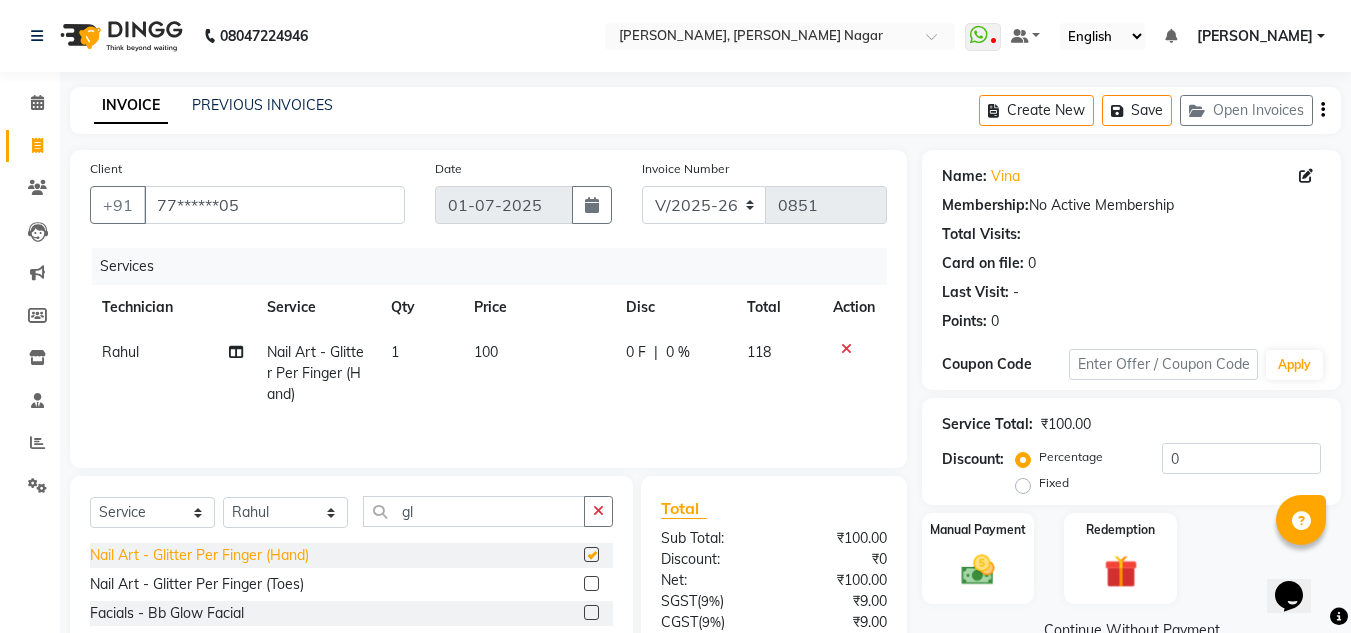 checkbox on "false" 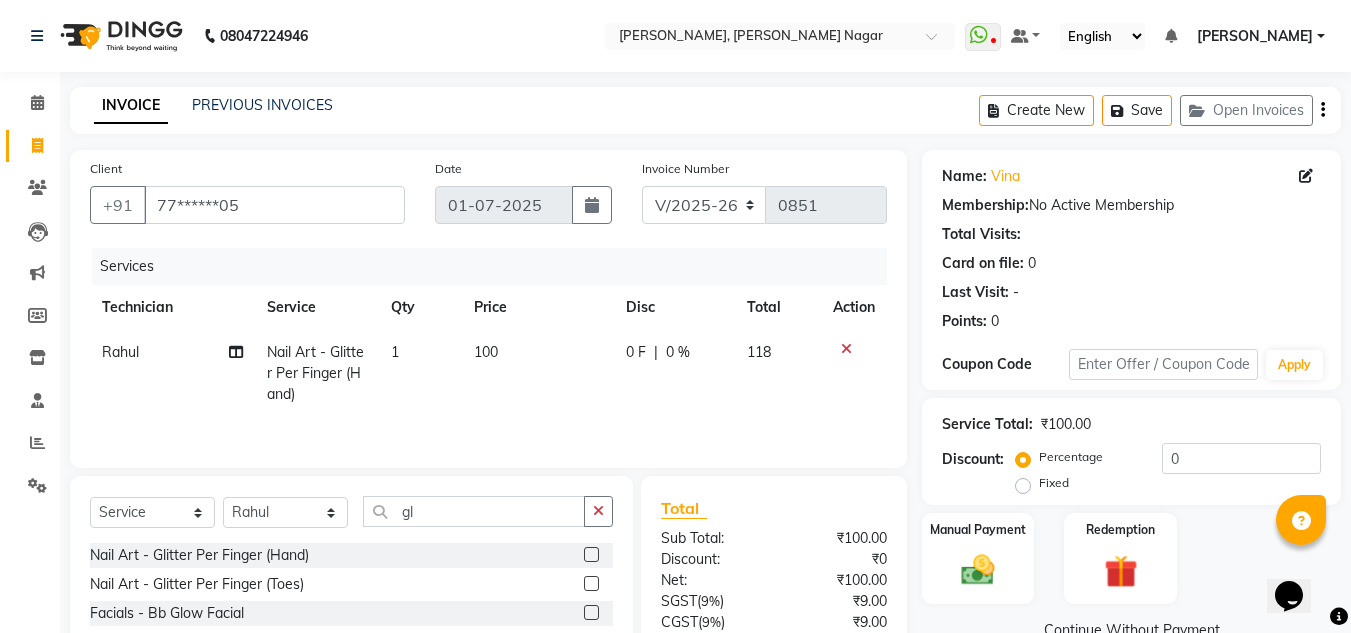 click on "100" 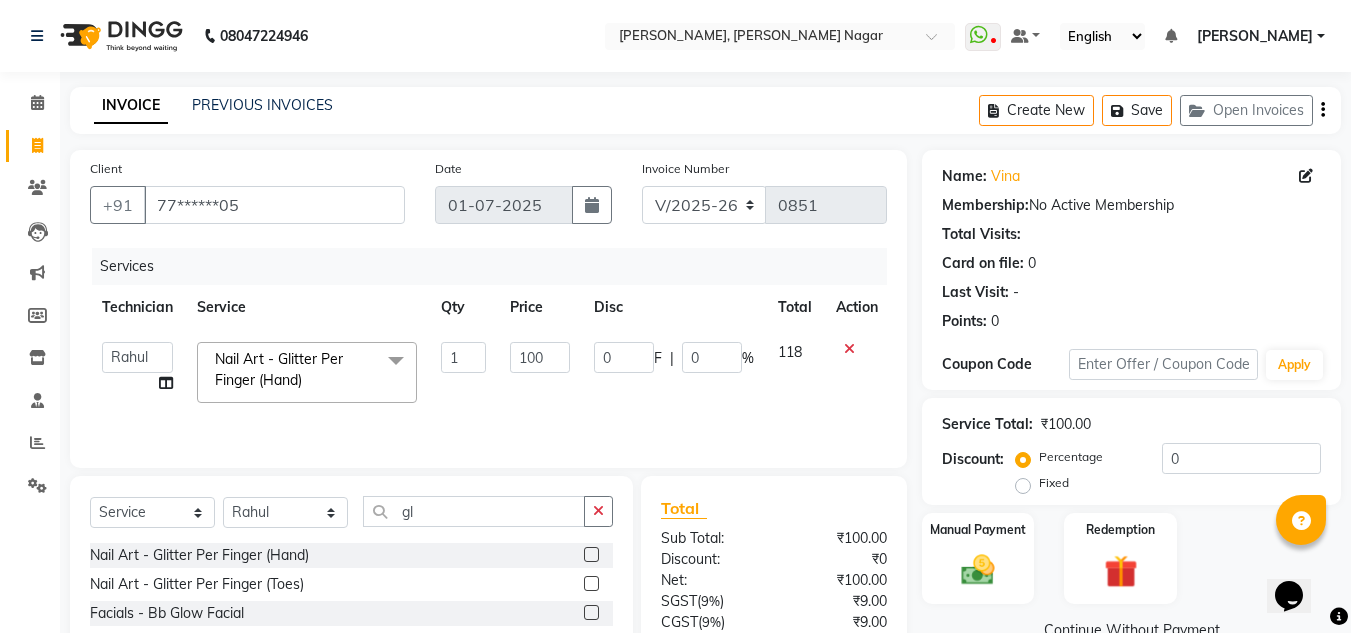 click on "100" 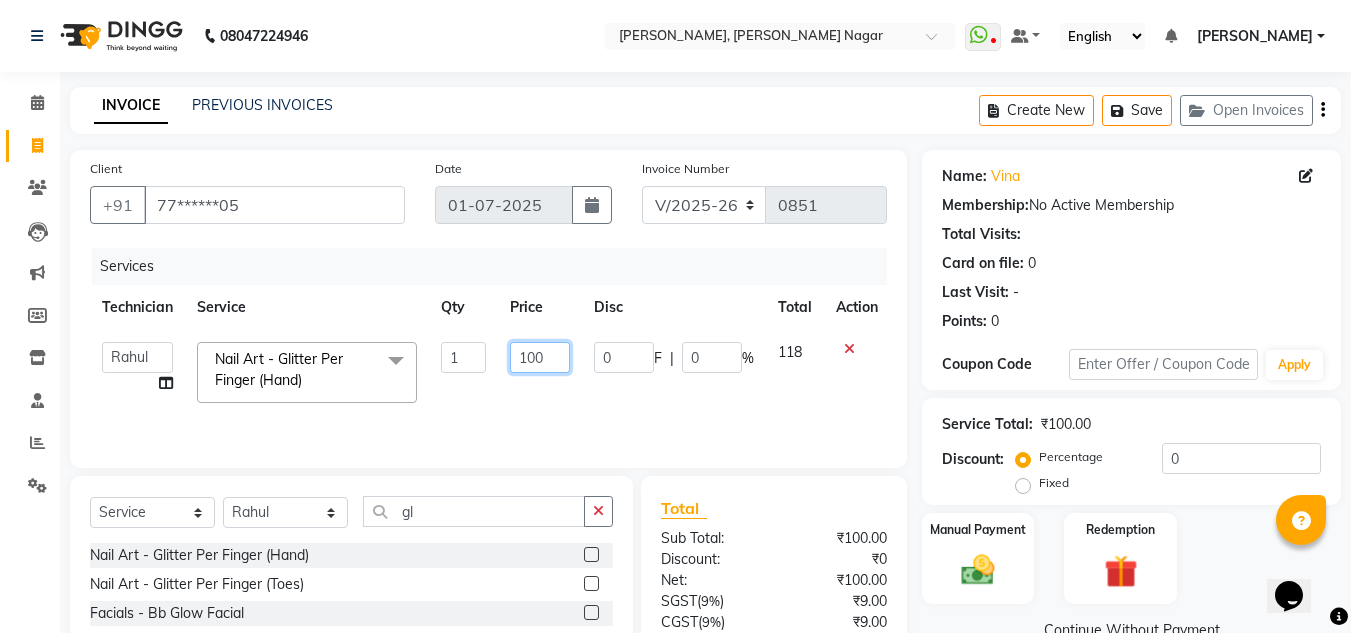 click on "100" 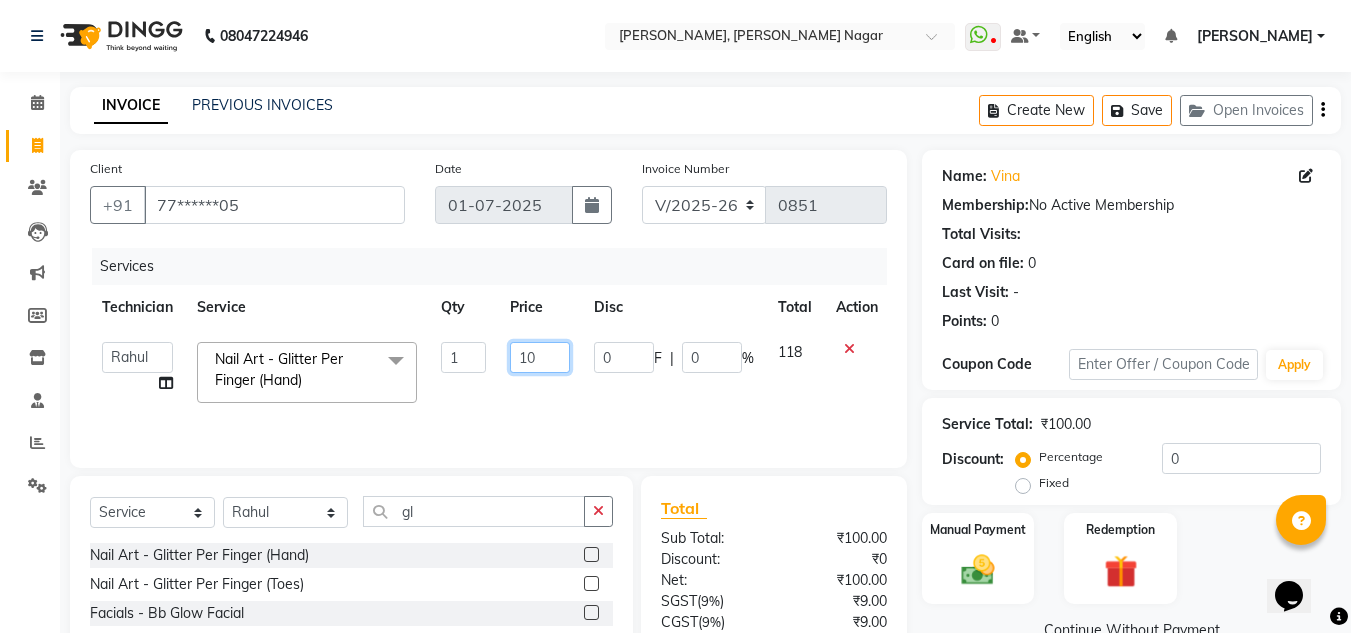 type on "1" 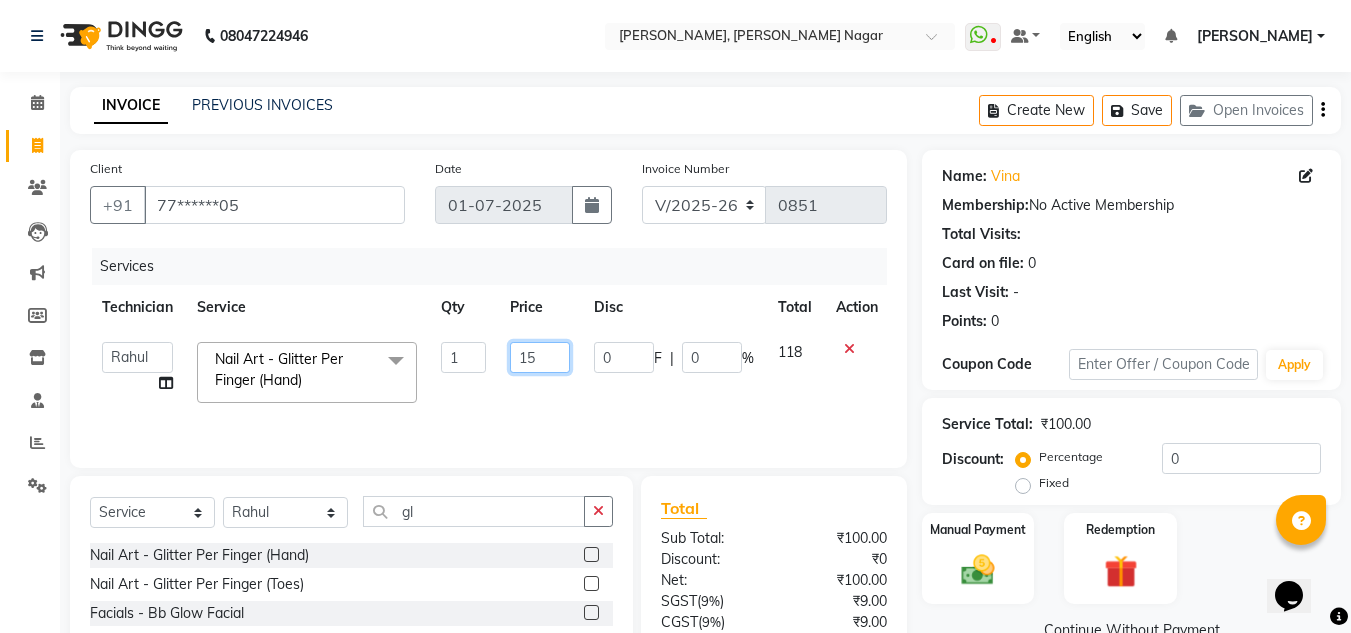type on "150" 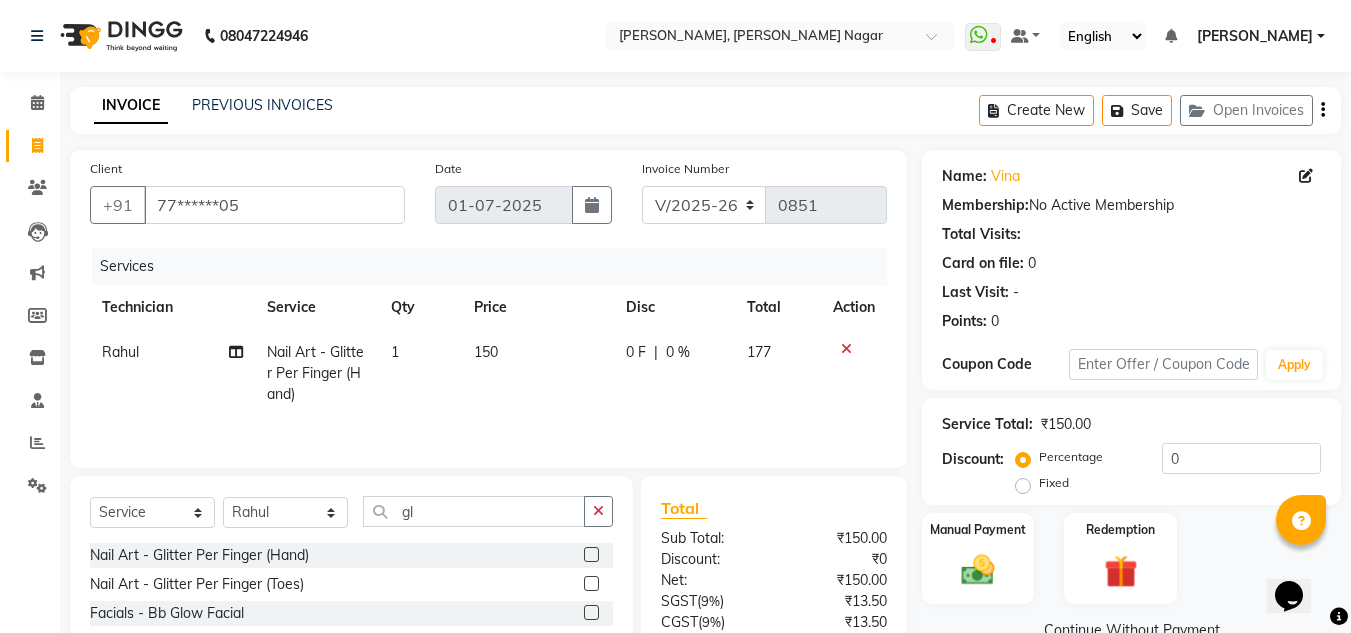 click on "0 F | 0 %" 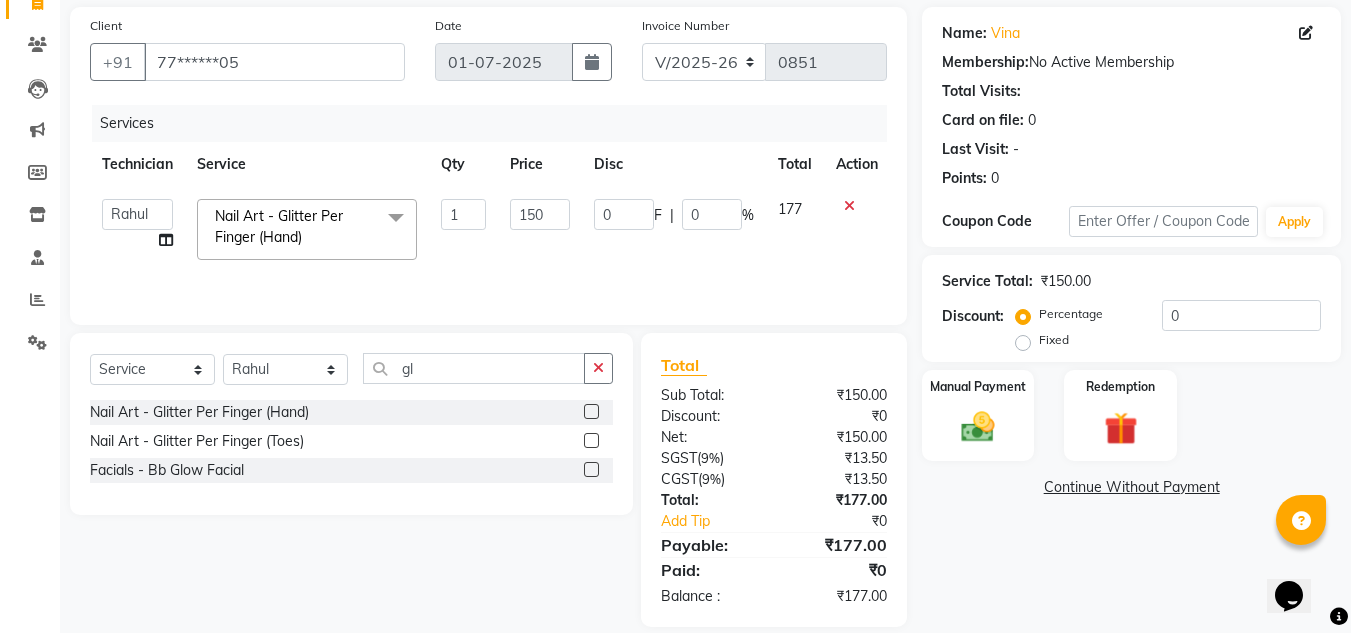 scroll, scrollTop: 167, scrollLeft: 0, axis: vertical 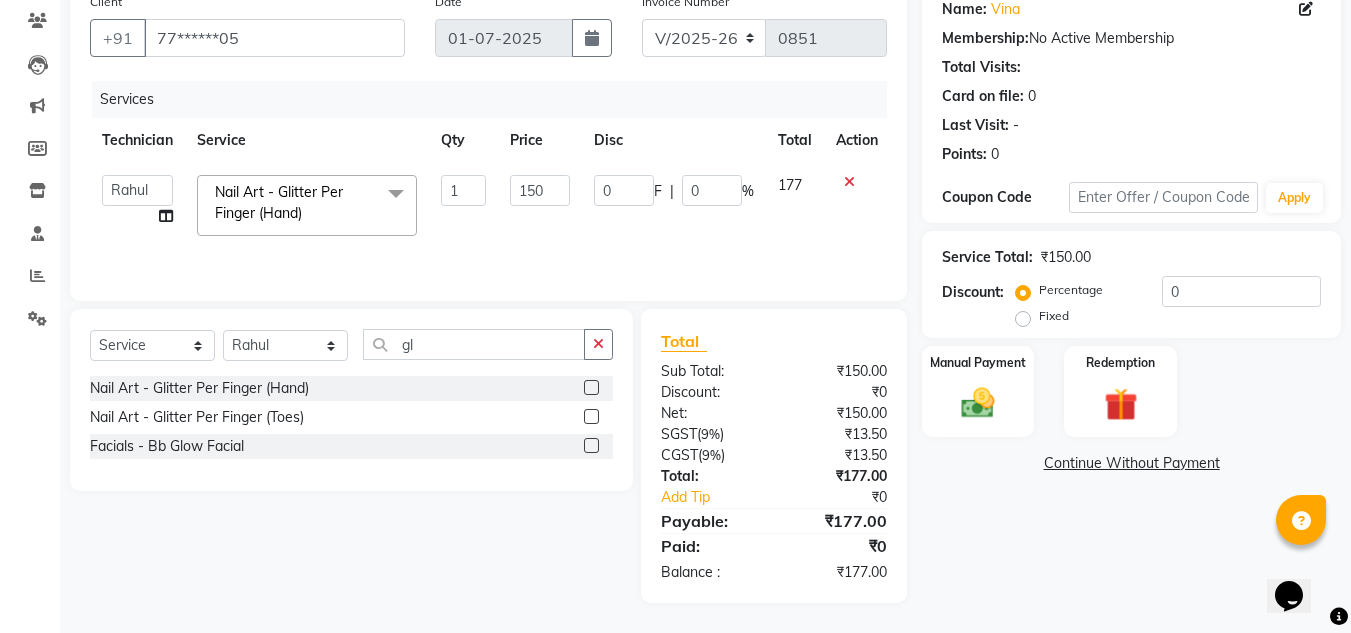 click on "Fixed" 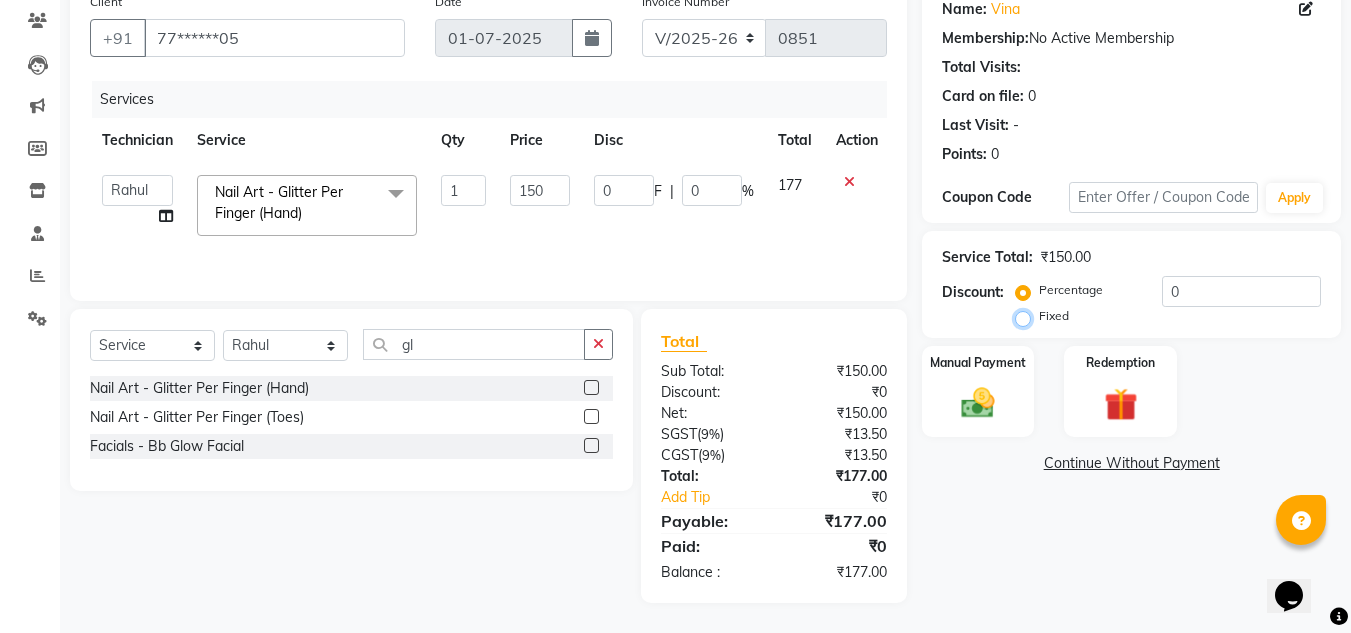 click on "Fixed" at bounding box center [1027, 316] 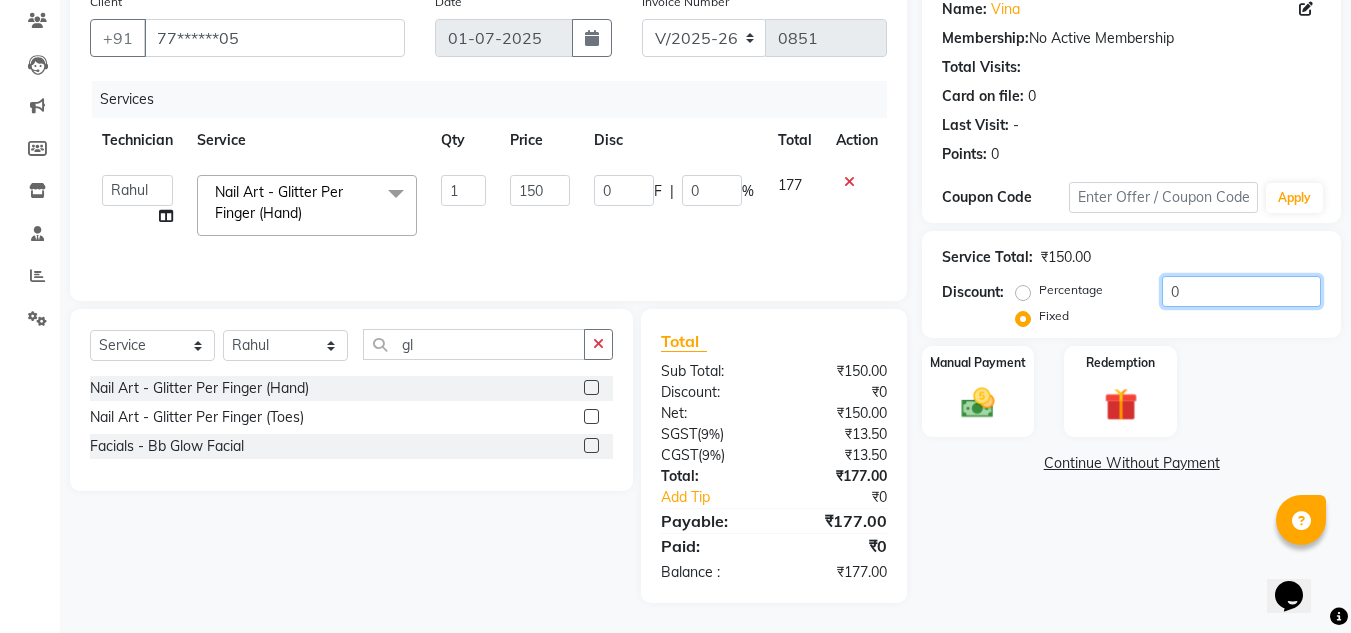 click on "0" 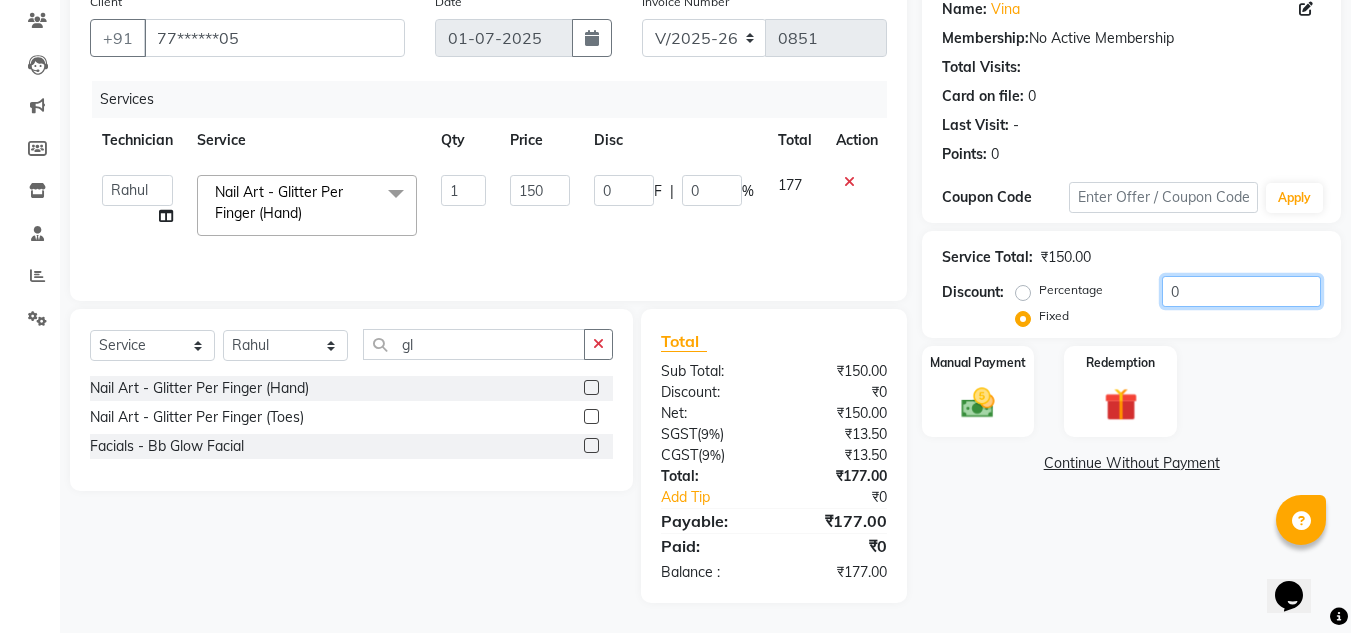 type on "02" 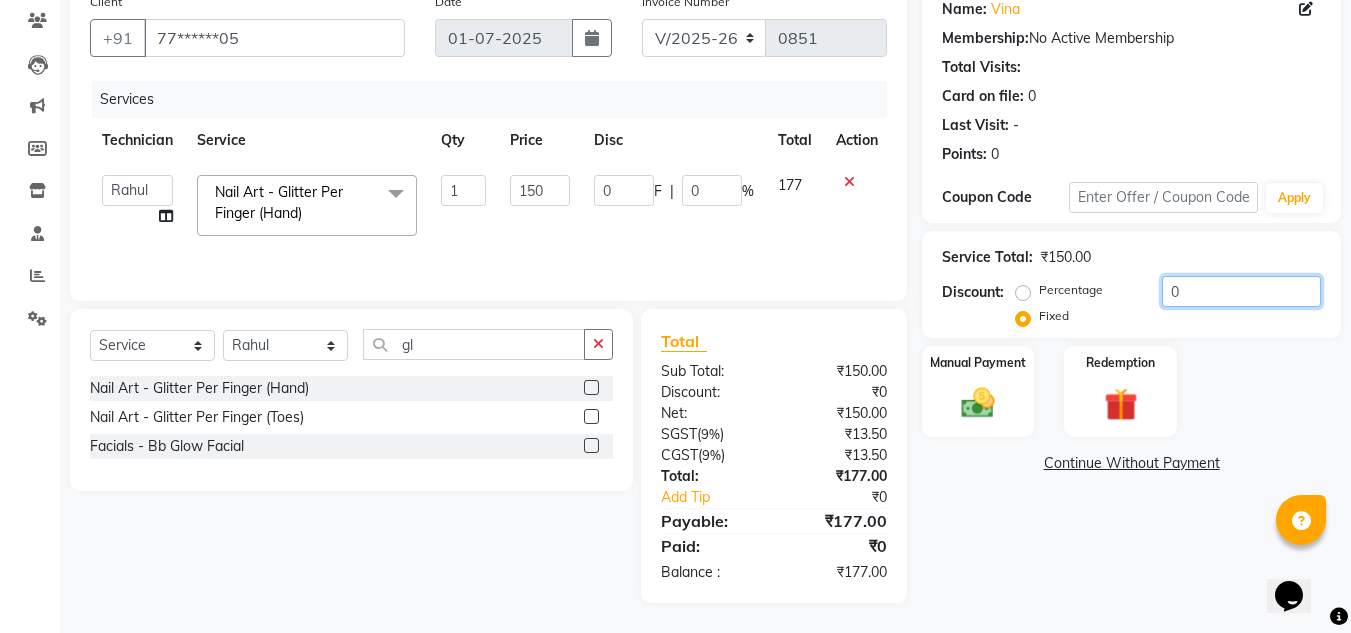 type on "2" 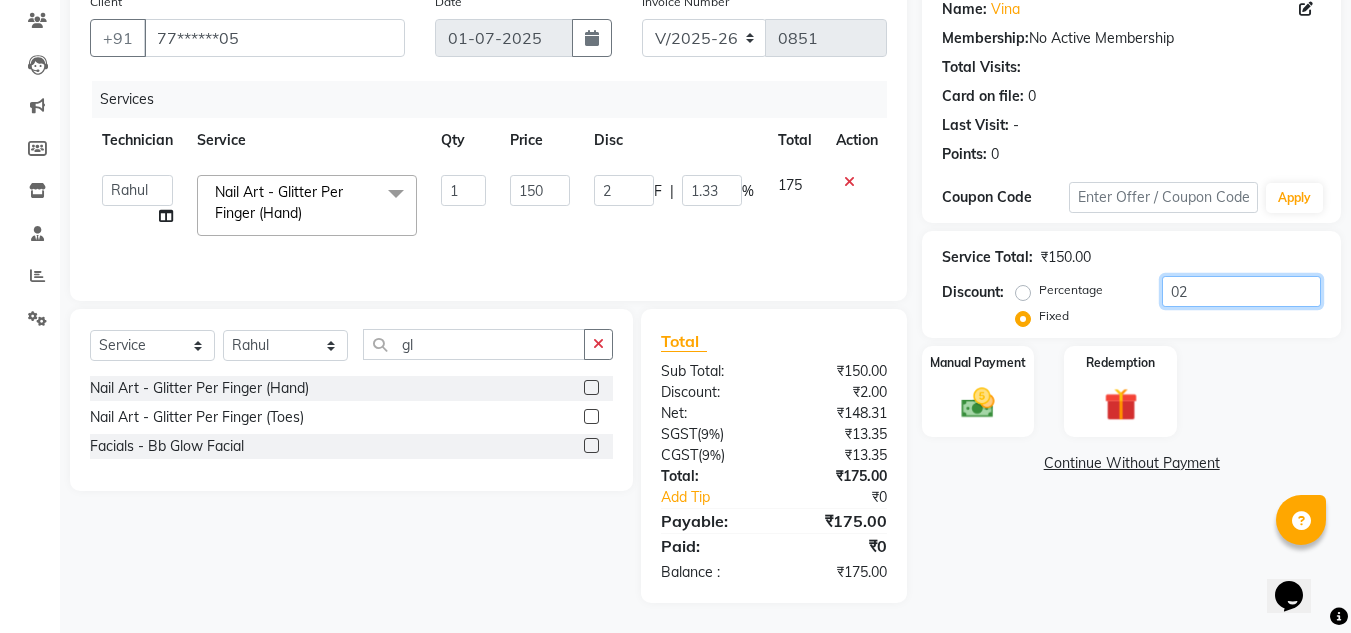 type on "027" 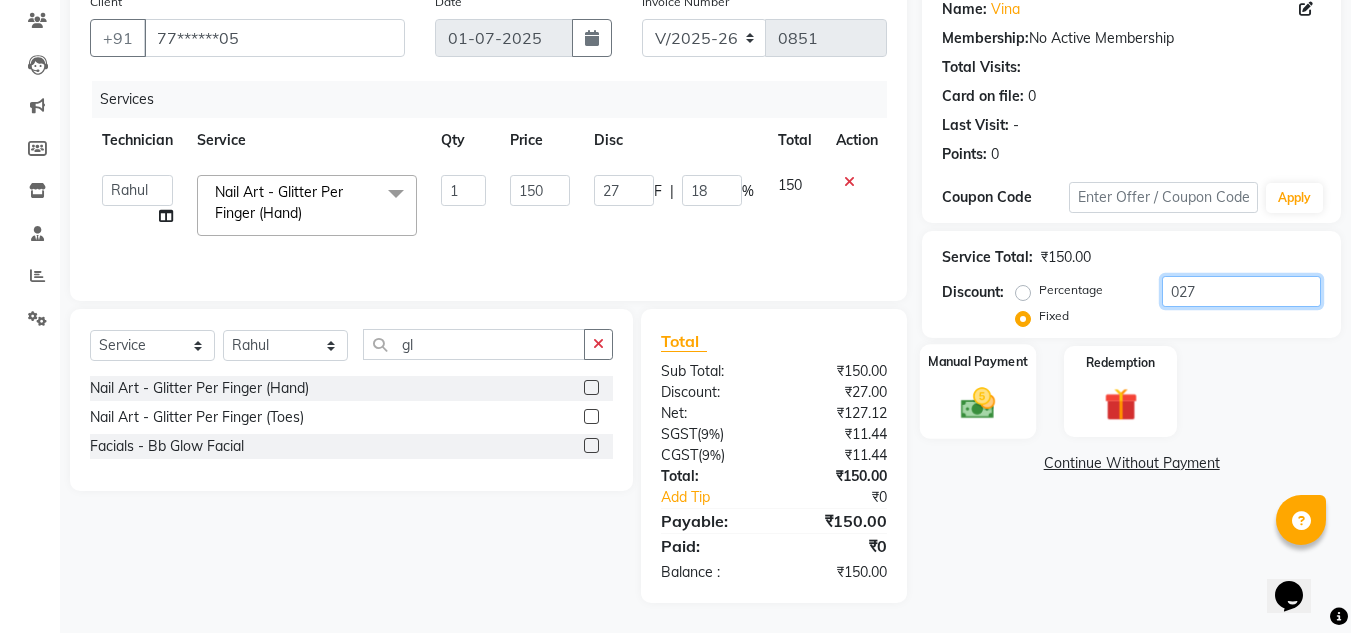 type on "027" 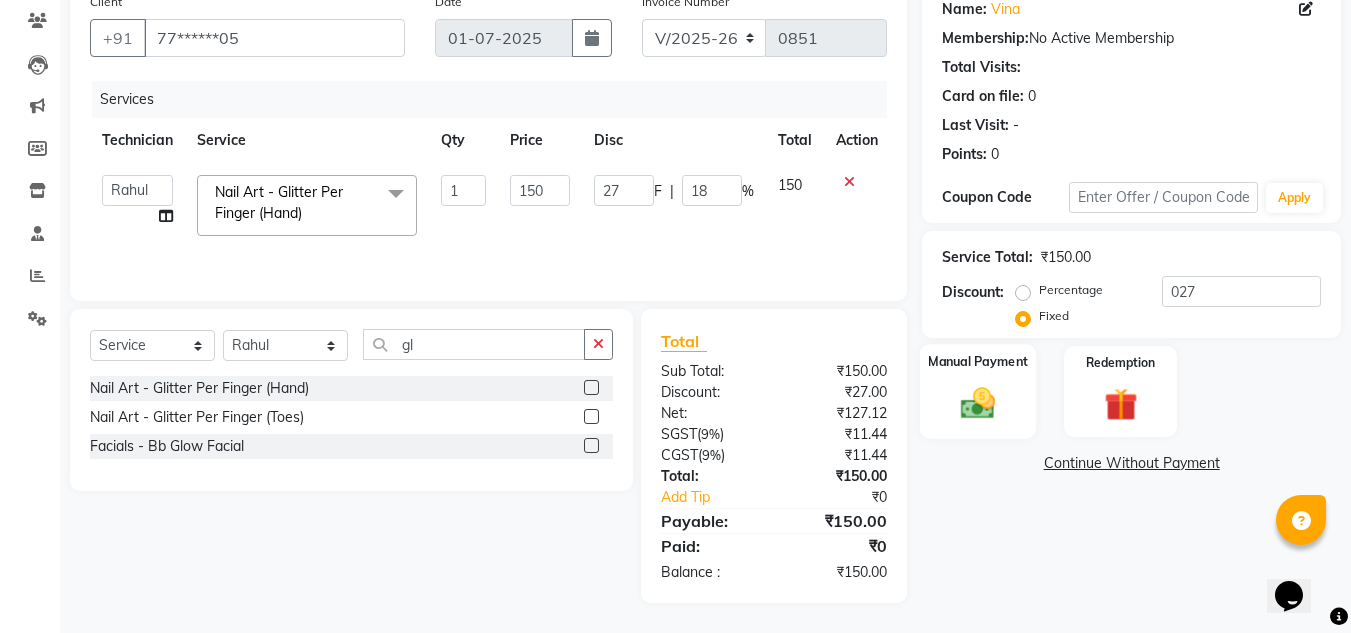 click 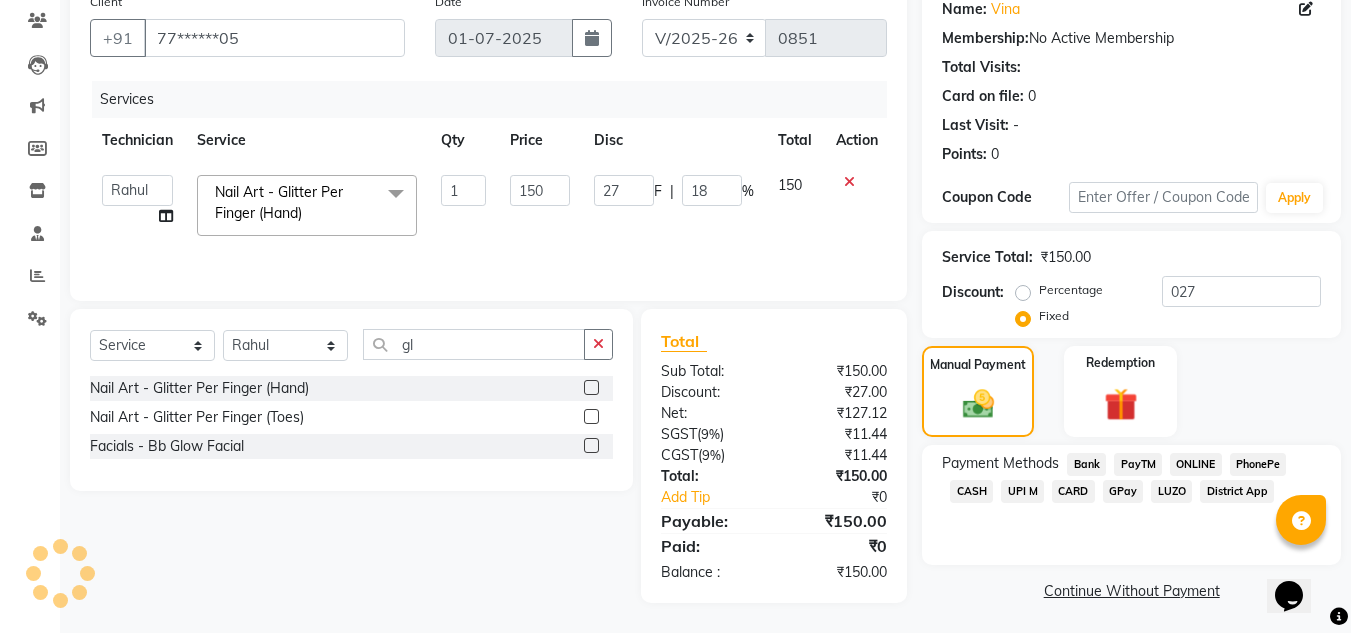click on "CASH" 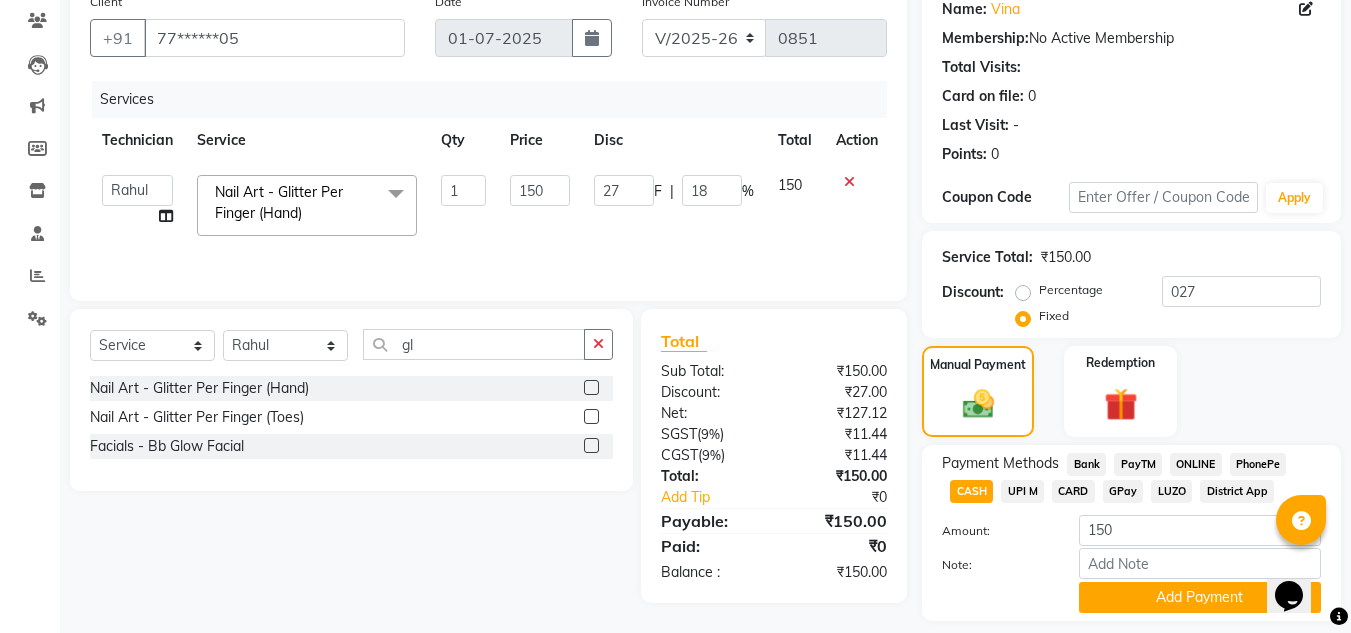 scroll, scrollTop: 226, scrollLeft: 0, axis: vertical 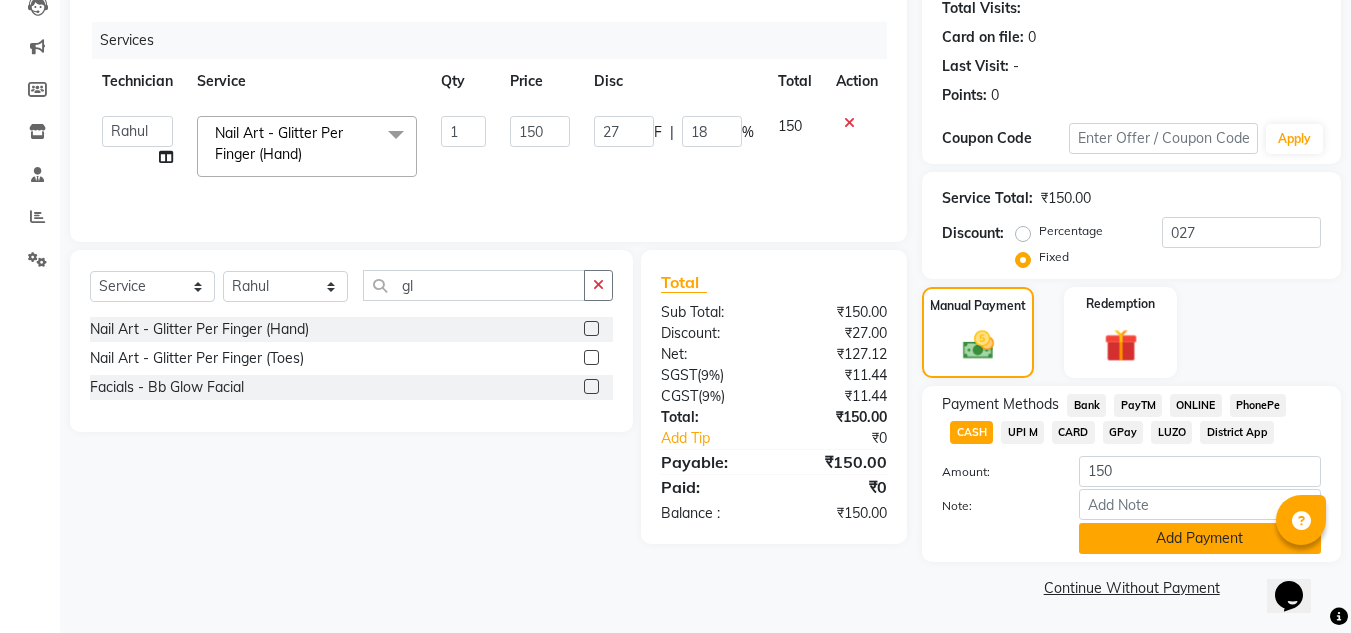 click on "Add Payment" 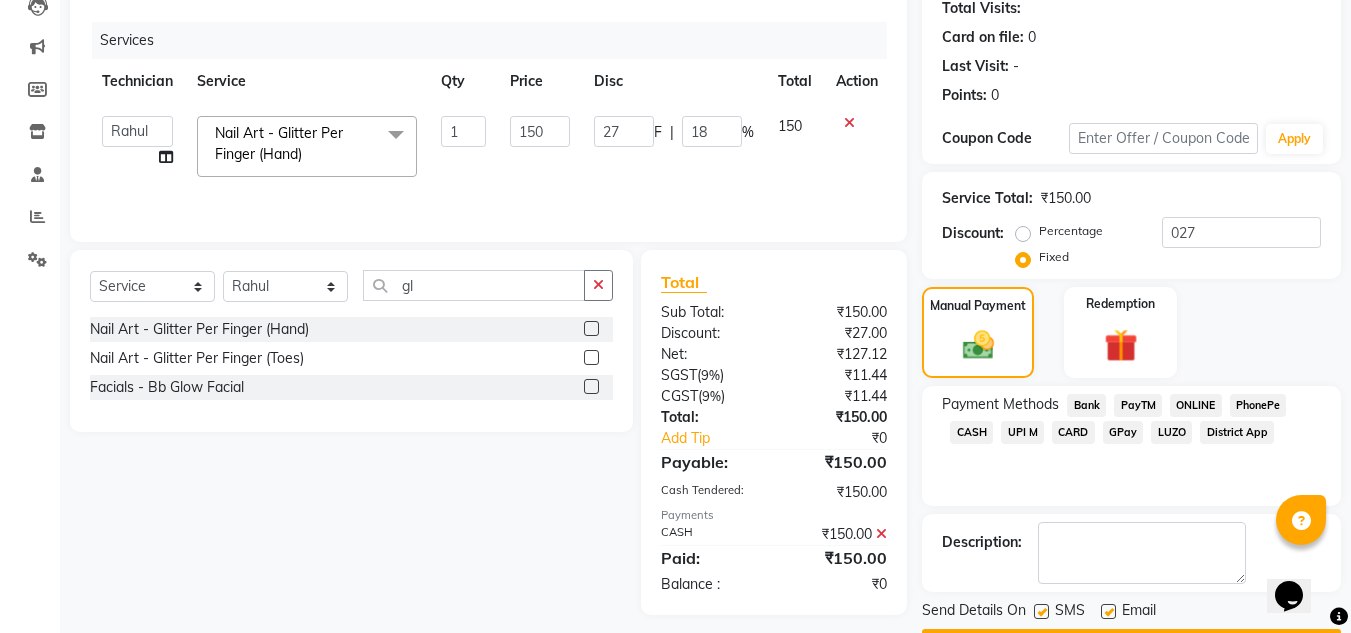 scroll, scrollTop: 283, scrollLeft: 0, axis: vertical 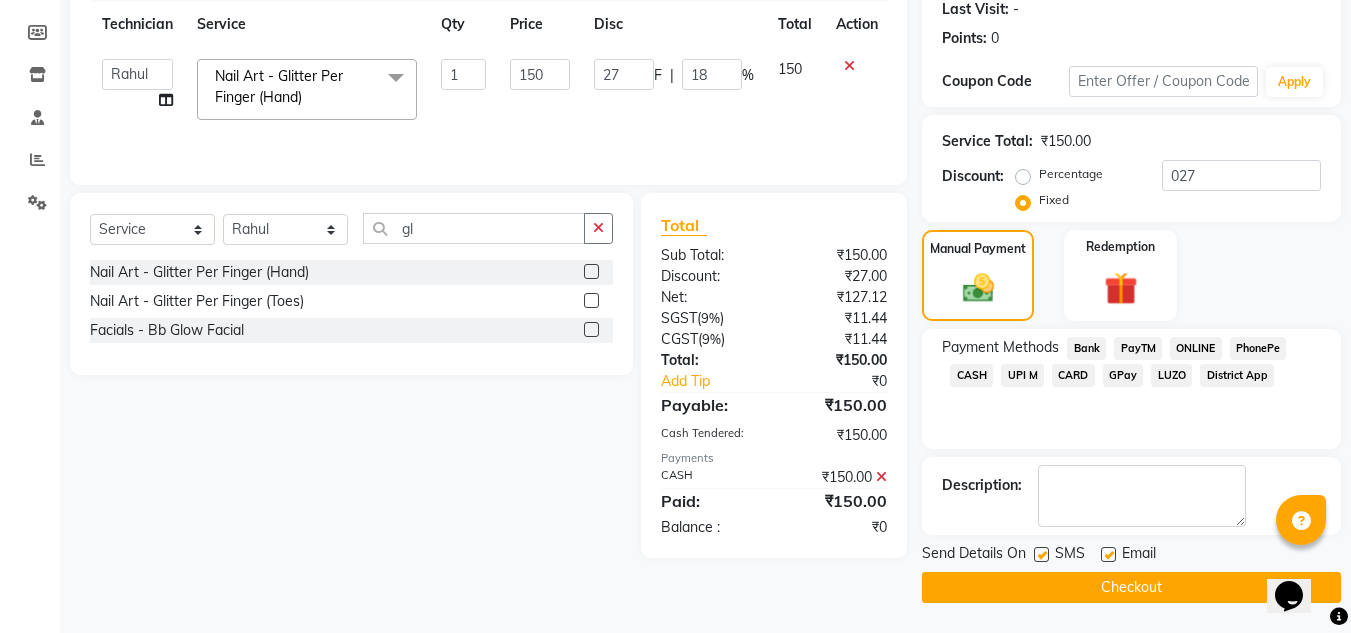 click on "Checkout" 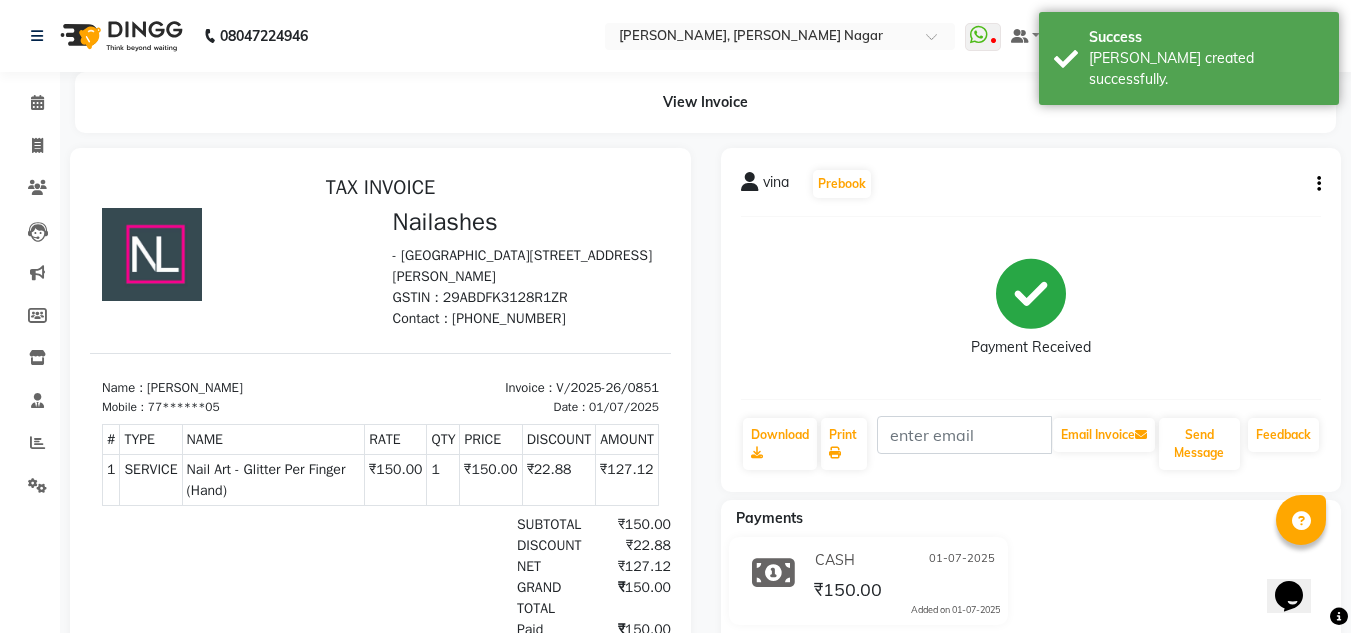 scroll, scrollTop: 0, scrollLeft: 0, axis: both 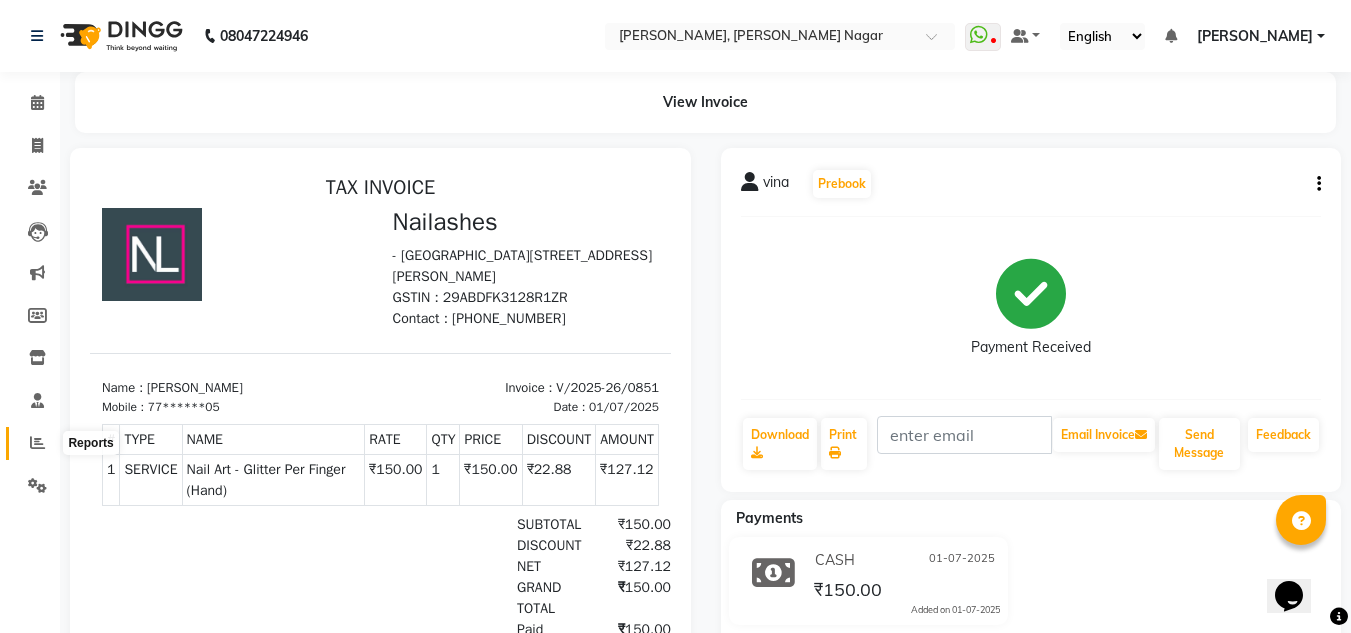 click 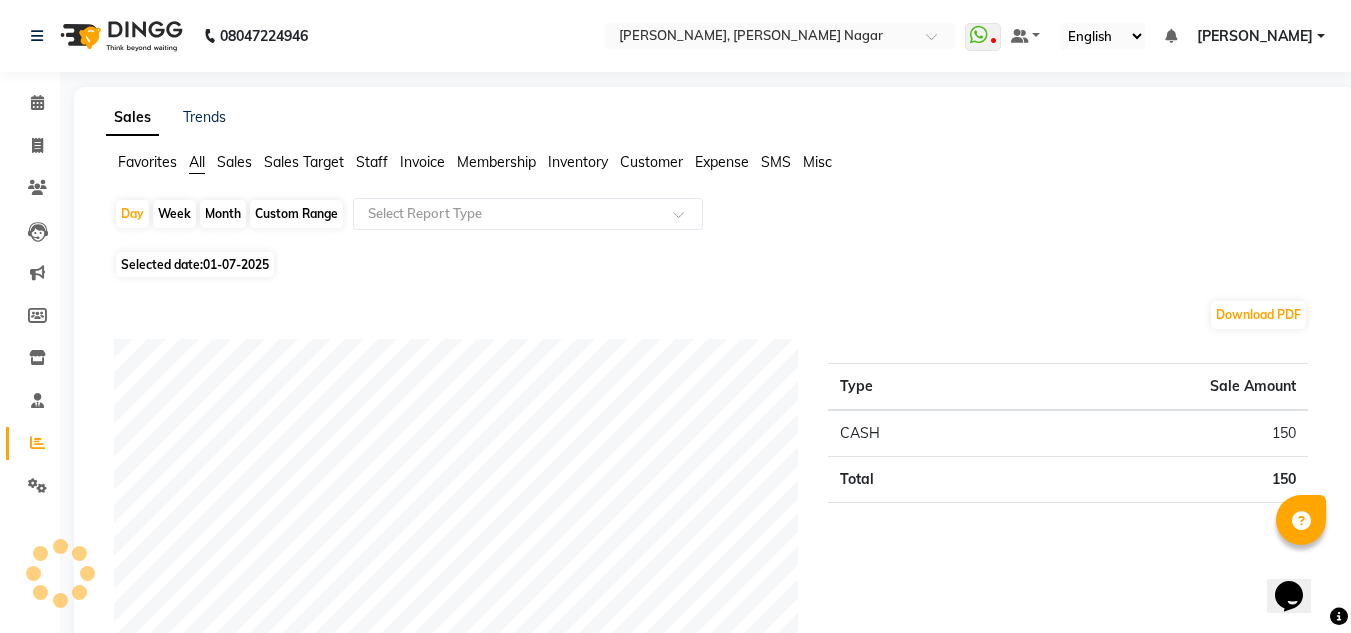 click on "01-07-2025" 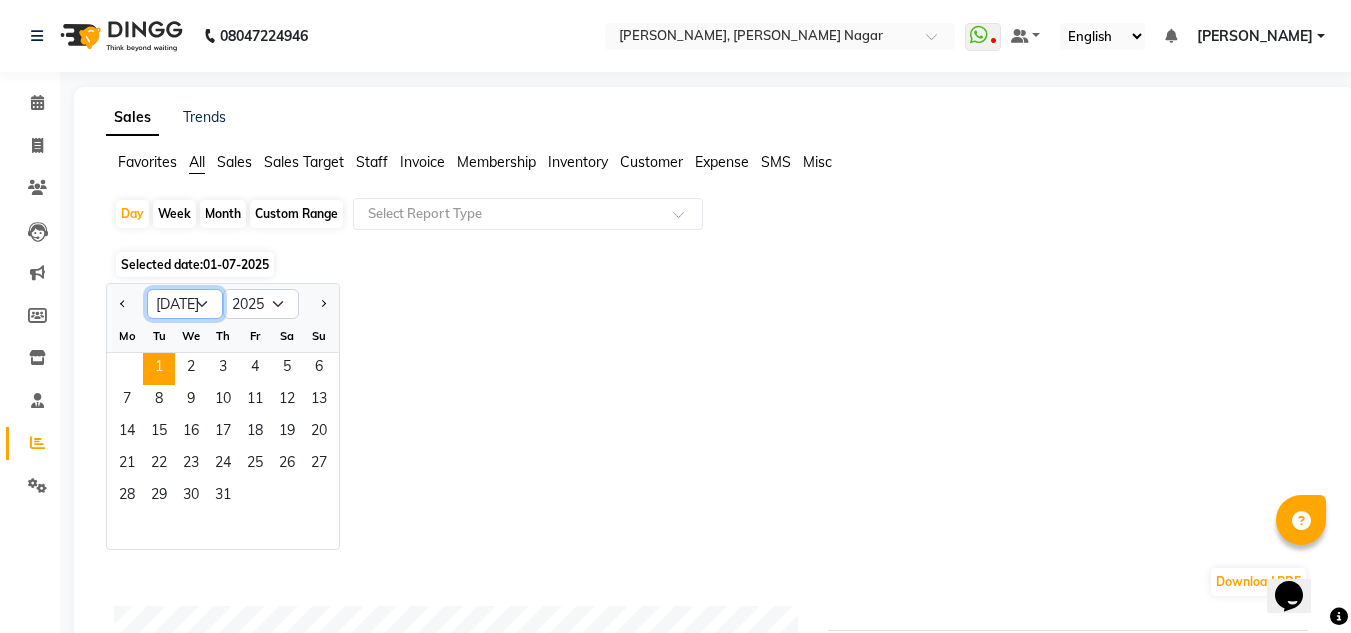 click on "Jan Feb Mar Apr May Jun [DATE] Aug Sep Oct Nov Dec" 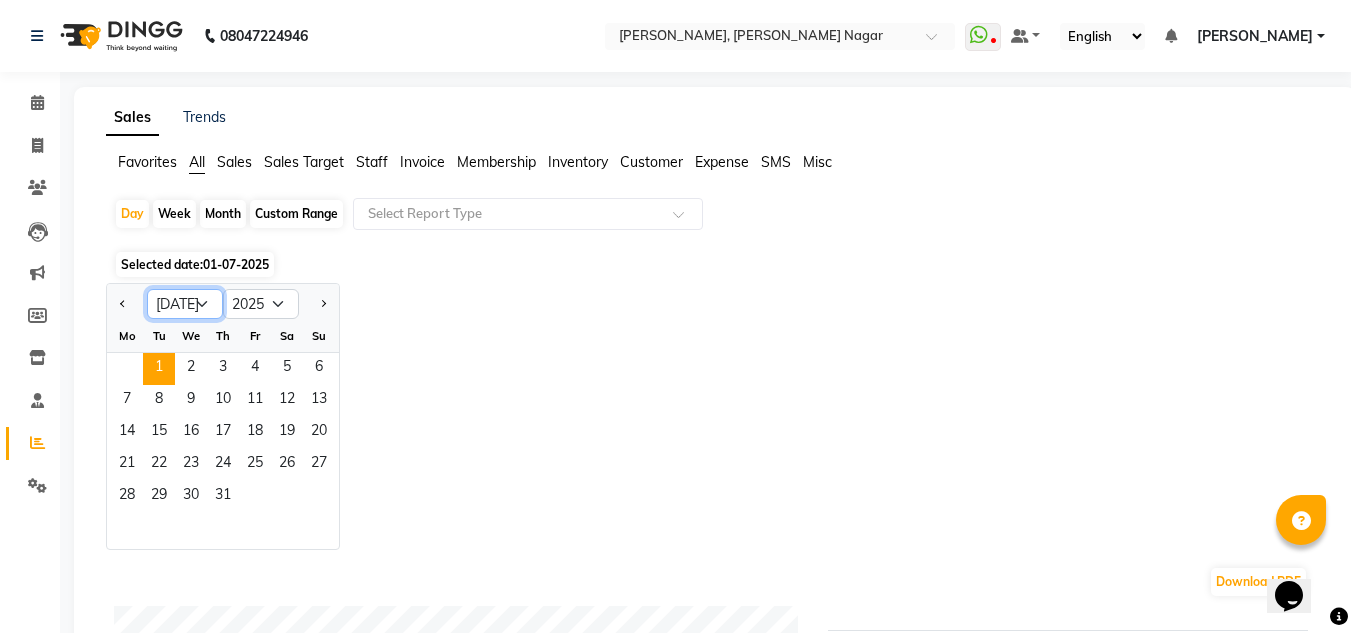 select on "6" 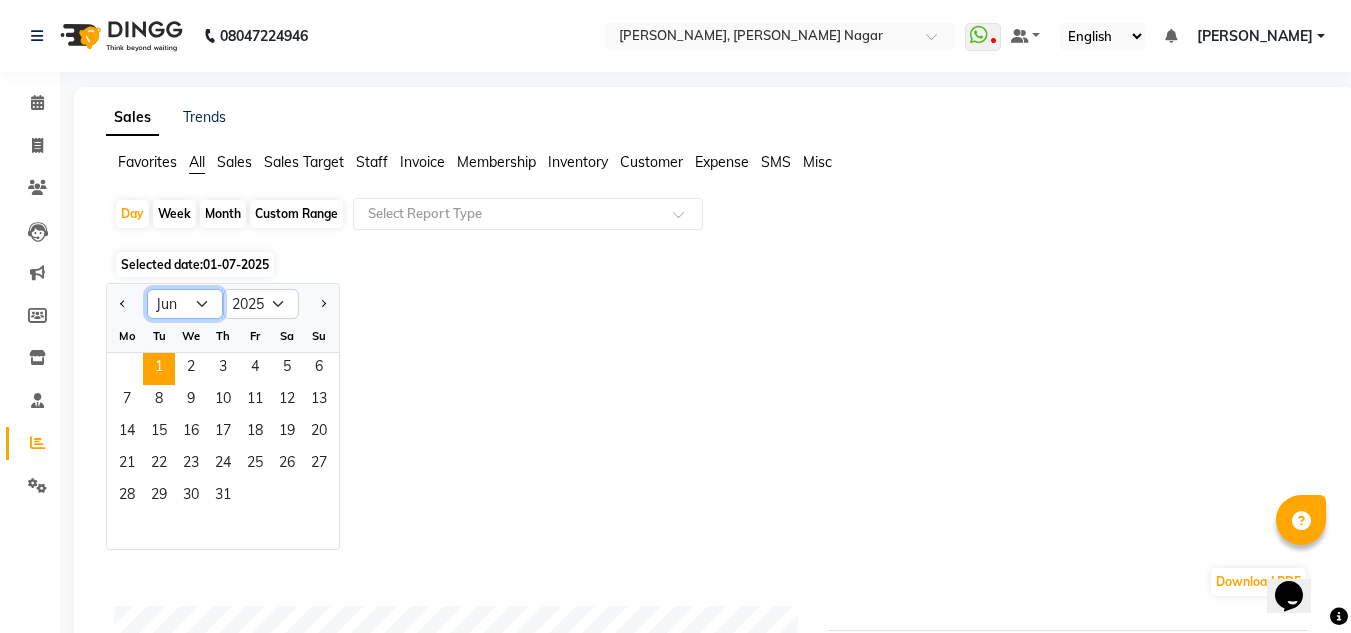 click on "Jan Feb Mar Apr May Jun [DATE] Aug Sep Oct Nov Dec" 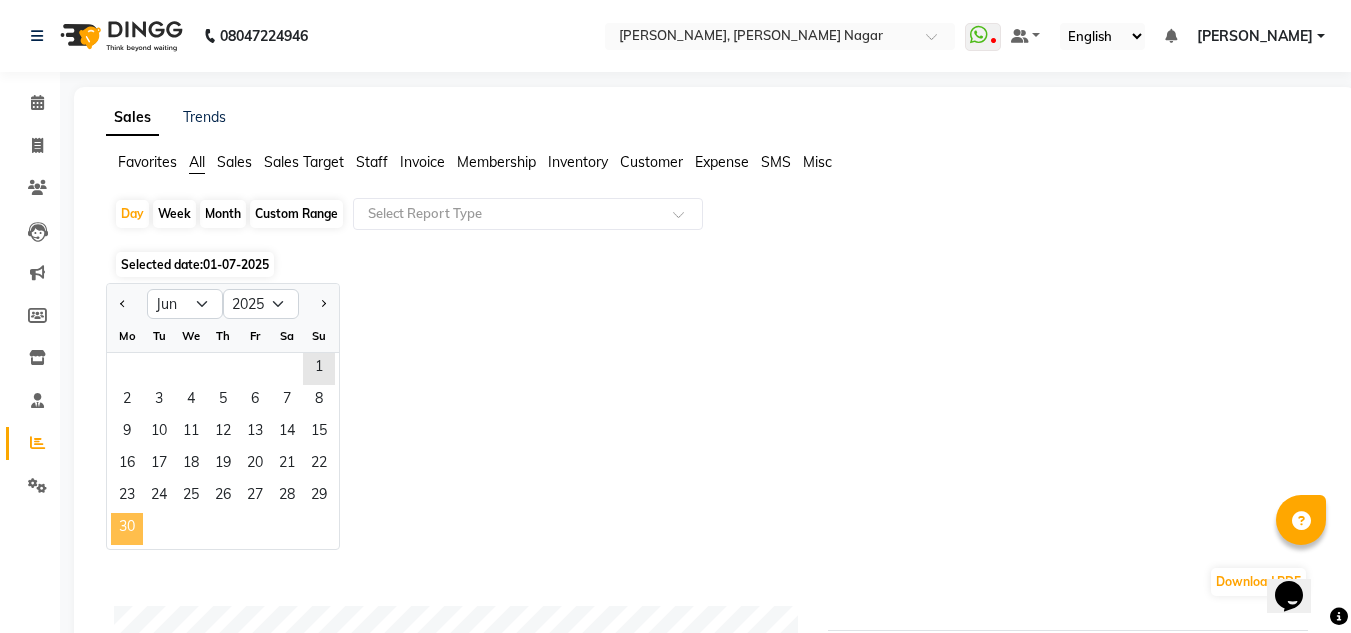 click on "30" 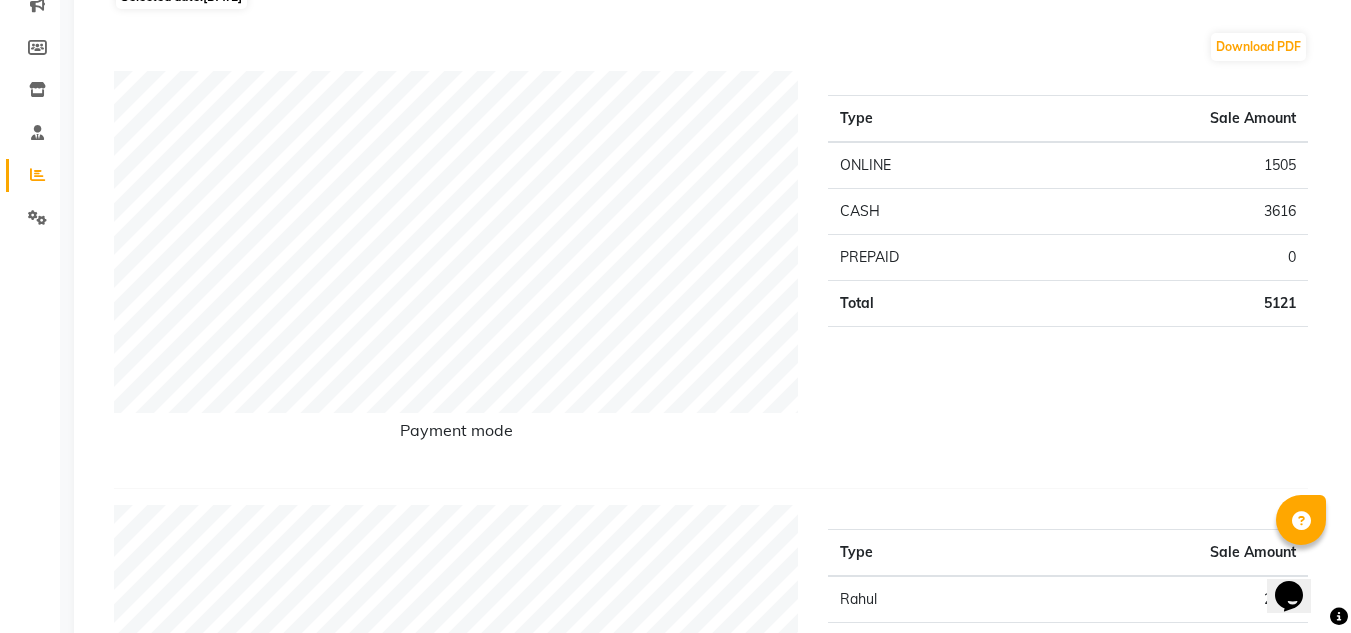 scroll, scrollTop: 274, scrollLeft: 0, axis: vertical 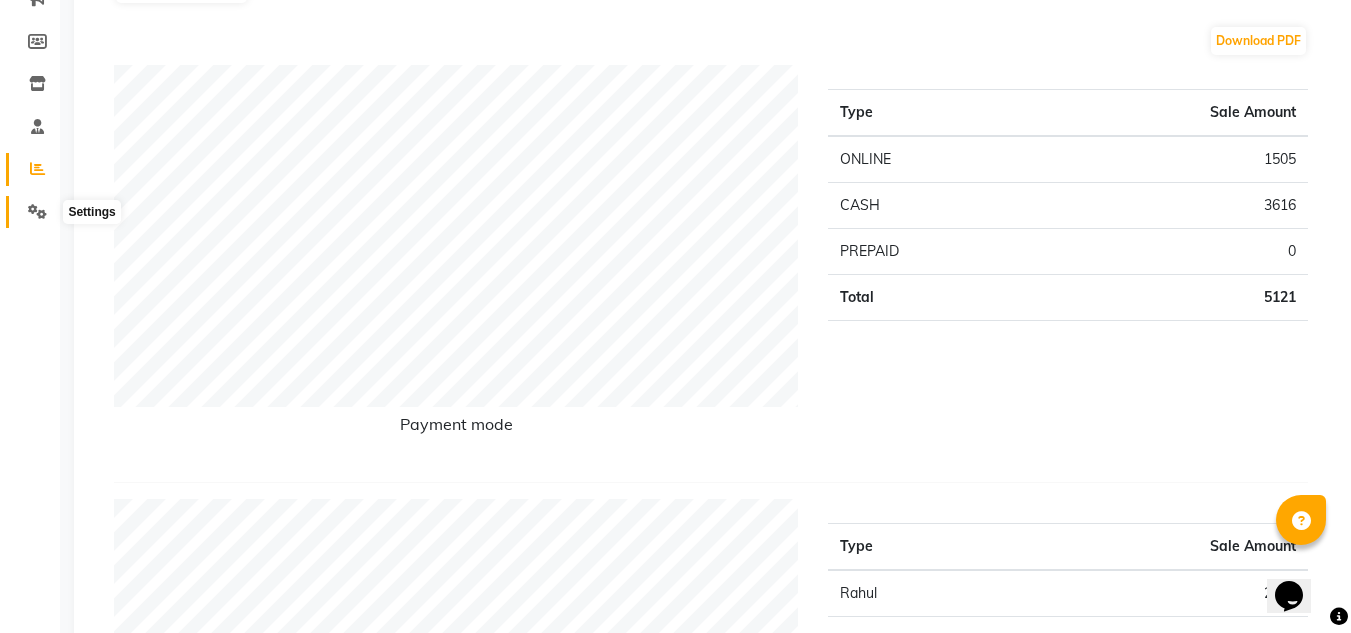 click 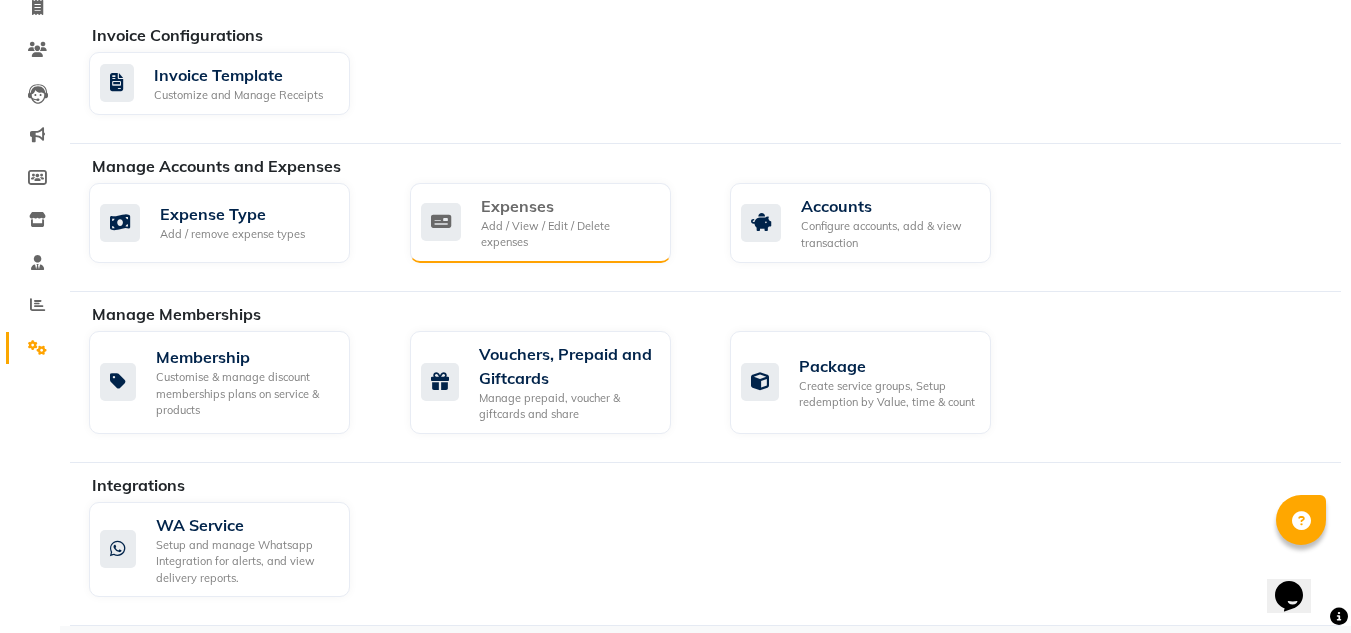 scroll, scrollTop: 139, scrollLeft: 0, axis: vertical 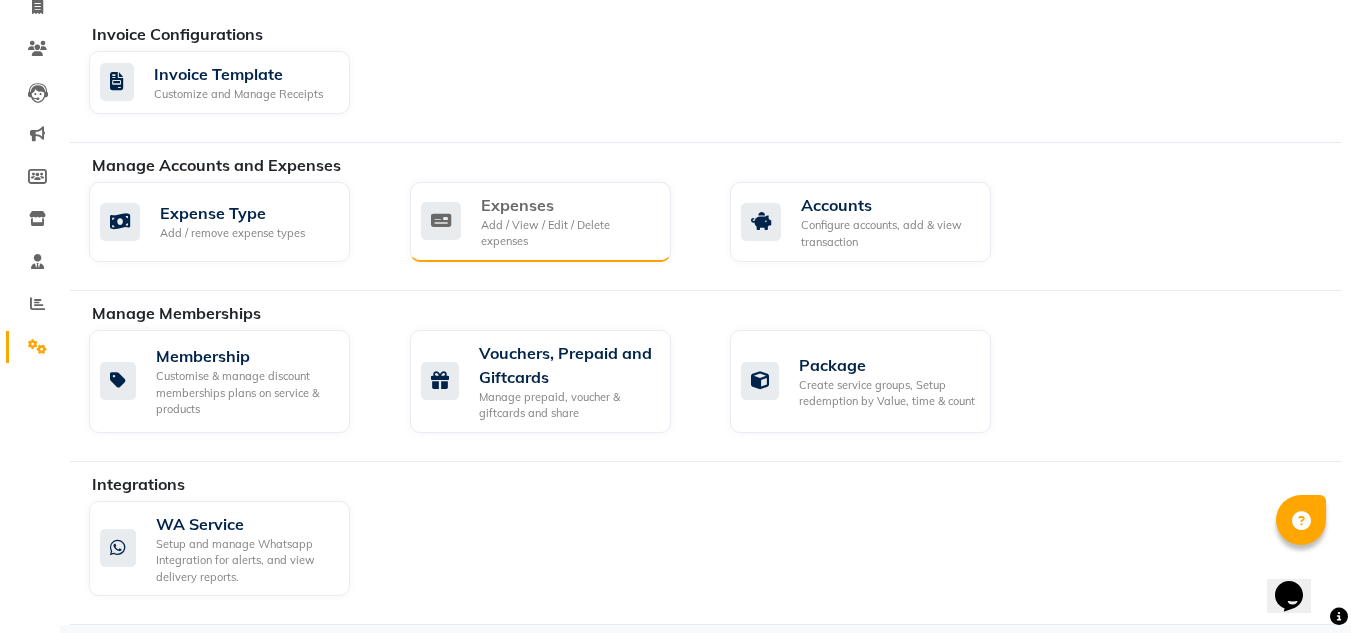 click 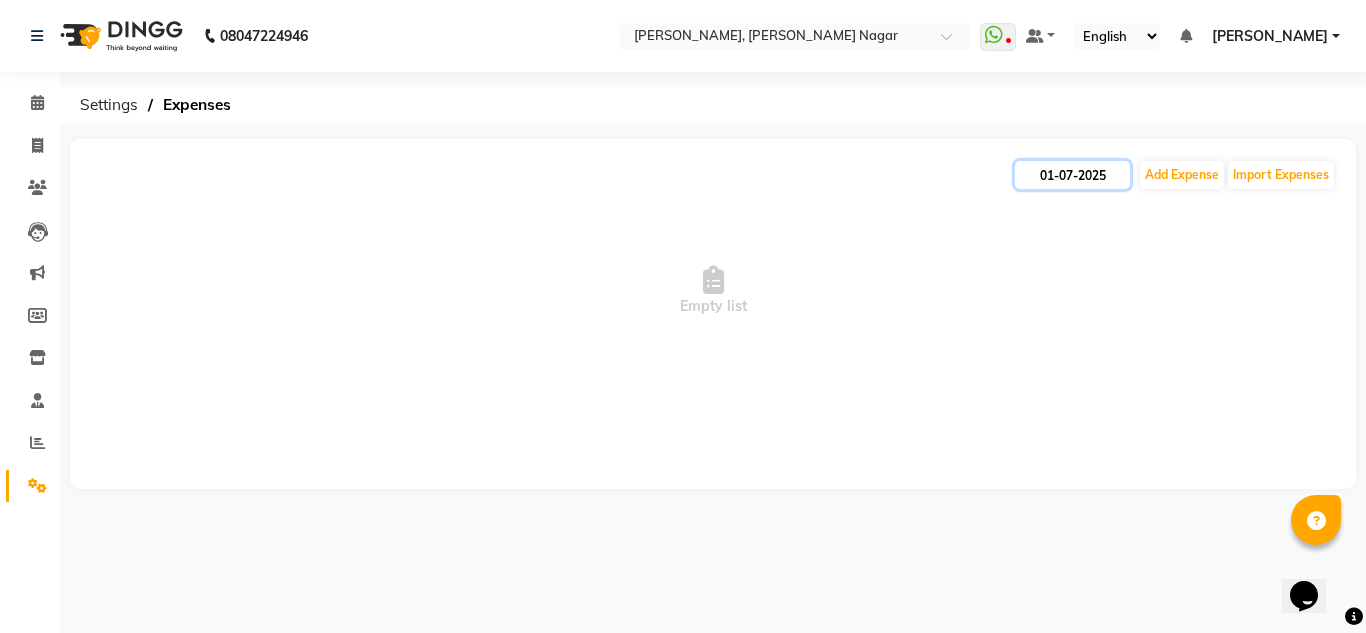 click on "01-07-2025" 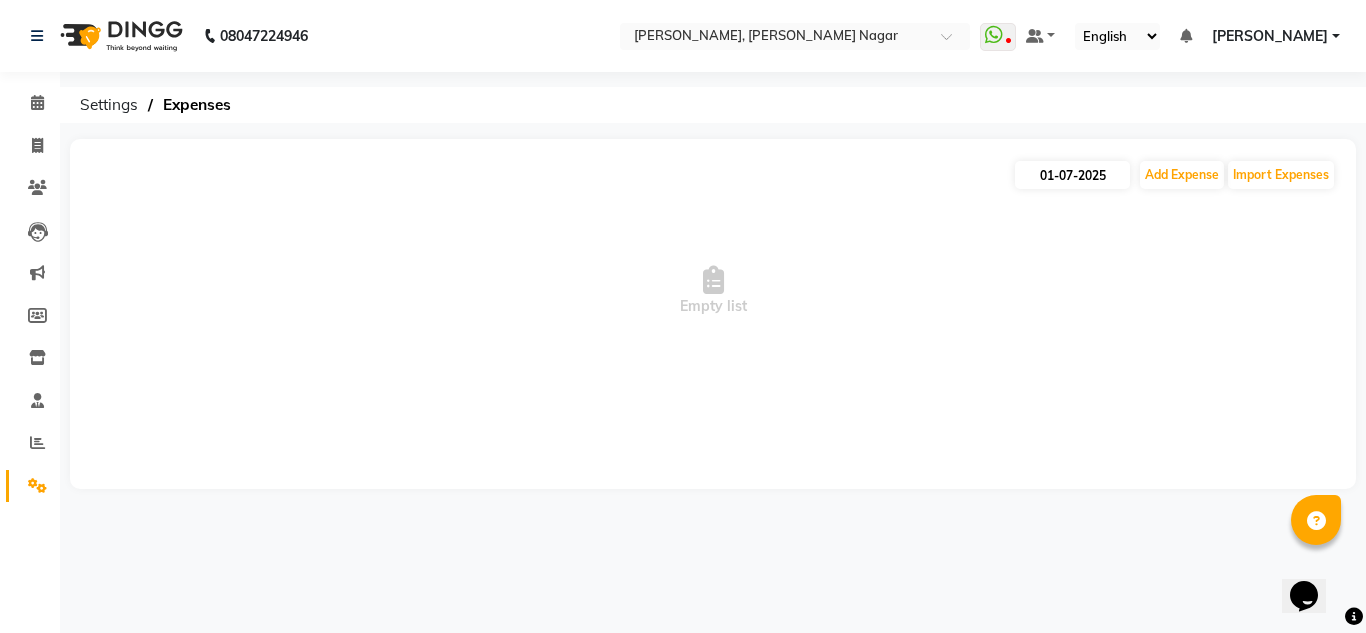 select on "7" 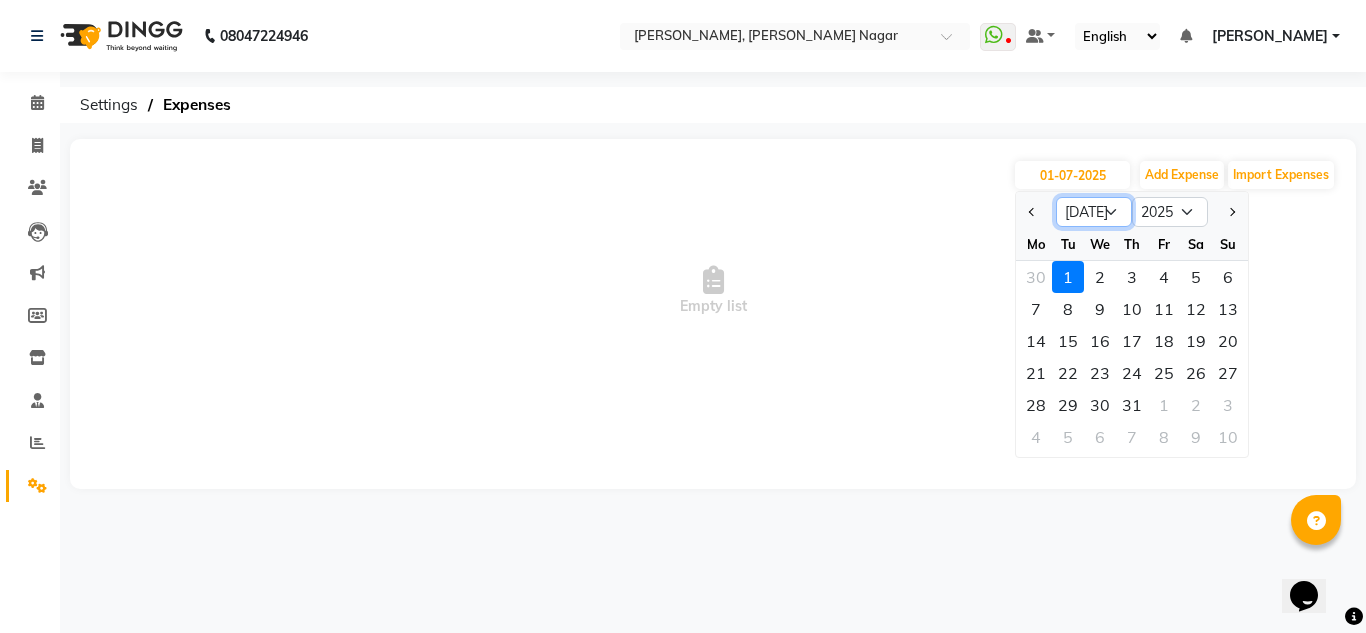 click on "Jan Feb Mar Apr May Jun [DATE] Aug Sep Oct Nov Dec" 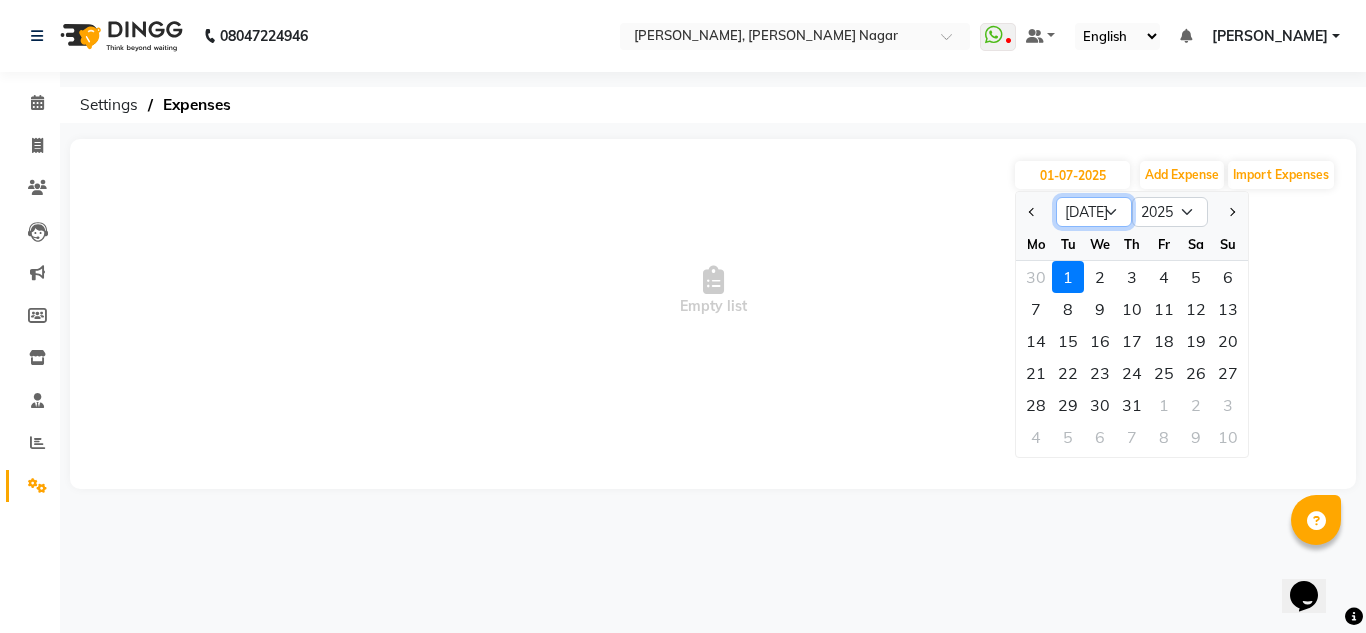 select on "6" 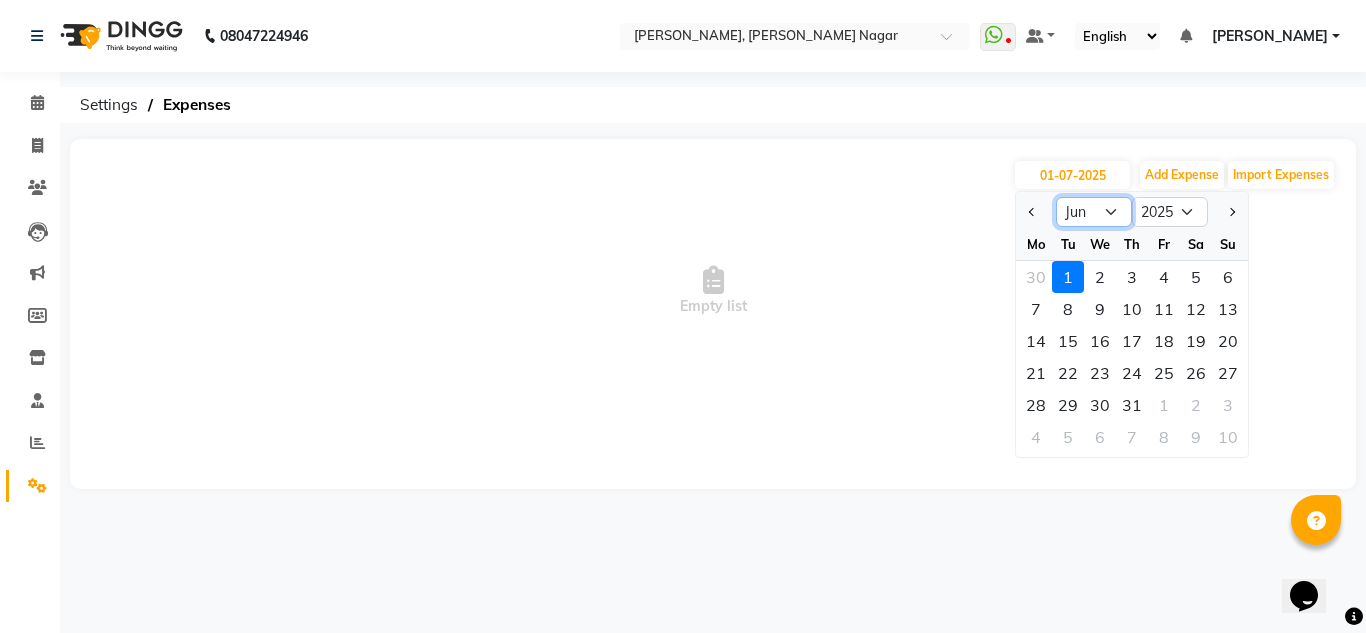 click on "Jan Feb Mar Apr May Jun [DATE] Aug Sep Oct Nov Dec" 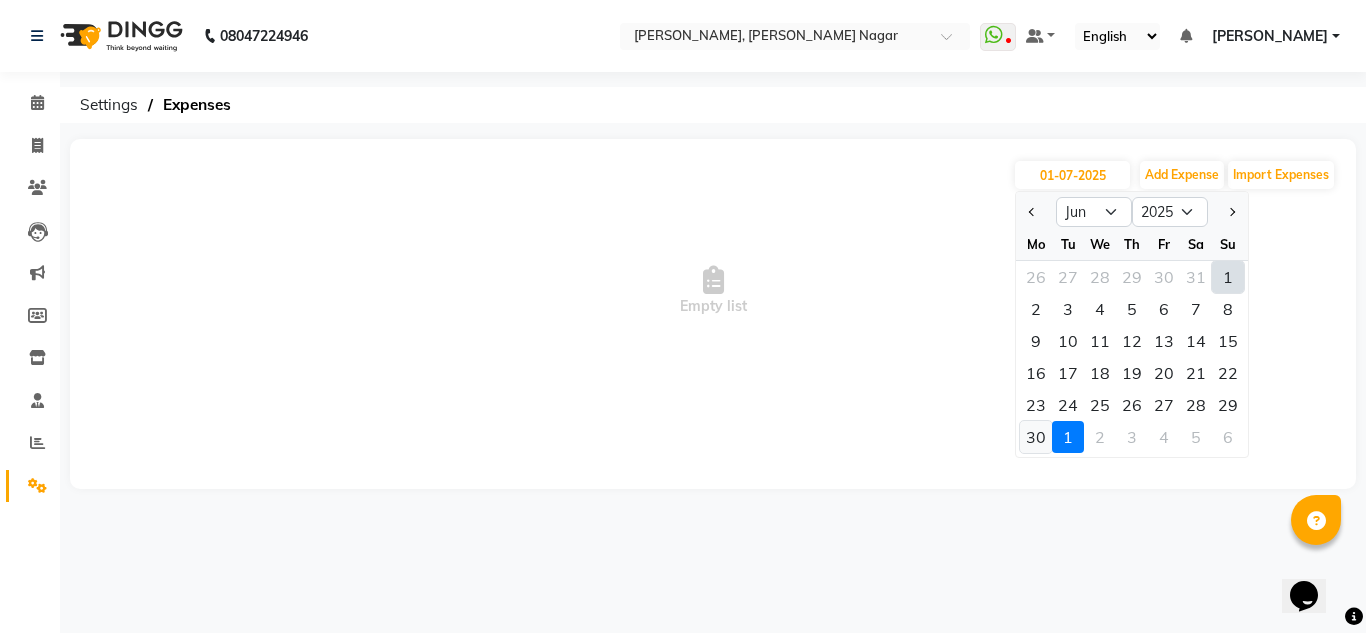 click on "30" 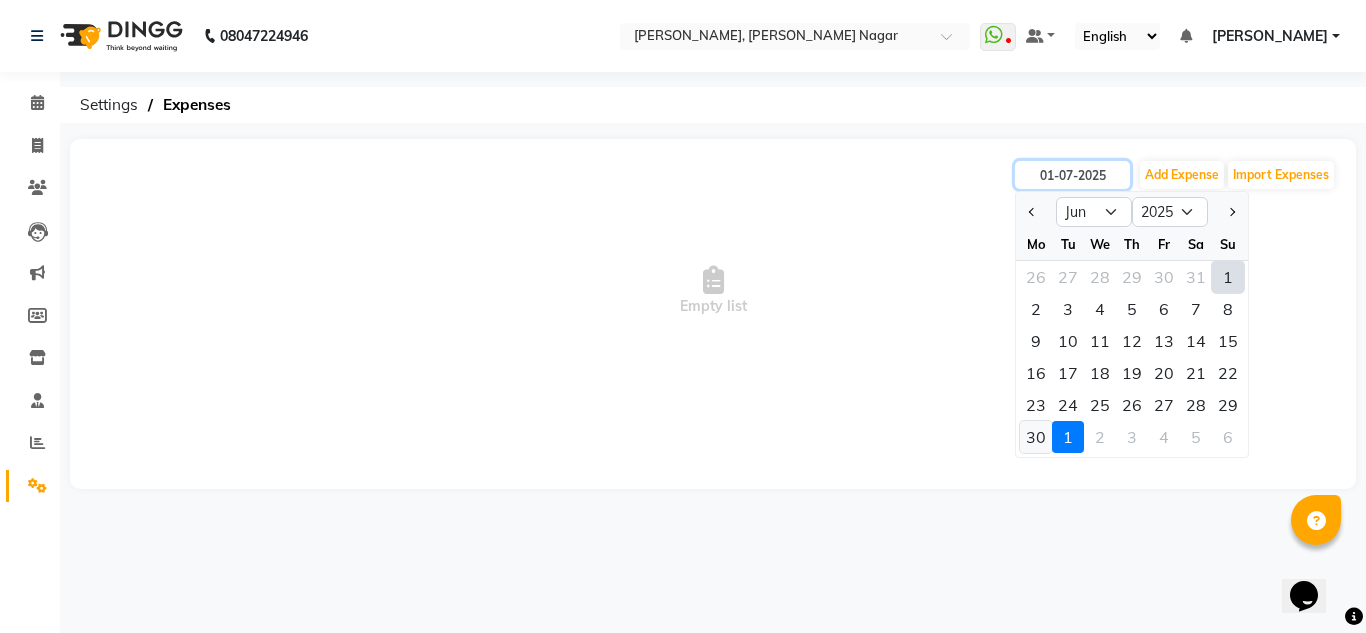 type on "[DATE]" 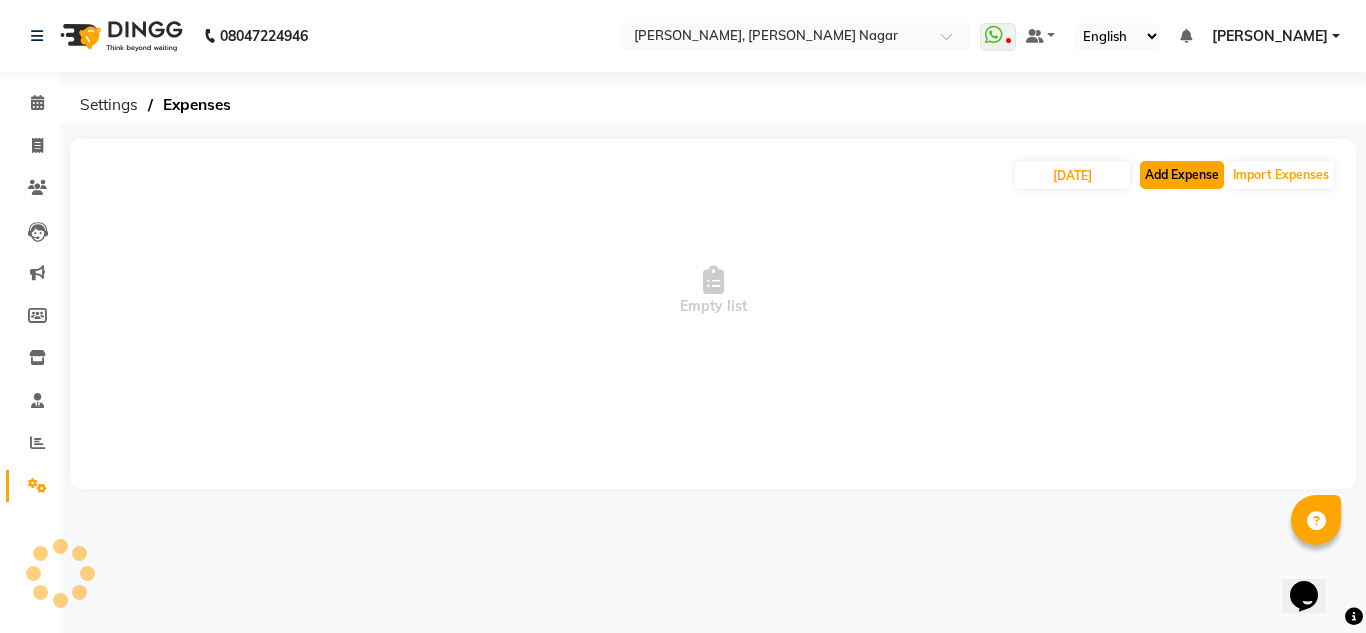 click on "Add Expense" 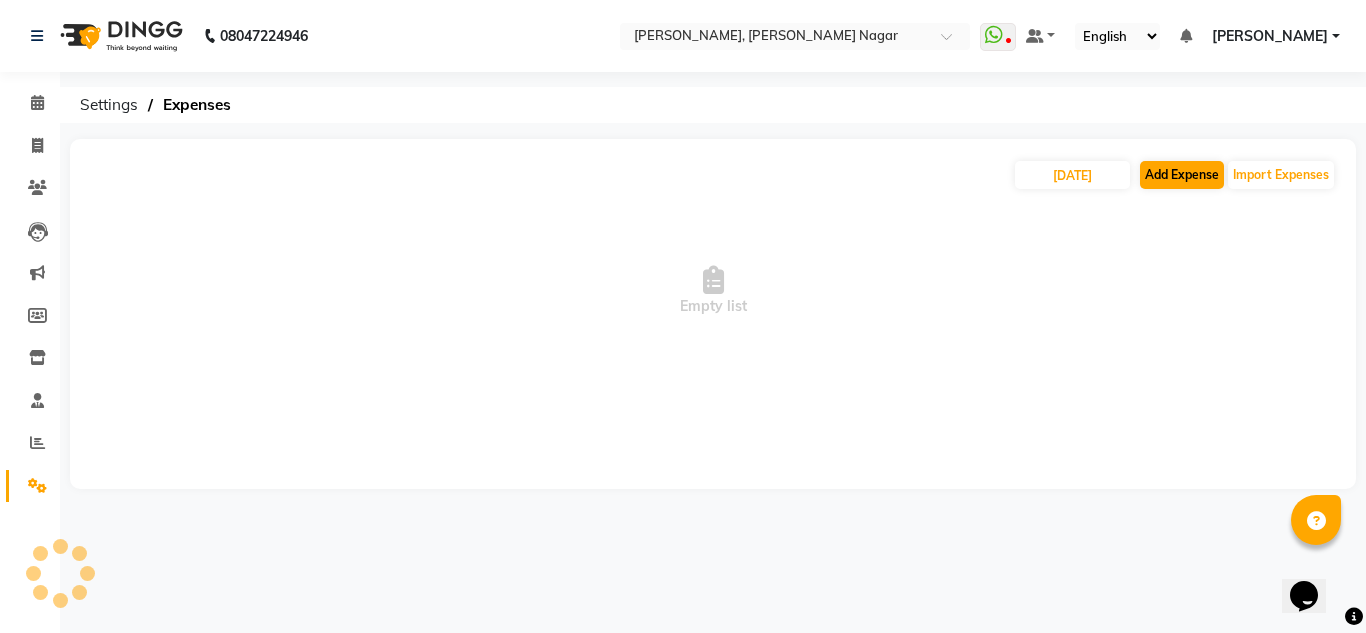 select on "1" 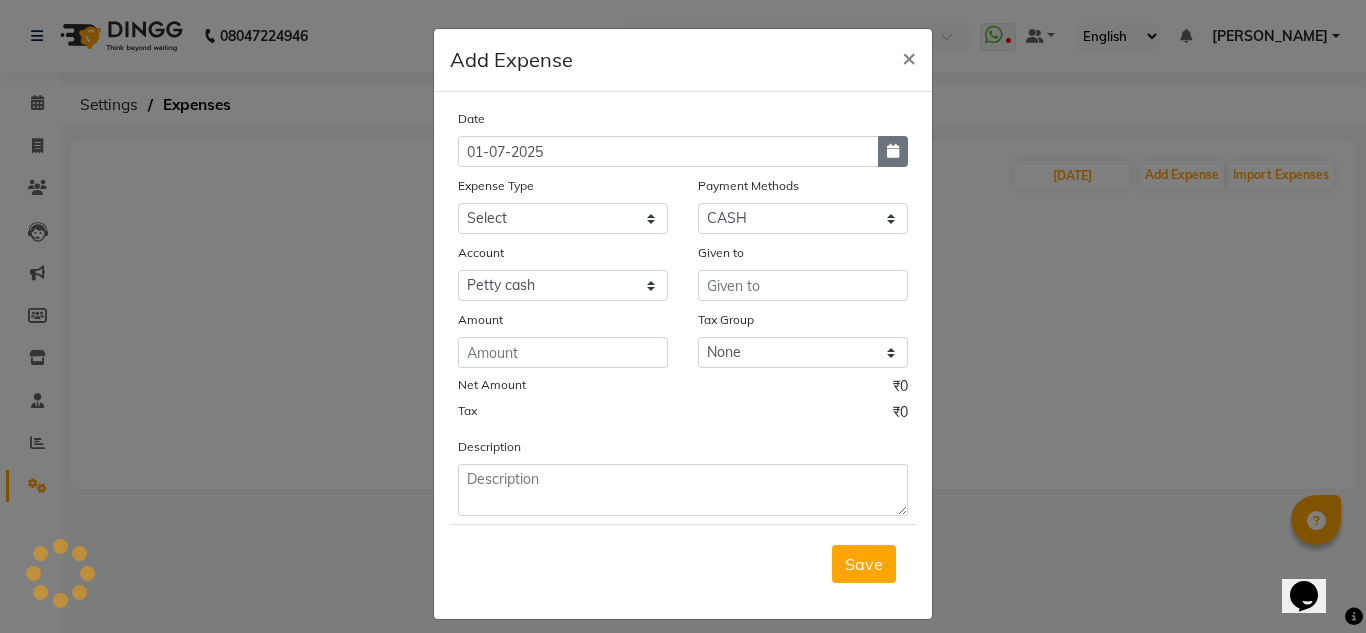 click 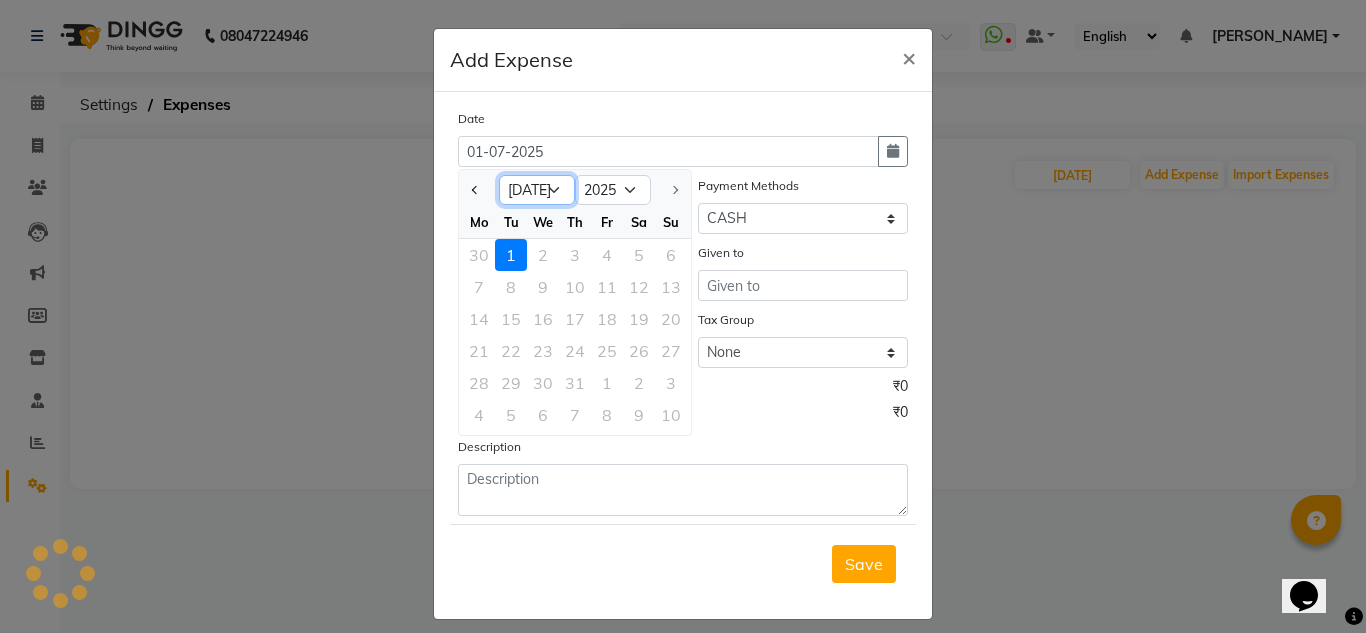 click on "Jan Feb Mar Apr May Jun Jul" 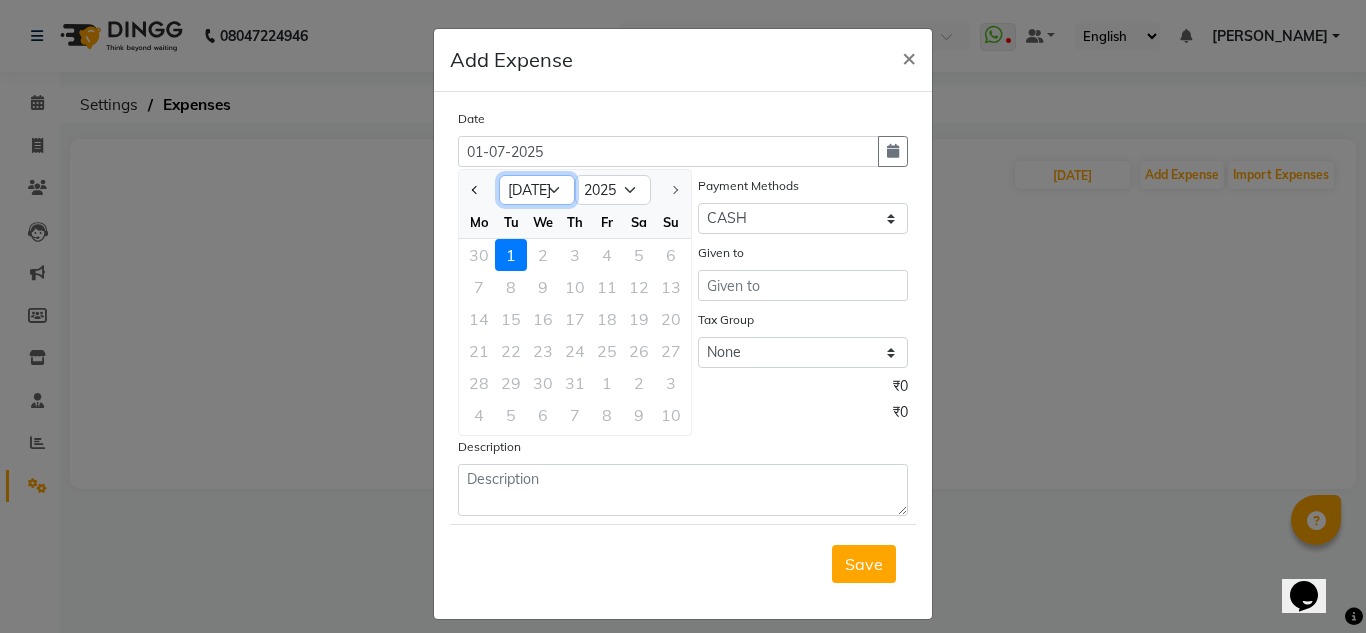 select on "6" 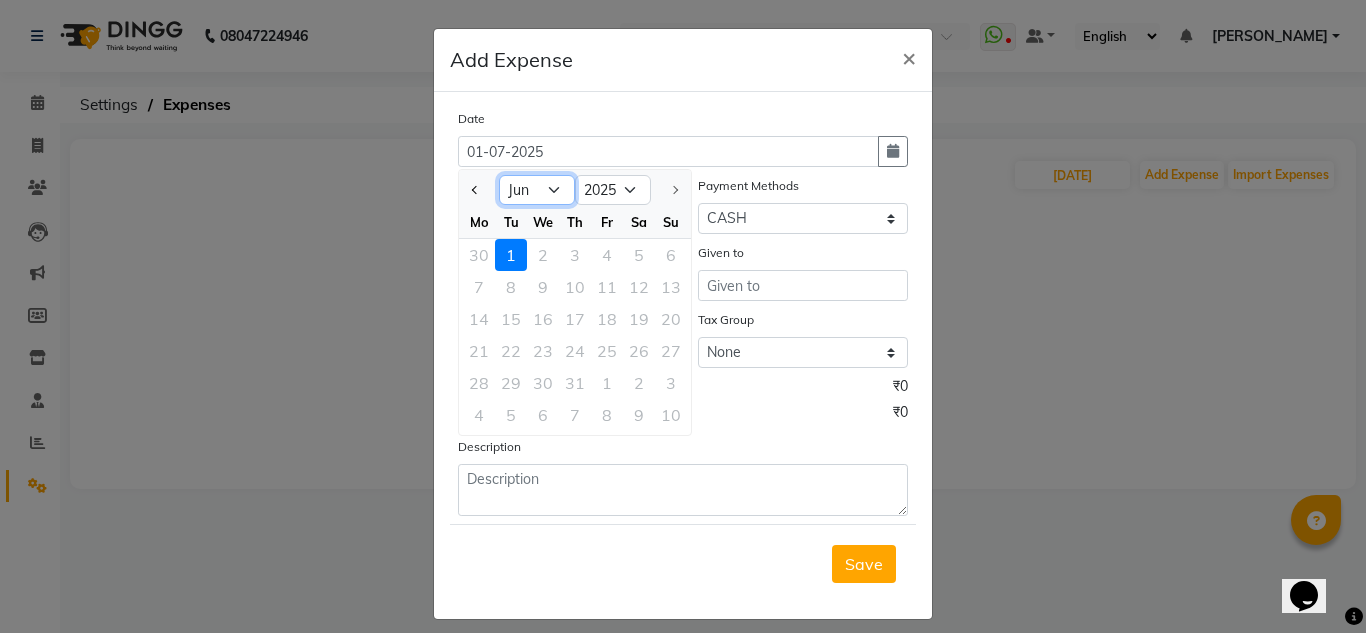 click on "Jan Feb Mar Apr May Jun Jul" 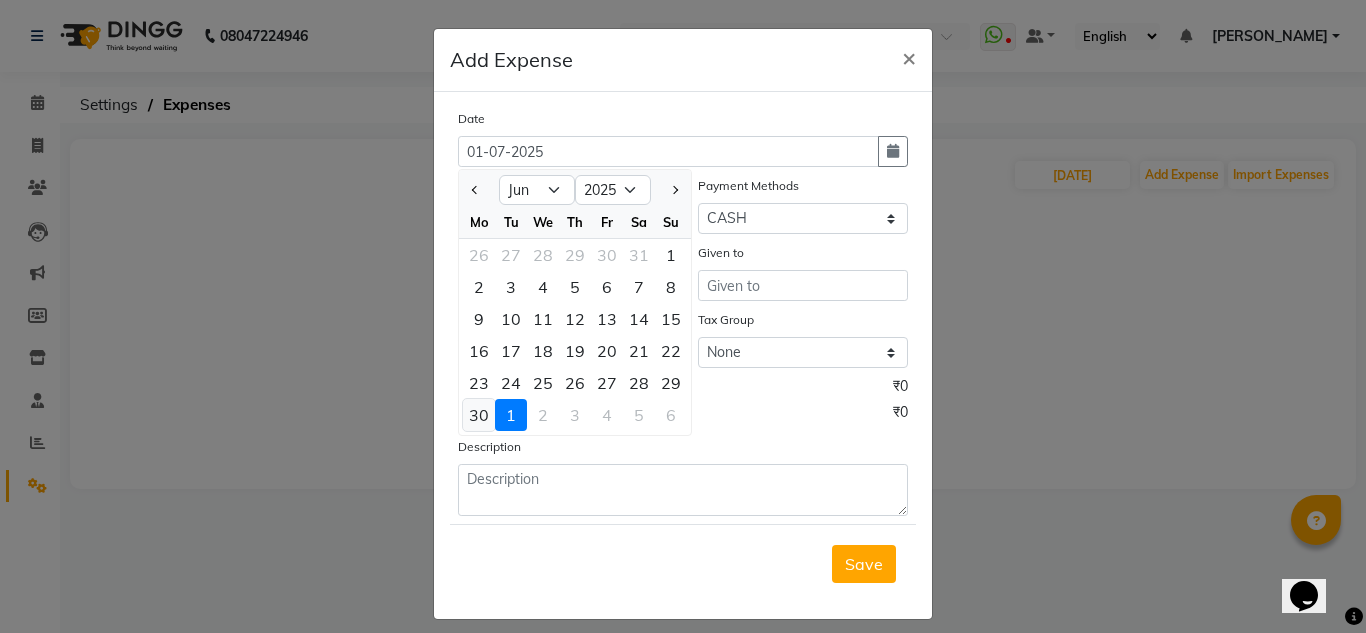 click on "30" 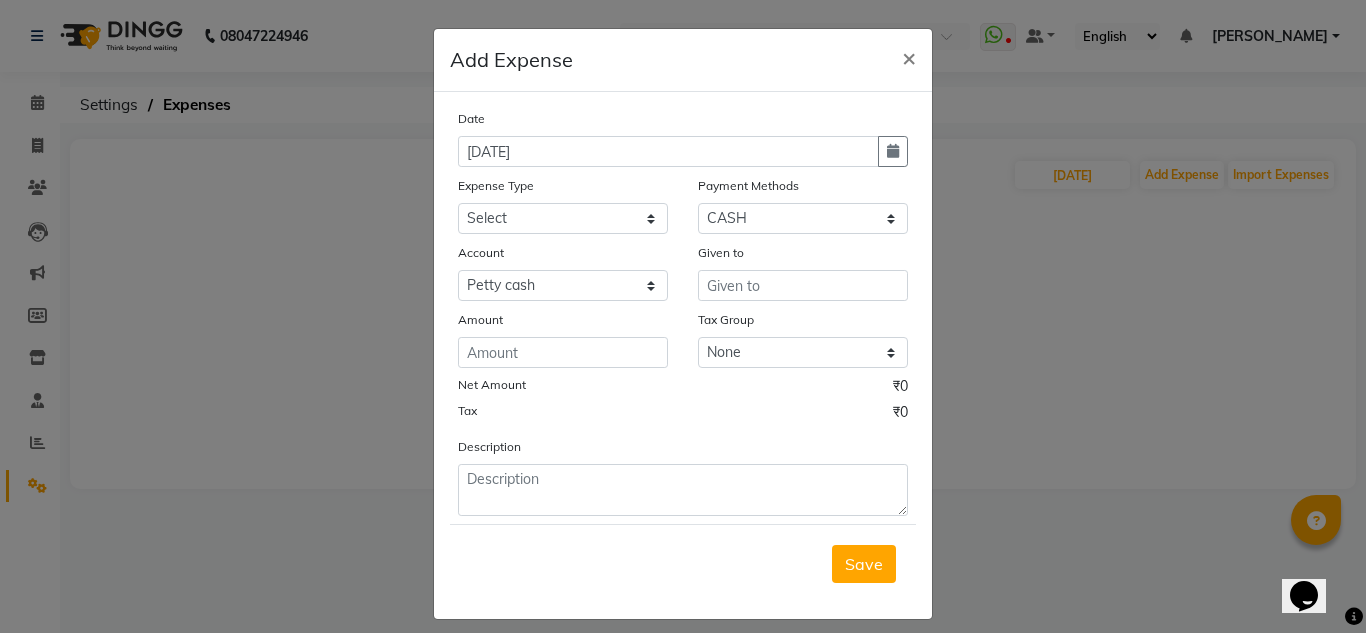 click on "Add Expense  × Date 30-06-2025 Expense Type Select acetone Advance Salary bank deposite BBMP Beauty products Bed charges BIRTHDAY CAKE Bonus Carpenter CASH EXPENSE VOUCHER Cash handover Client Refreshment coconut water for clients COFFEE coffee powder Commission Conveyance Cotton Courier decoration Donation Drinking Water Electricity Eyelashes return Face mask floor cleaner flowers daily garbage green tea GST handover HANDWASH House Keeping Material House keeping Salary Incentive Internet Bill juice LAUNDRY Maintainance Marketing Medical Membership Milk Milk miscelleneous Naturals salon NEWSPAPER O T Other Pantry PETROL Phone Bill Plants plumber pooja items Porter priest Product Purchase product return Product sale puja items RAPIDO Refund Rent Shop Rent Staff Accommodation Royalty Salary Staff cab charges Staff dinner Staff Flight Ticket Staff  Hiring from another Branch Staff Snacks Stationary sugar sweets TEAM DINNER TIPS Tissue Transgender Utilities Water Bottle Water cane week of salary Wi Fi Payment" 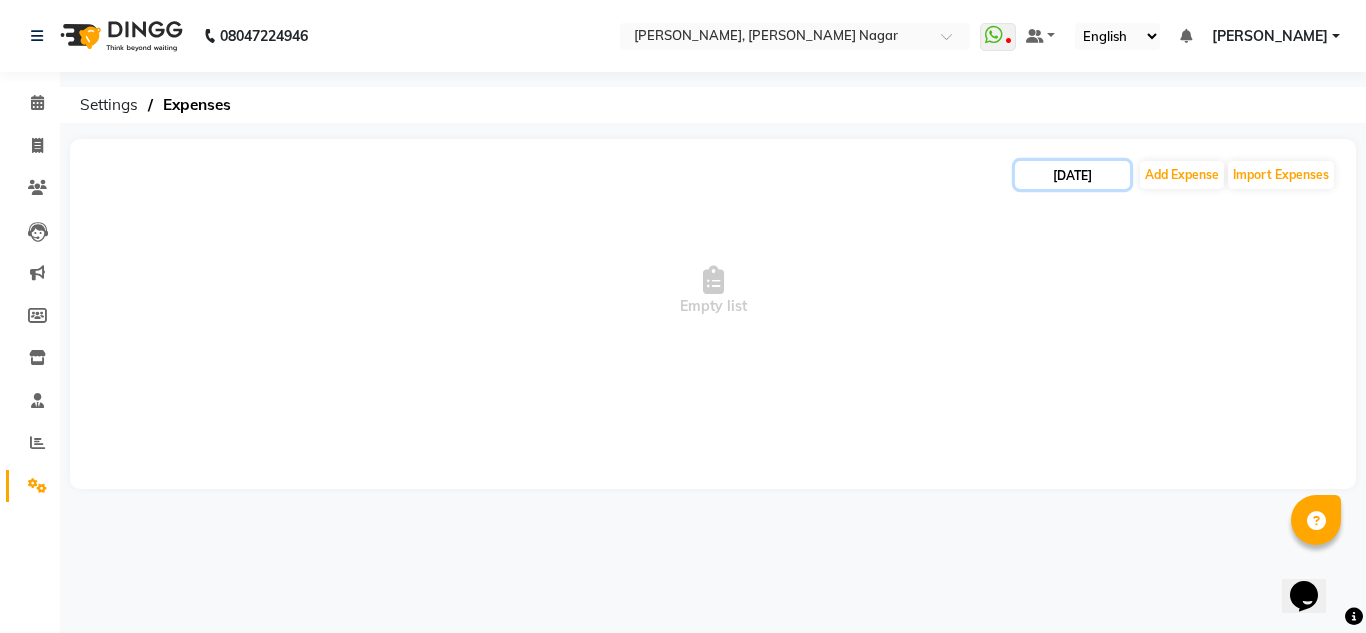 click on "[DATE]" 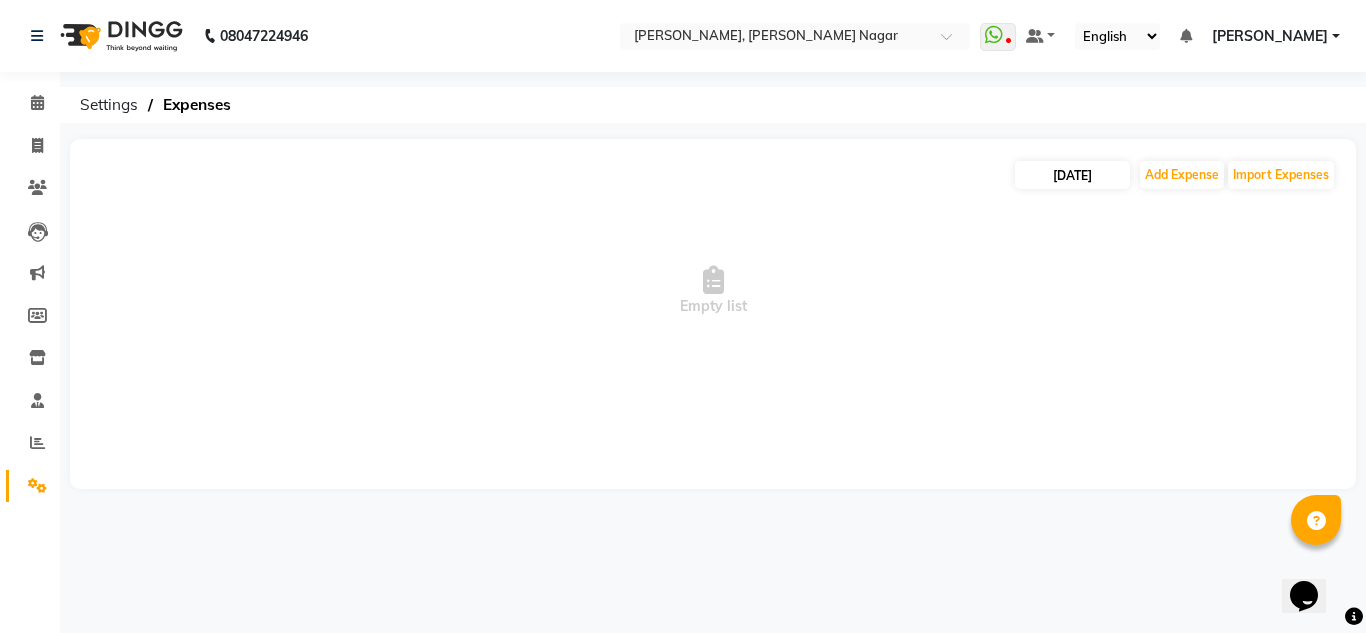 select on "6" 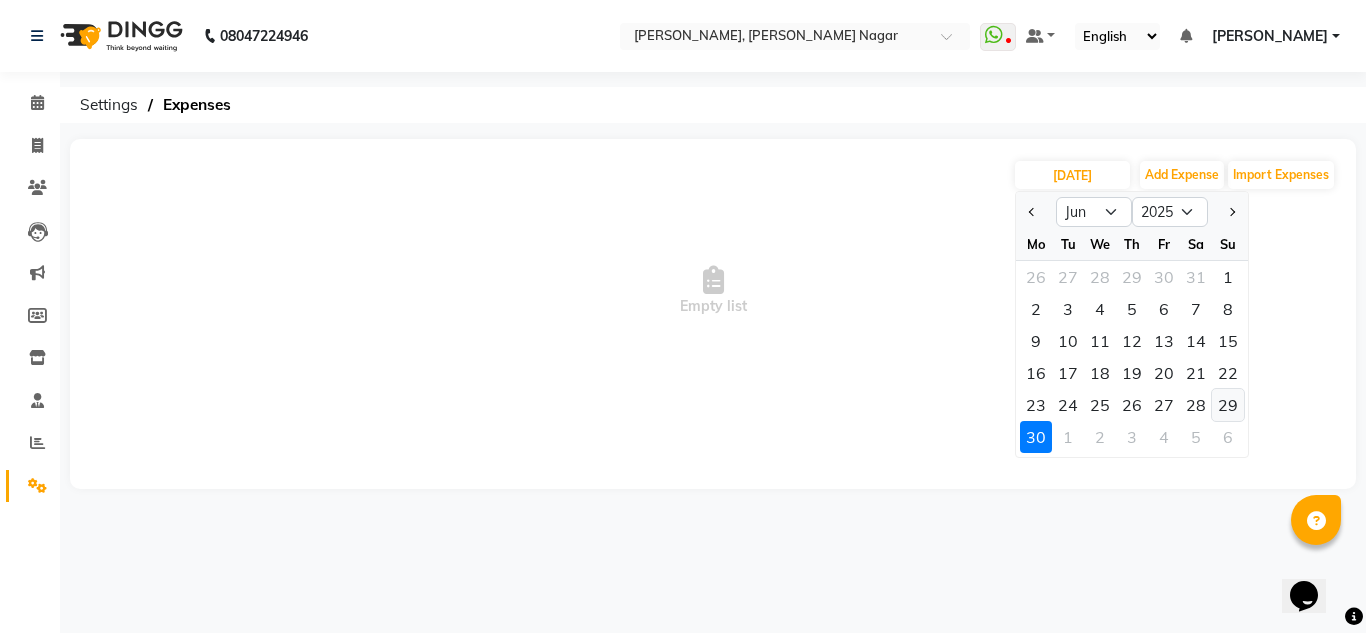 click on "29" 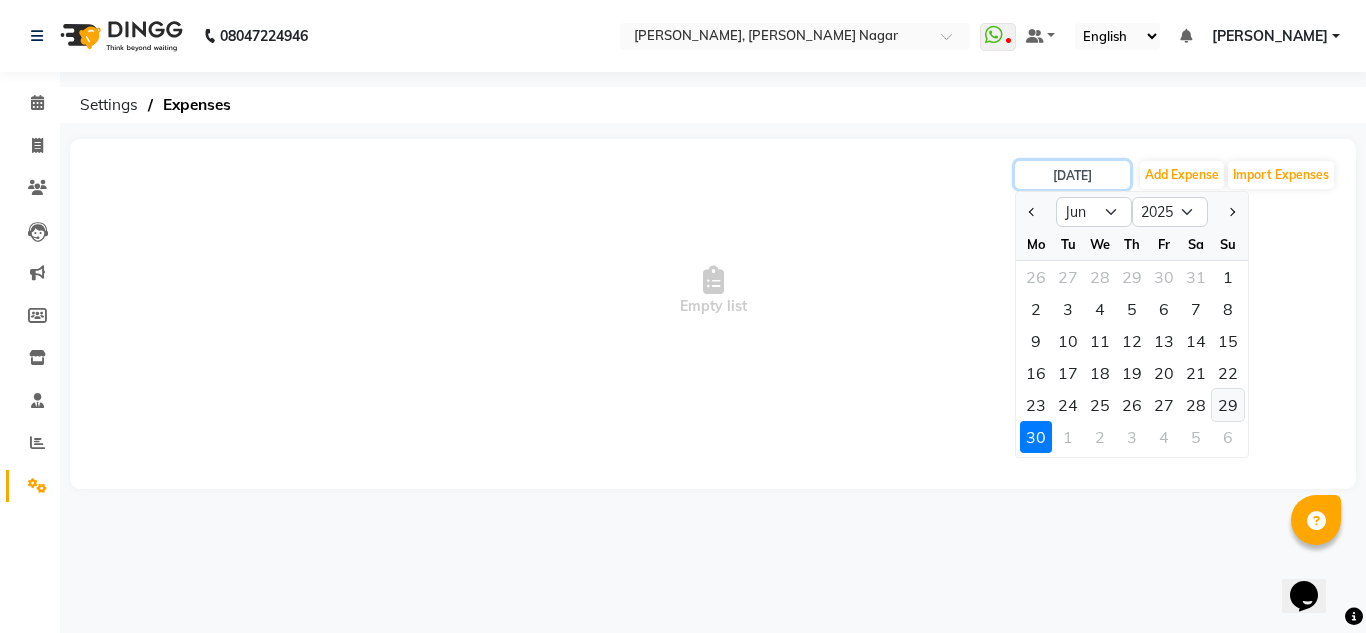 type on "29-06-2025" 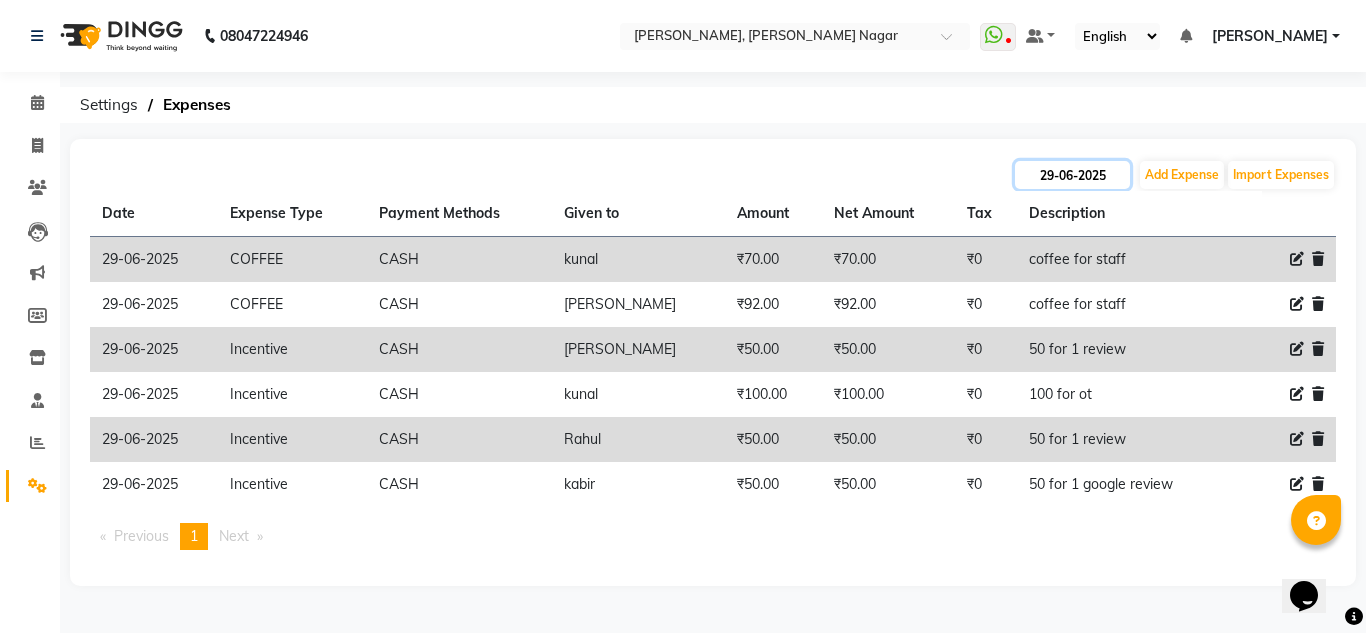 click on "29-06-2025" 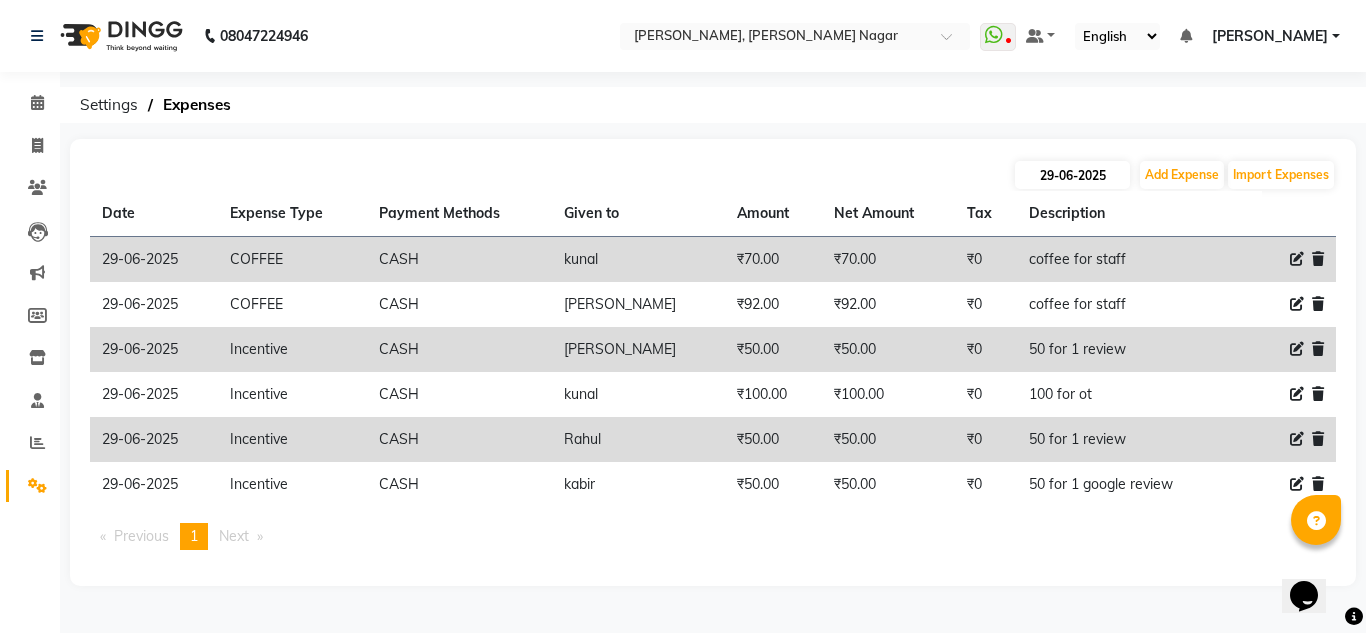 select on "6" 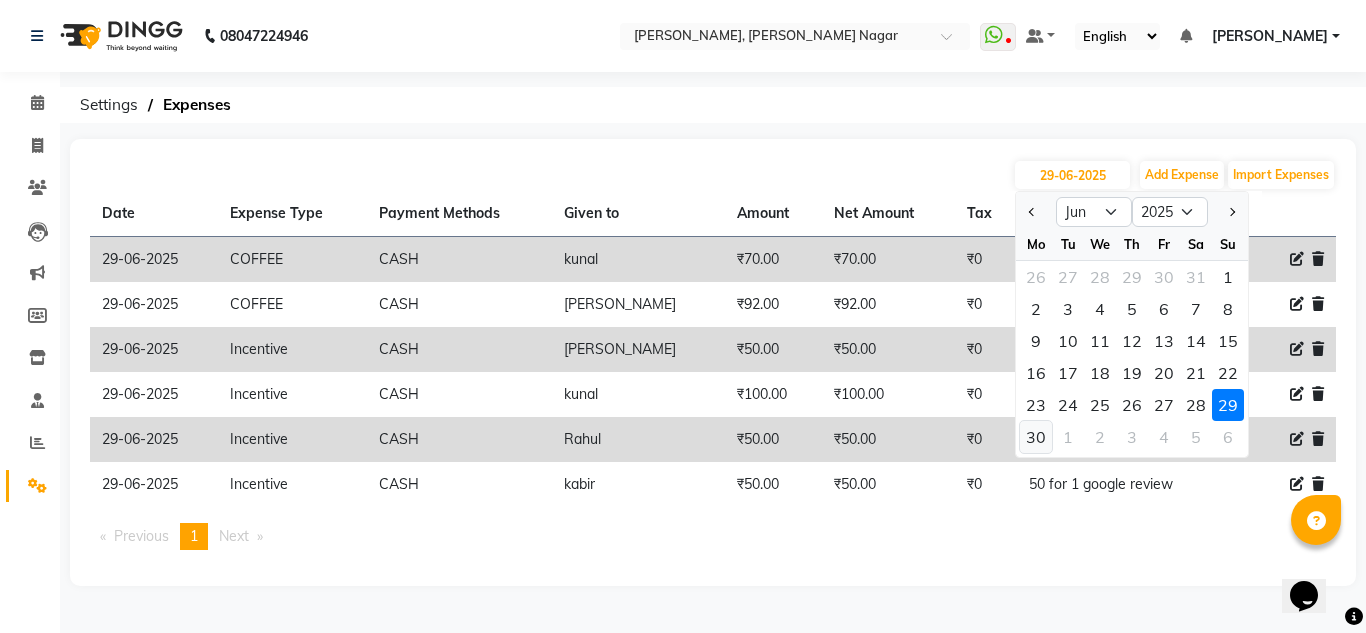 click on "30" 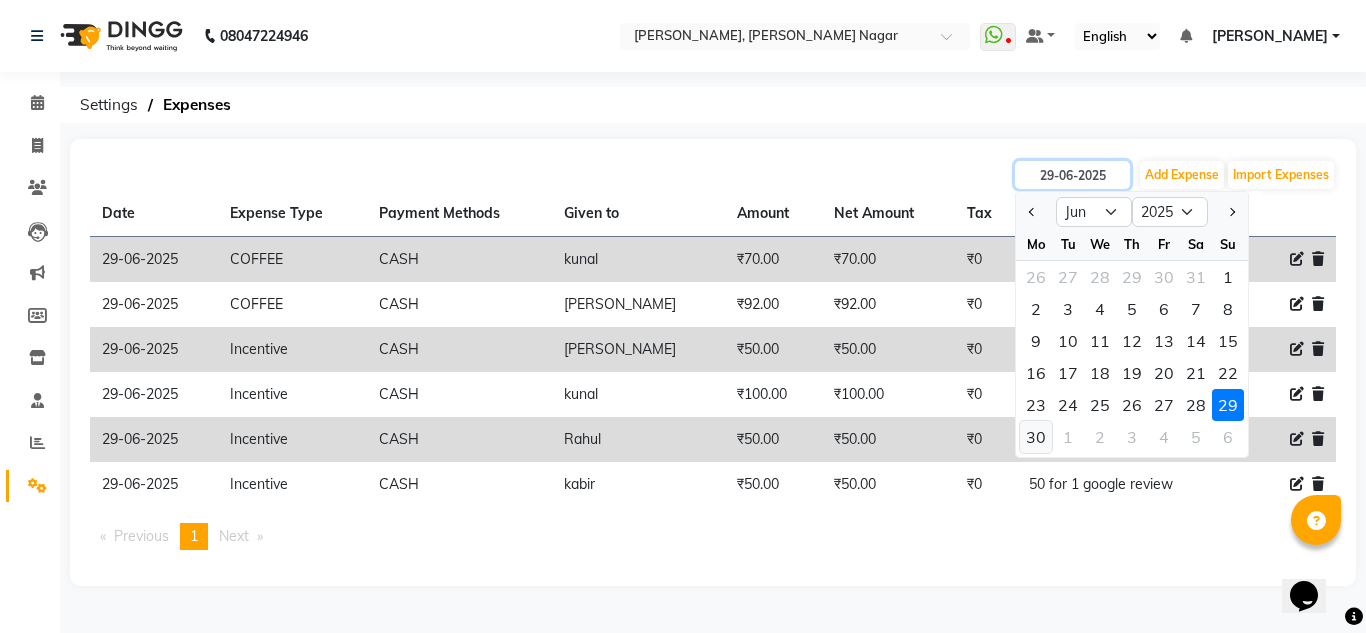 type on "[DATE]" 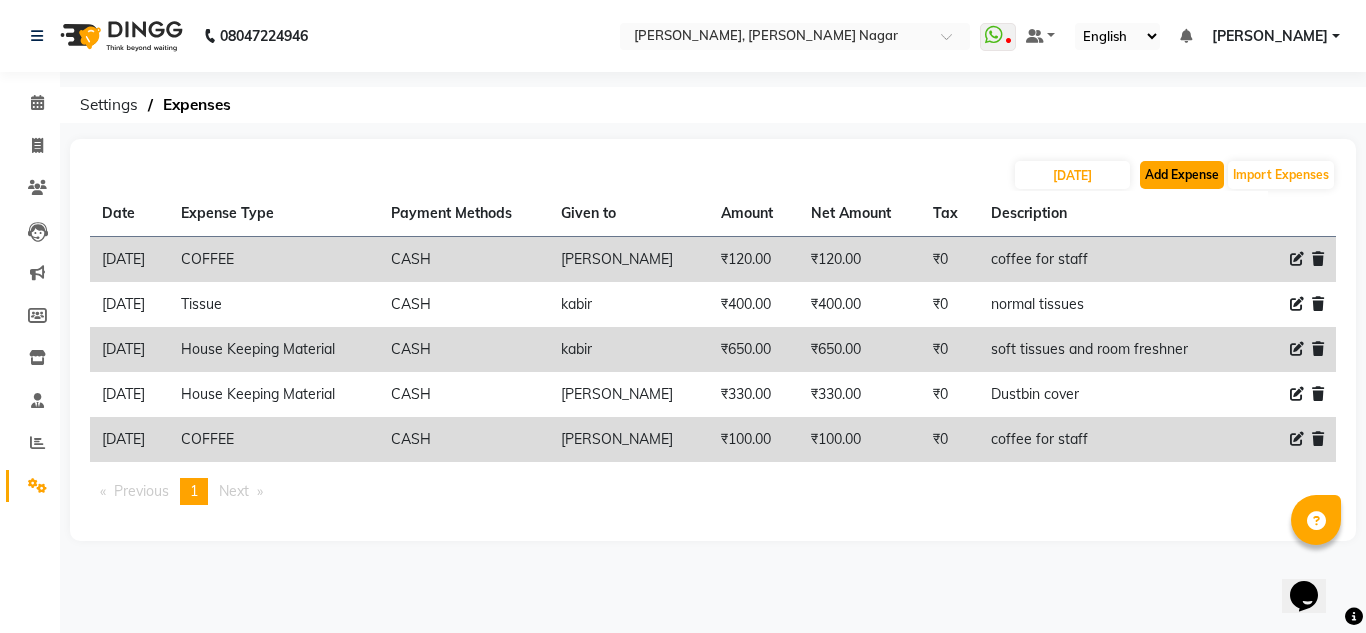 click on "Add Expense" 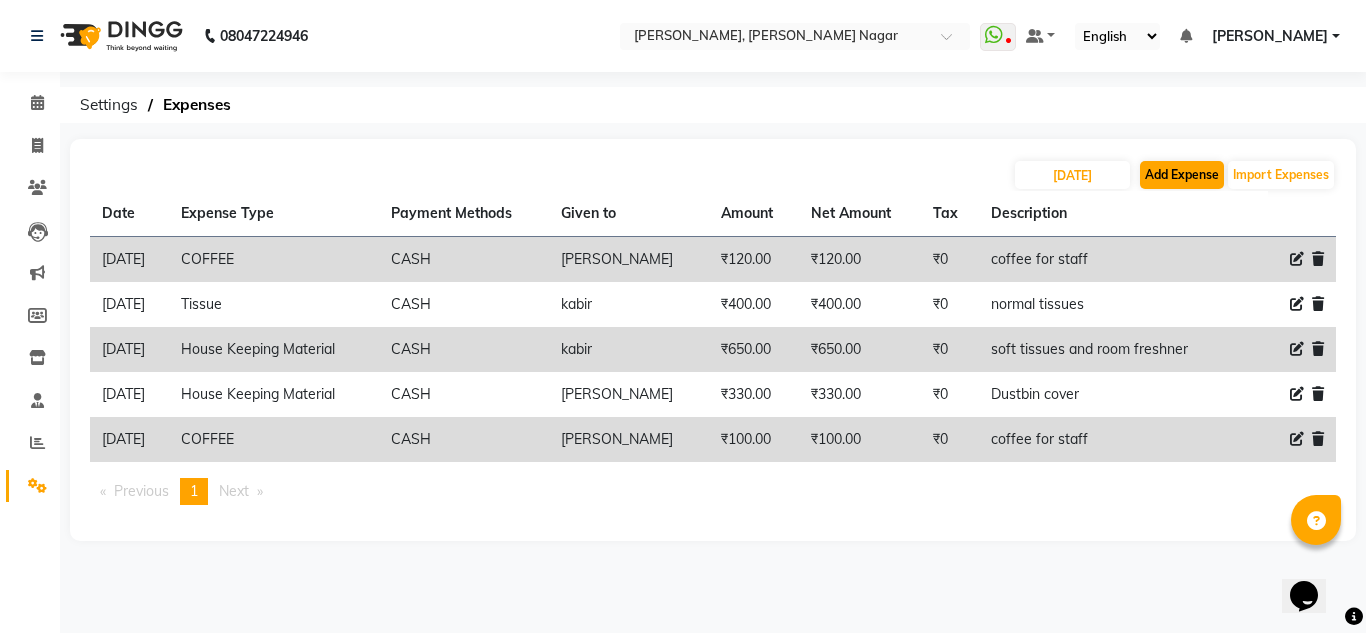 select on "1" 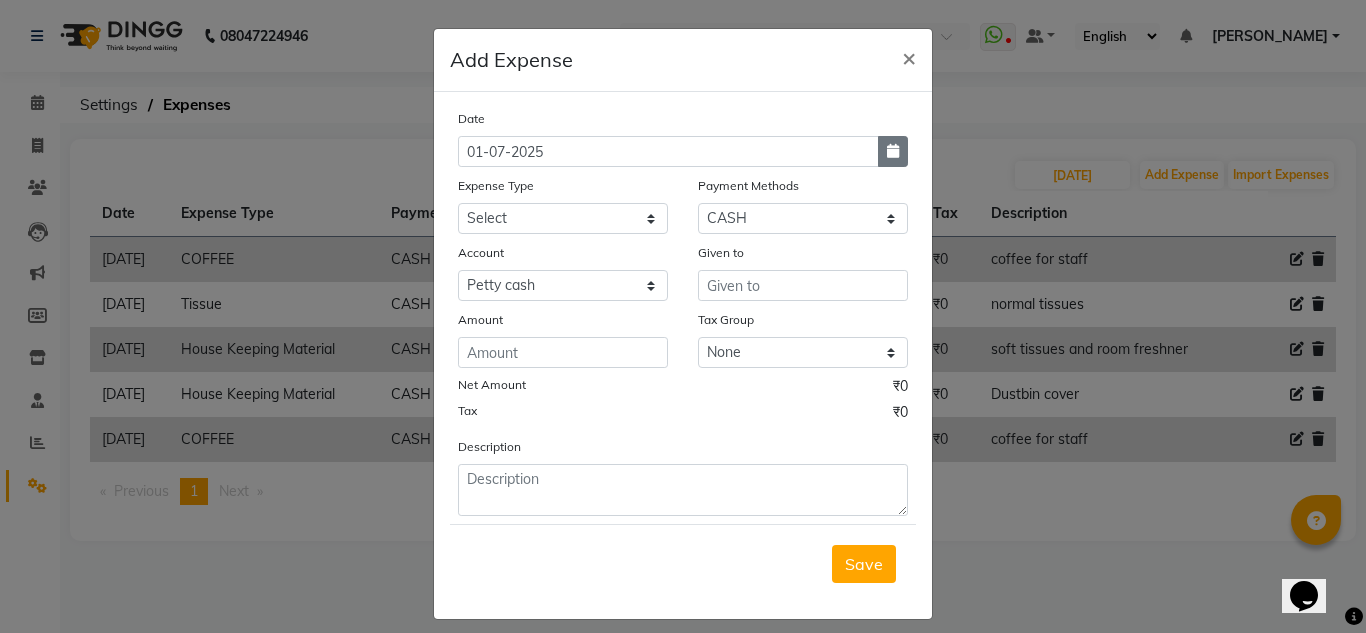 click 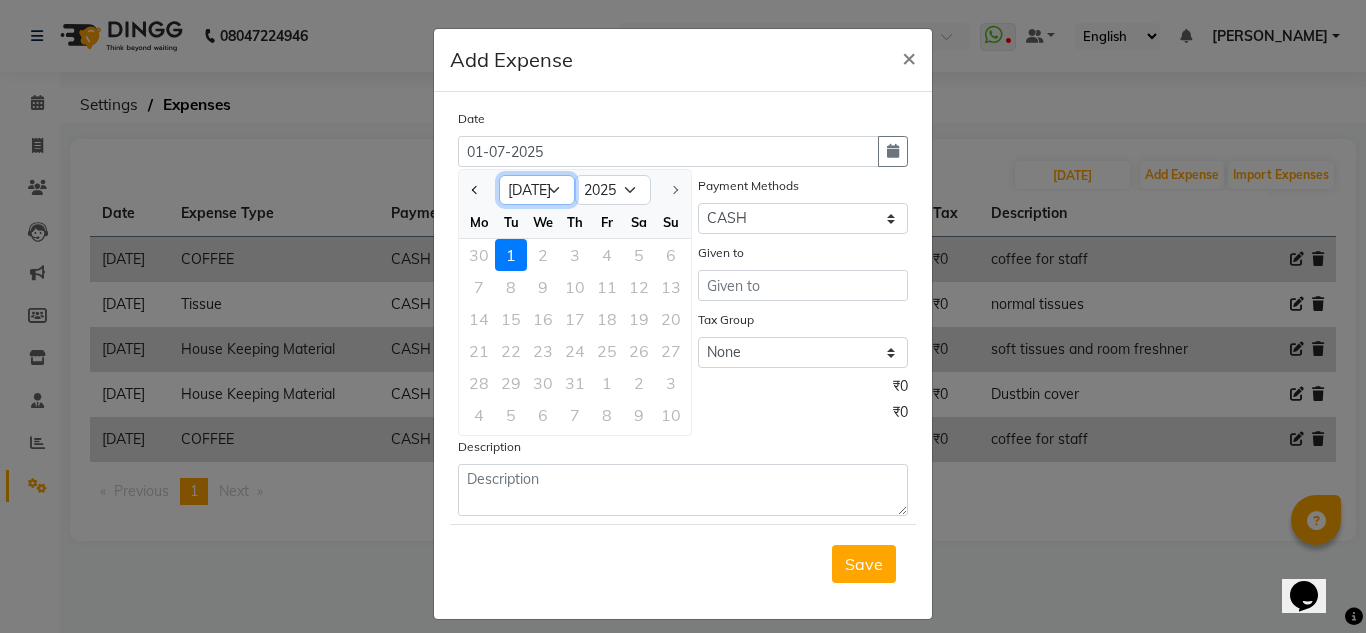 click on "Jan Feb Mar Apr May Jun Jul" 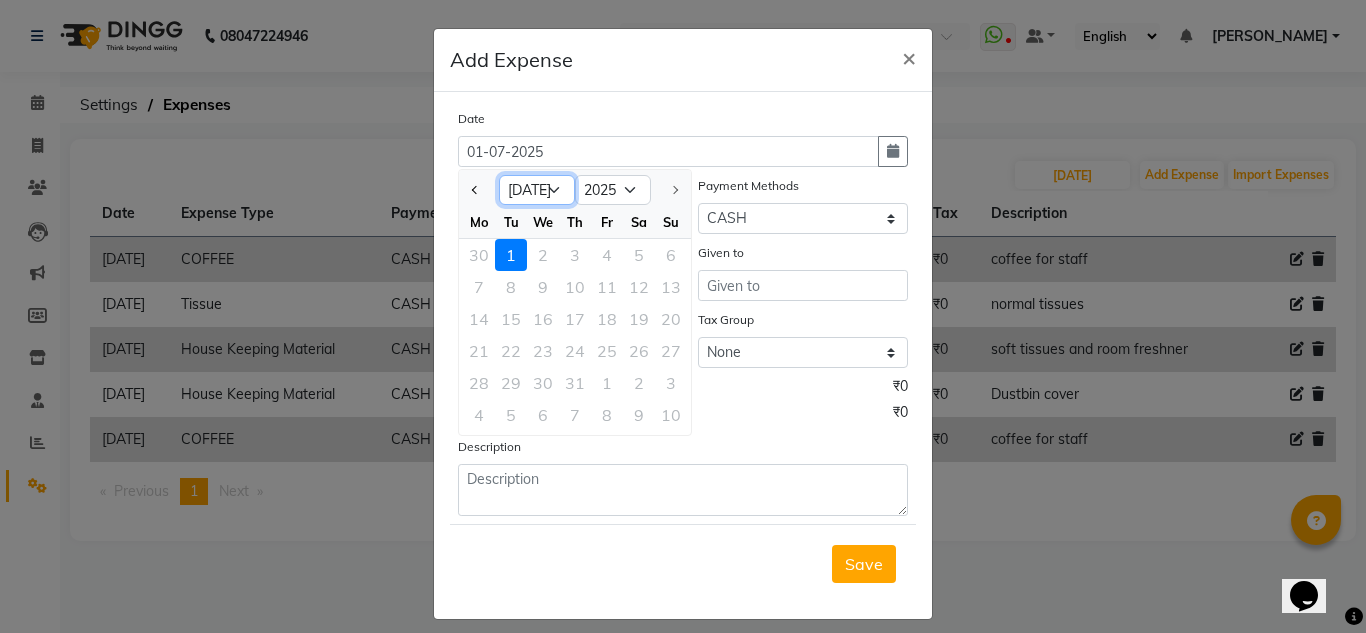 select on "6" 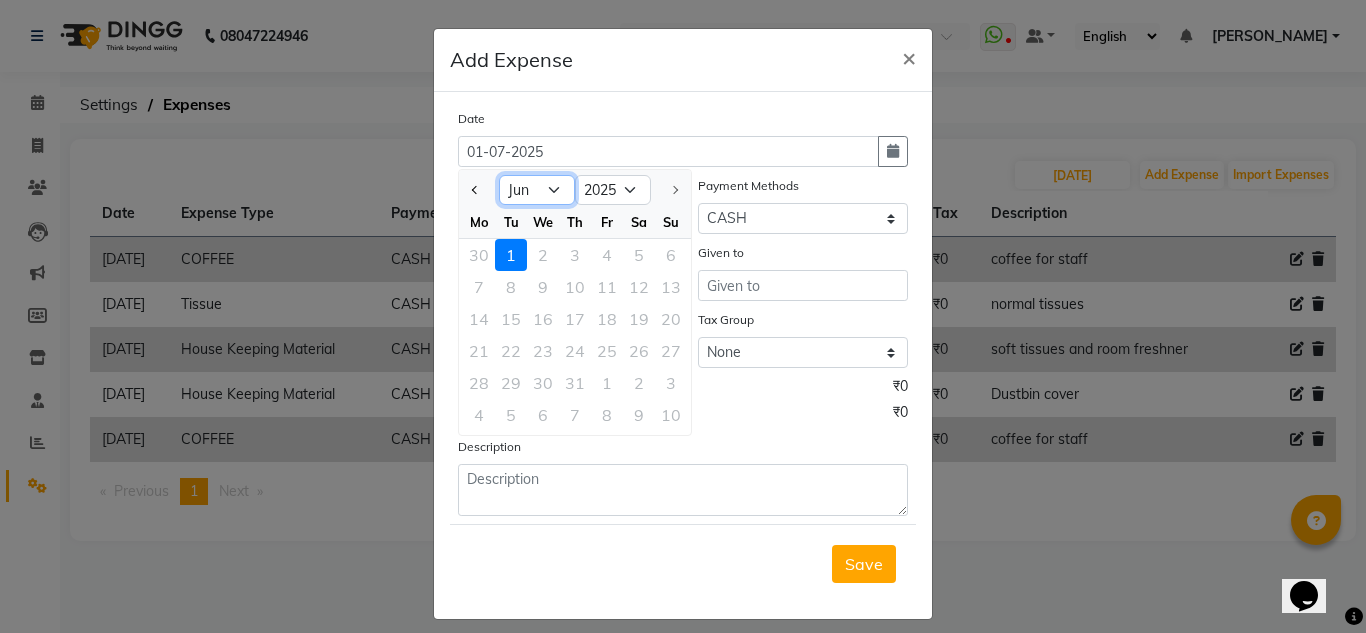 click on "Jan Feb Mar Apr May Jun Jul" 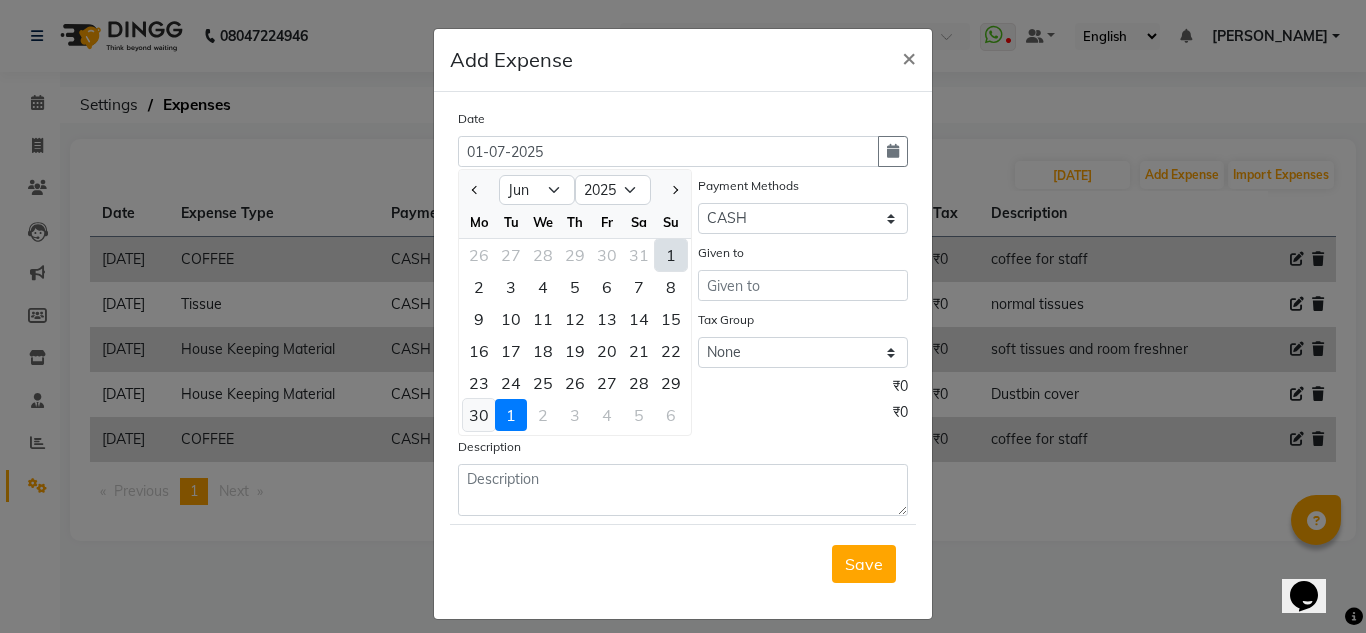 click on "30" 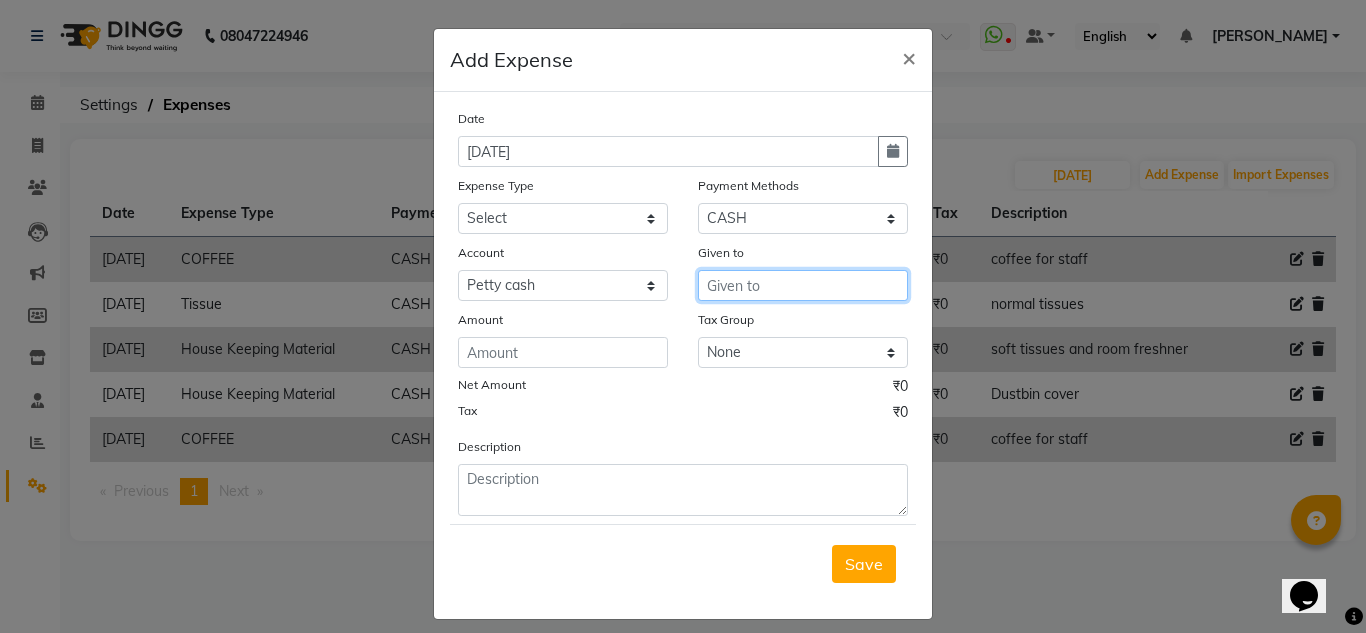click at bounding box center [803, 285] 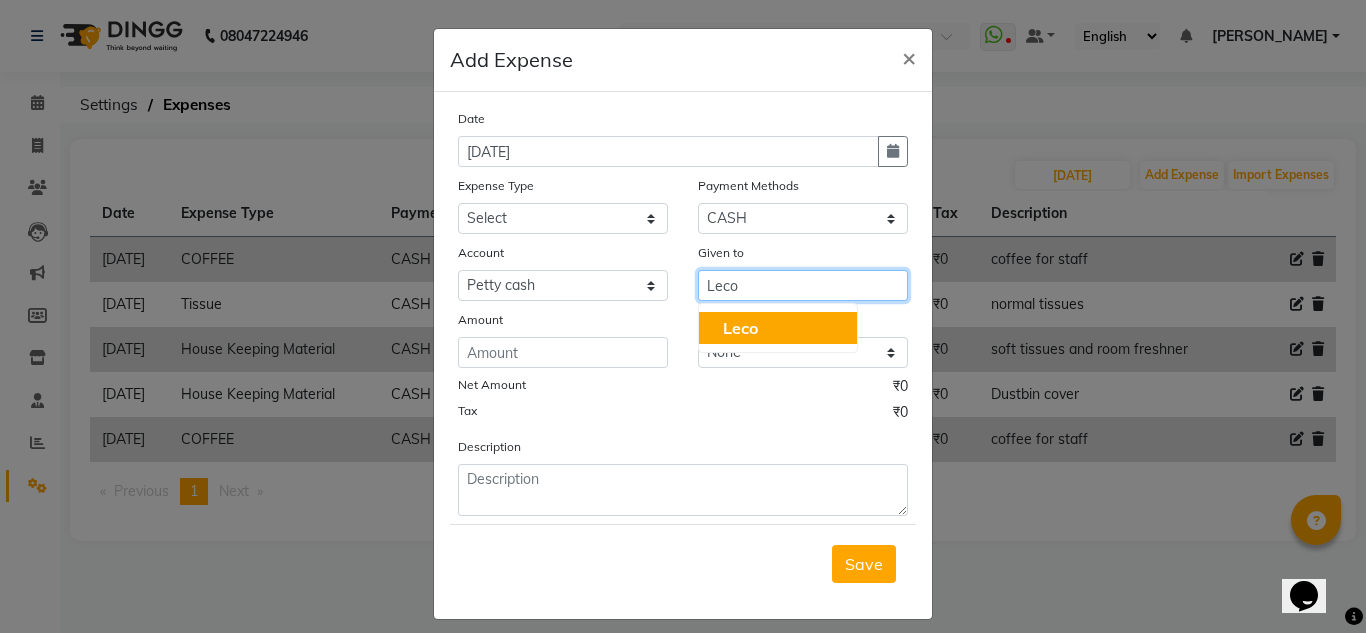 click on "Leco" 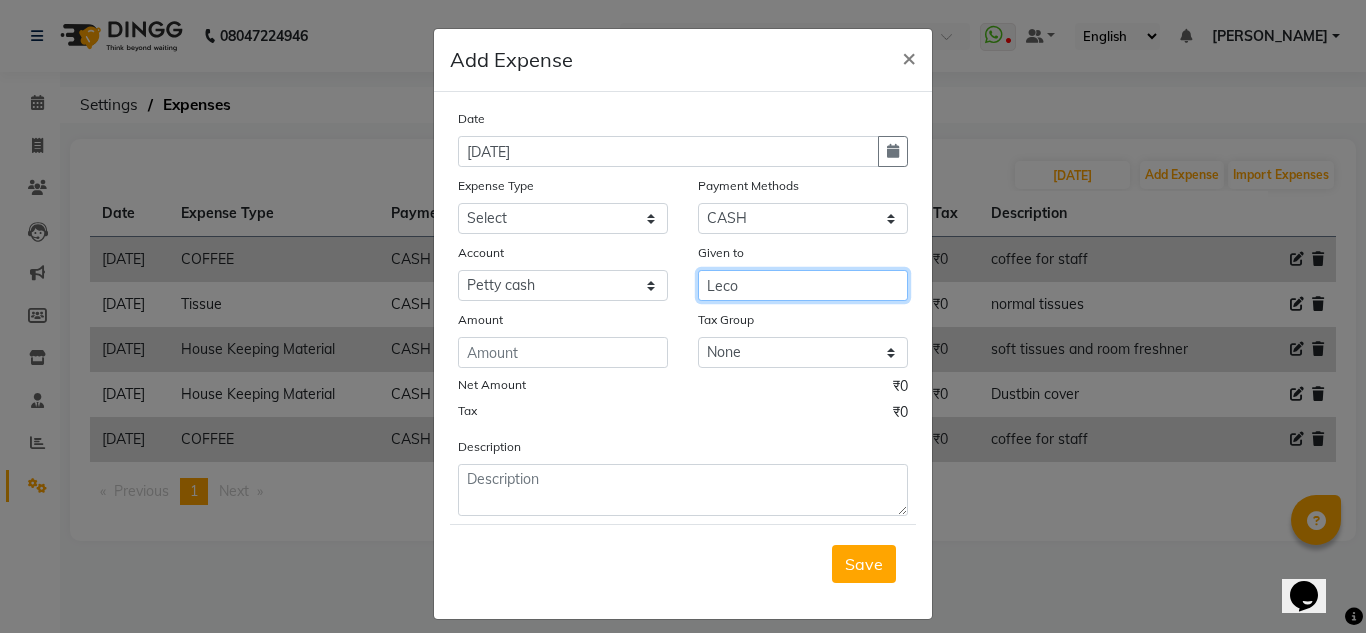 type on "Leco" 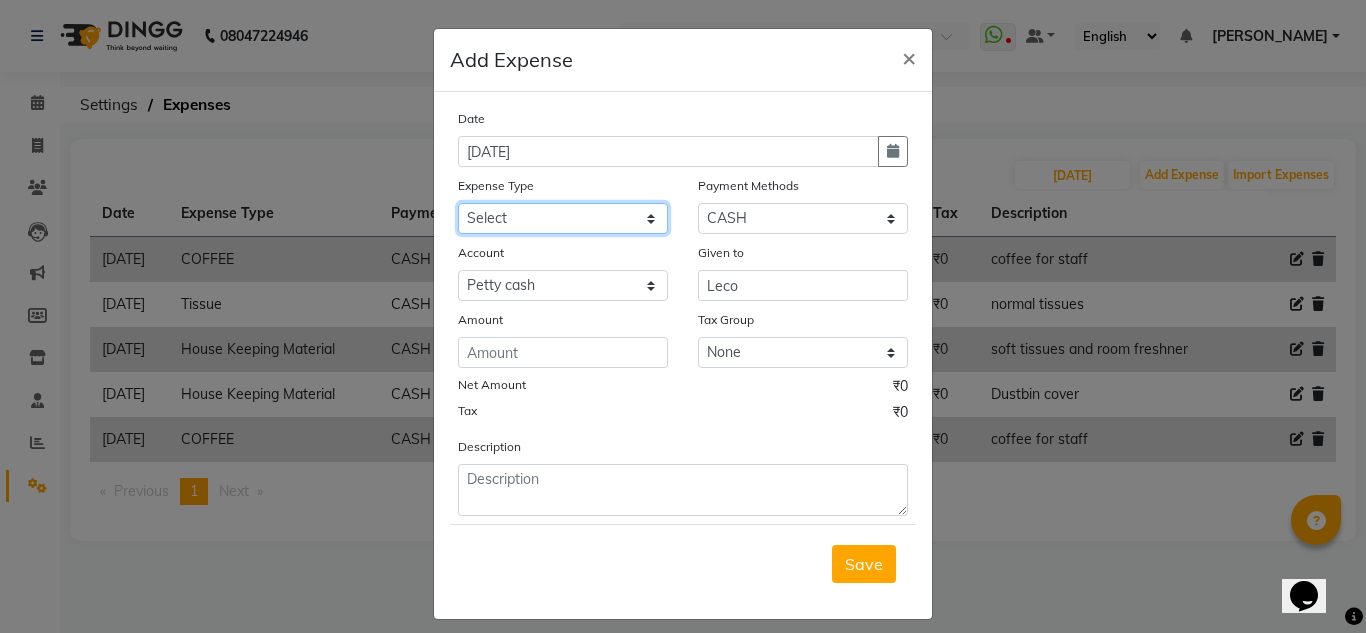 click on "Select acetone Advance Salary bank deposite BBMP Beauty products Bed charges BIRTHDAY CAKE Bonus Carpenter CASH EXPENSE VOUCHER Cash handover Client Refreshment coconut water for clients COFFEE coffee powder Commission Conveyance Cotton Courier decoration Donation Drinking Water Electricity Eyelashes return Face mask floor cleaner flowers daily garbage green tea GST handover HANDWASH House Keeping Material House keeping Salary Incentive Internet Bill juice LAUNDRY Maintainance Marketing Medical Membership Milk Milk miscelleneous Naturals salon NEWSPAPER O T Other Pantry PETROL Phone Bill Plants plumber pooja items Porter priest Product Purchase product return Product sale puja items RAPIDO Refund Rent Shop Rent Staff Accommodation Royalty Salary Staff cab charges Staff dinner Staff Flight Ticket Staff  Hiring from another Branch Staff Snacks Stationary sugar sweets TEAM DINNER TIPS Tissue Transgender Utilities Water Bottle Water cane week of salary Wi Fi Payment" 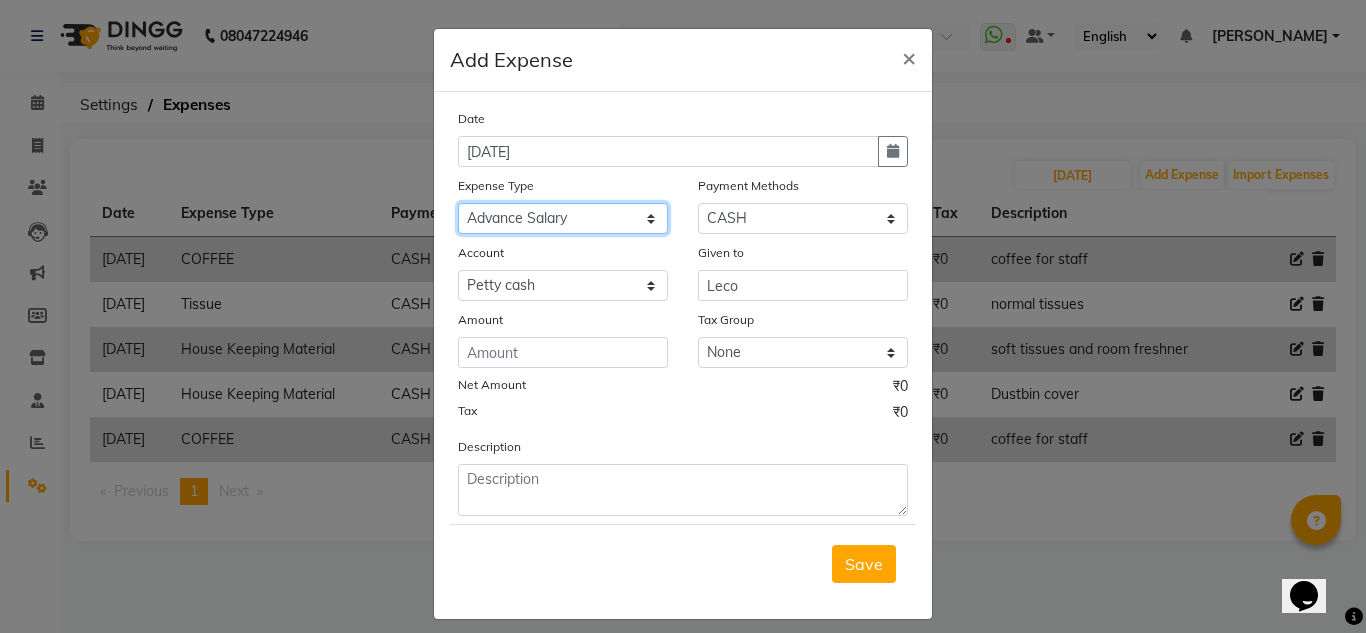 click on "Select acetone Advance Salary bank deposite BBMP Beauty products Bed charges BIRTHDAY CAKE Bonus Carpenter CASH EXPENSE VOUCHER Cash handover Client Refreshment coconut water for clients COFFEE coffee powder Commission Conveyance Cotton Courier decoration Donation Drinking Water Electricity Eyelashes return Face mask floor cleaner flowers daily garbage green tea GST handover HANDWASH House Keeping Material House keeping Salary Incentive Internet Bill juice LAUNDRY Maintainance Marketing Medical Membership Milk Milk miscelleneous Naturals salon NEWSPAPER O T Other Pantry PETROL Phone Bill Plants plumber pooja items Porter priest Product Purchase product return Product sale puja items RAPIDO Refund Rent Shop Rent Staff Accommodation Royalty Salary Staff cab charges Staff dinner Staff Flight Ticket Staff  Hiring from another Branch Staff Snacks Stationary sugar sweets TEAM DINNER TIPS Tissue Transgender Utilities Water Bottle Water cane week of salary Wi Fi Payment" 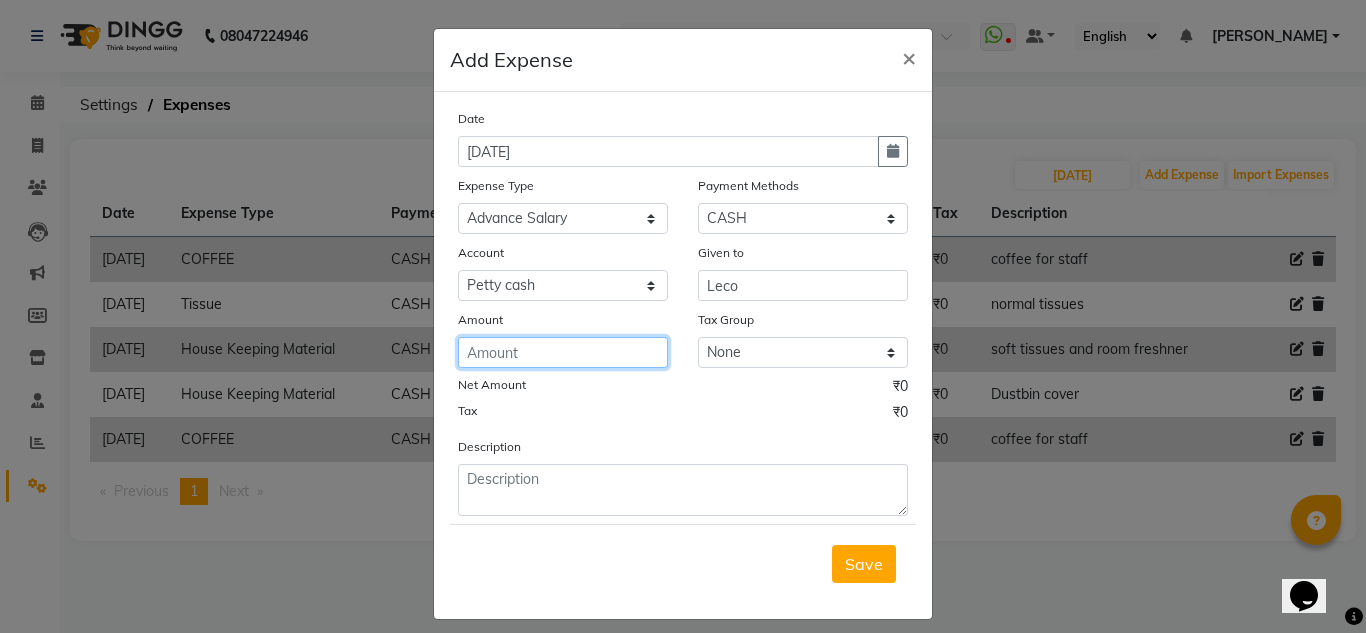 click 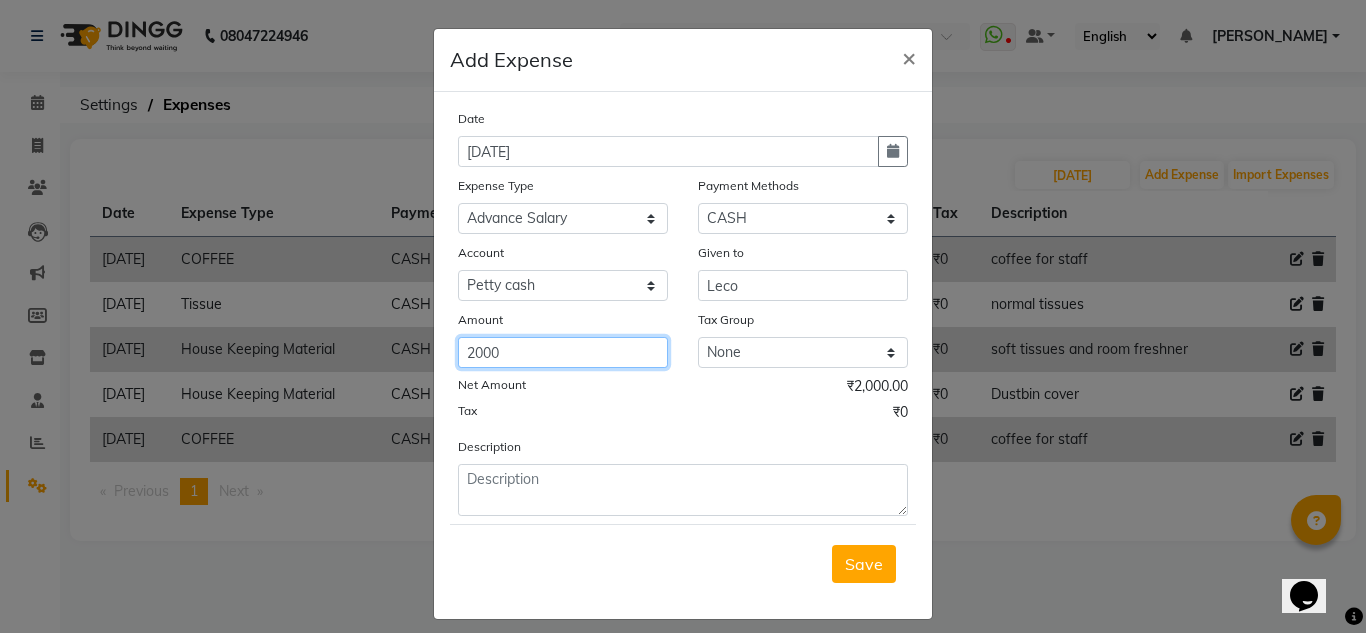 type on "2000" 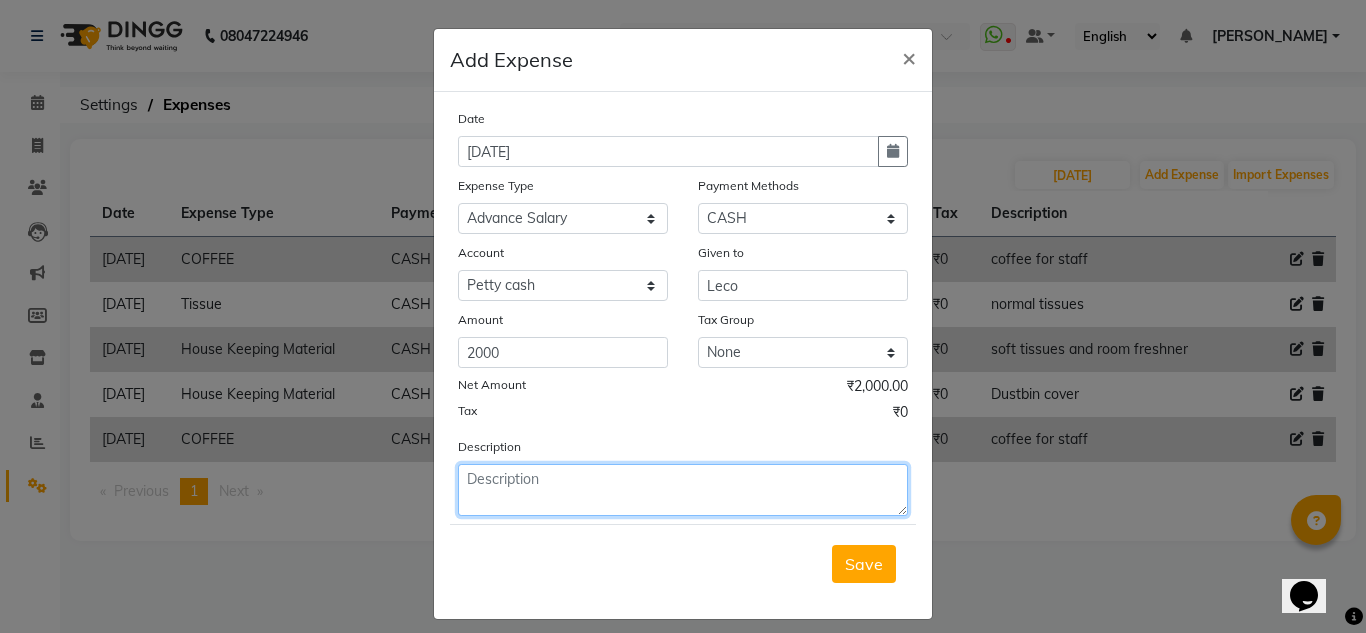 click 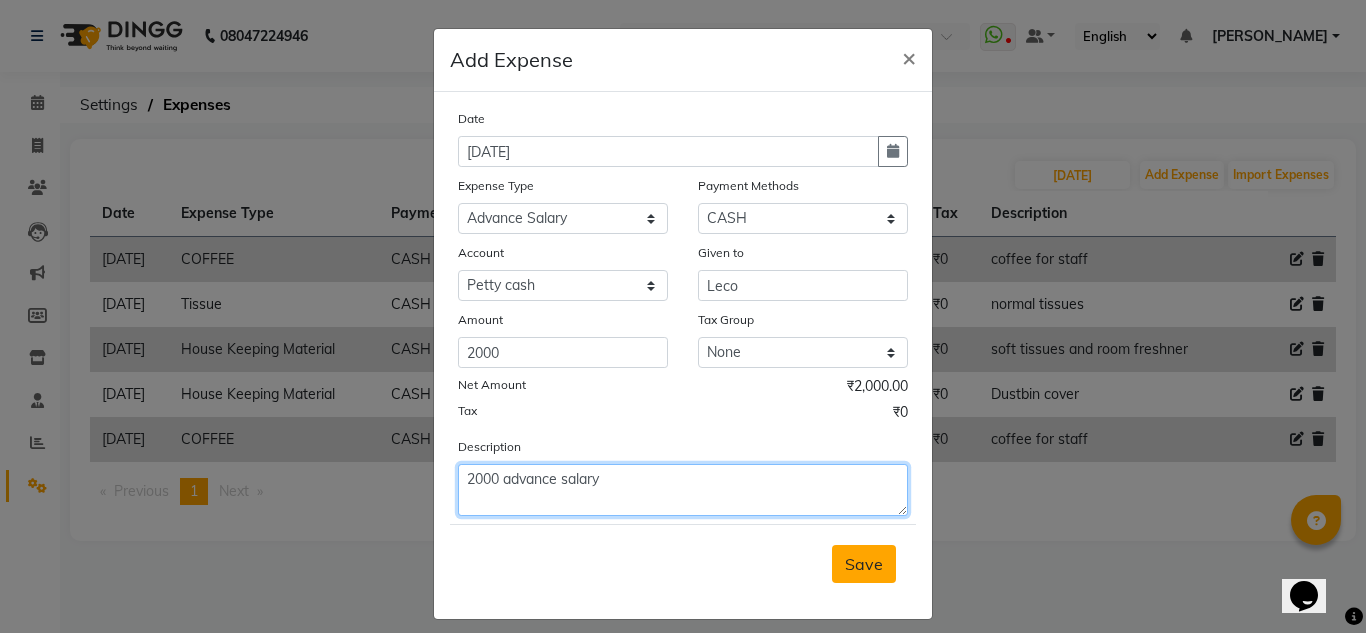 type on "2000 advance salary" 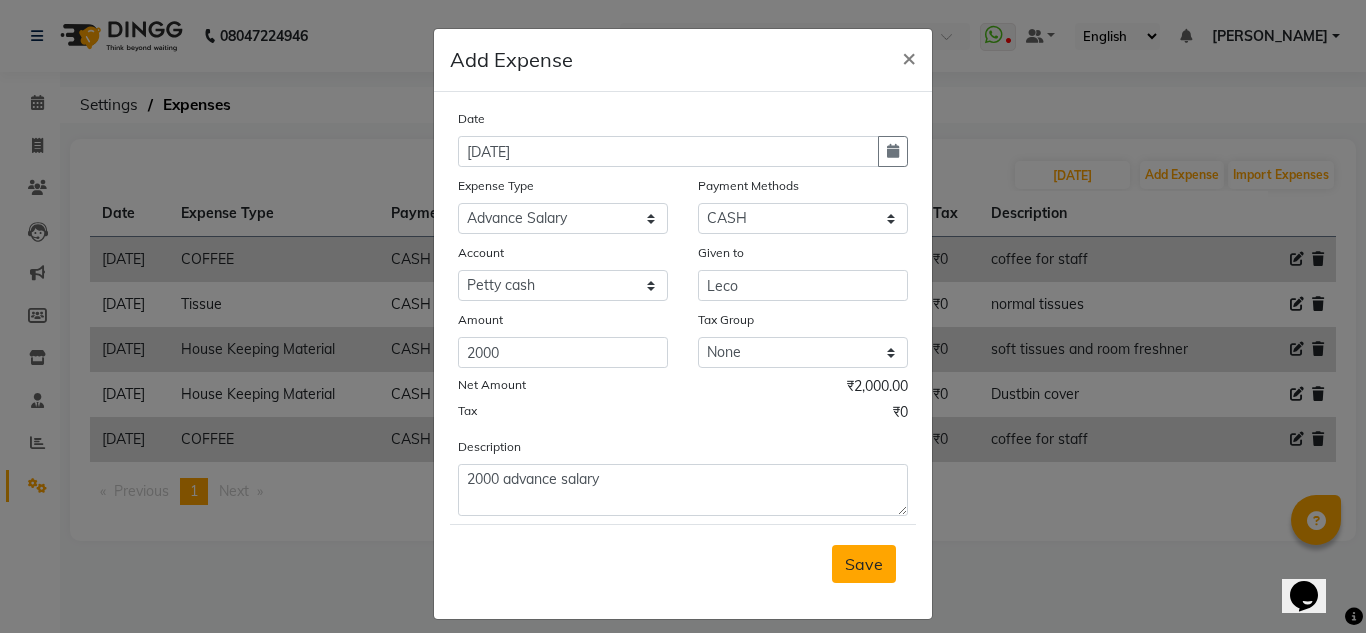 click on "Save" at bounding box center [864, 564] 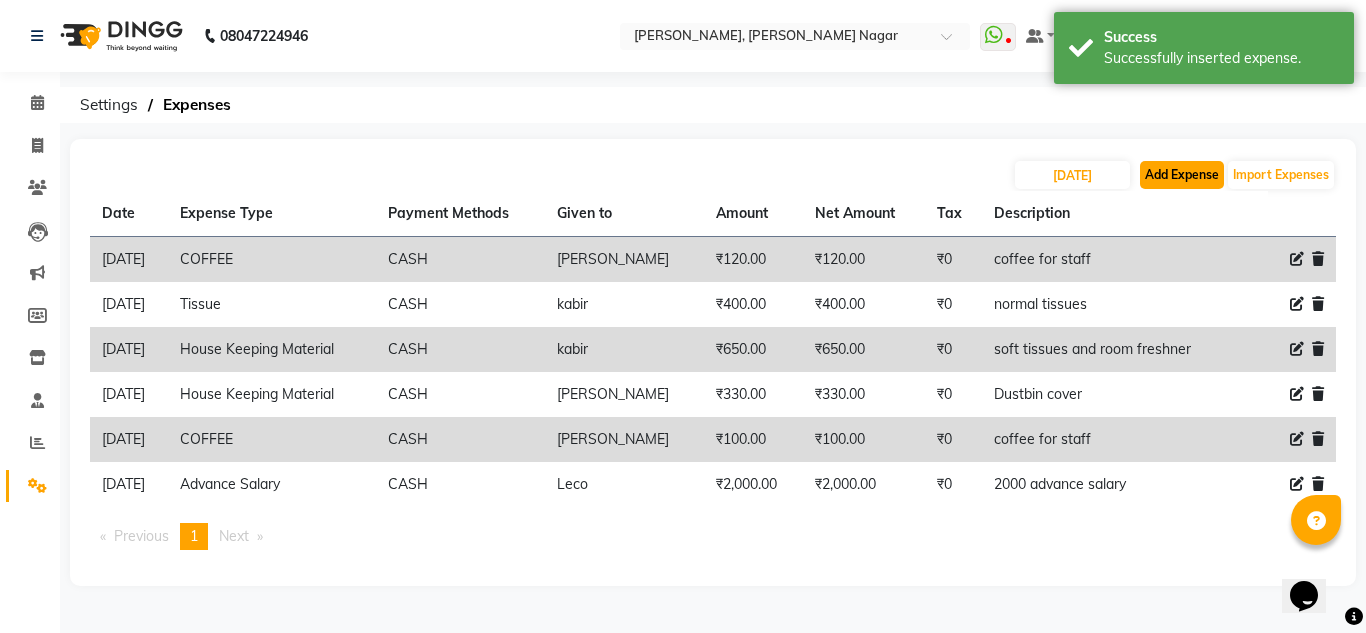 click on "Add Expense" 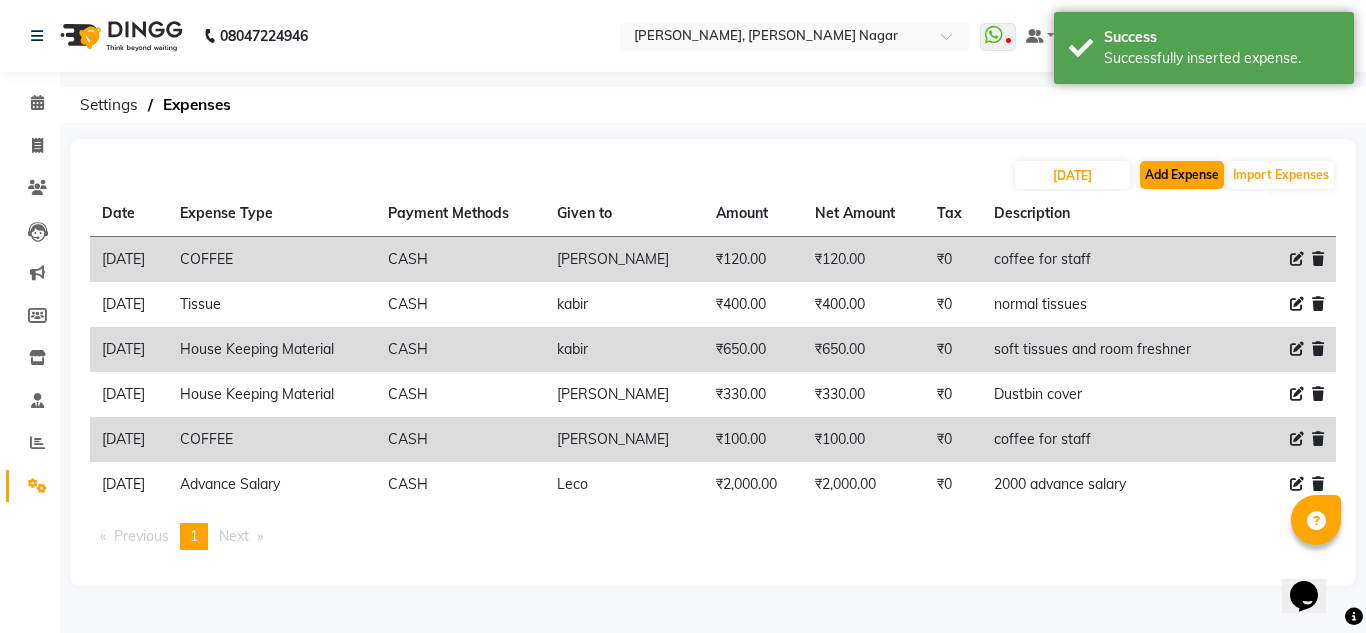 select on "1" 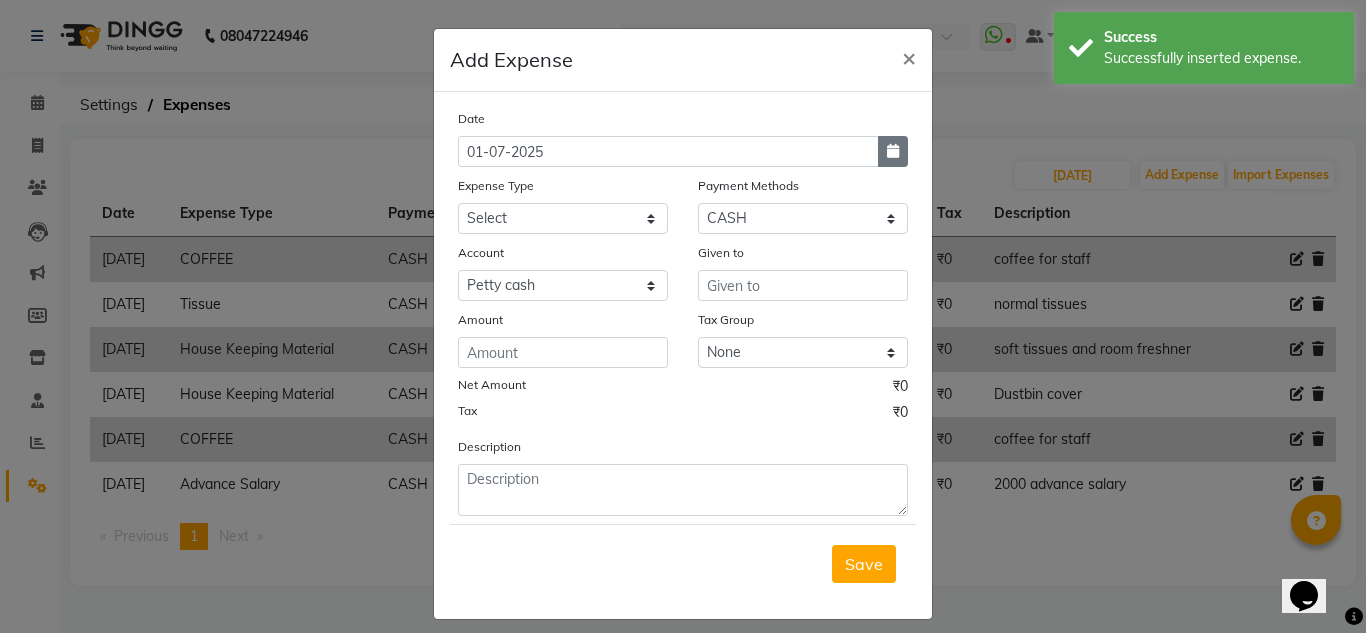 click 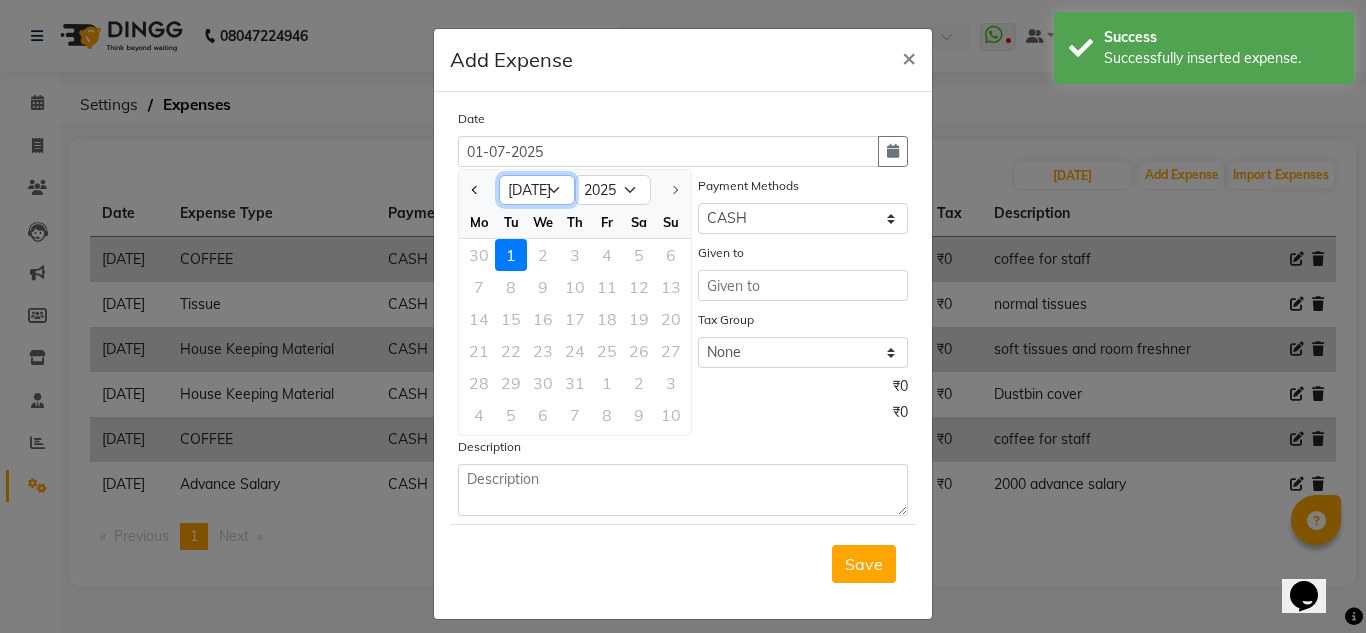 click on "Jan Feb Mar Apr May Jun Jul" 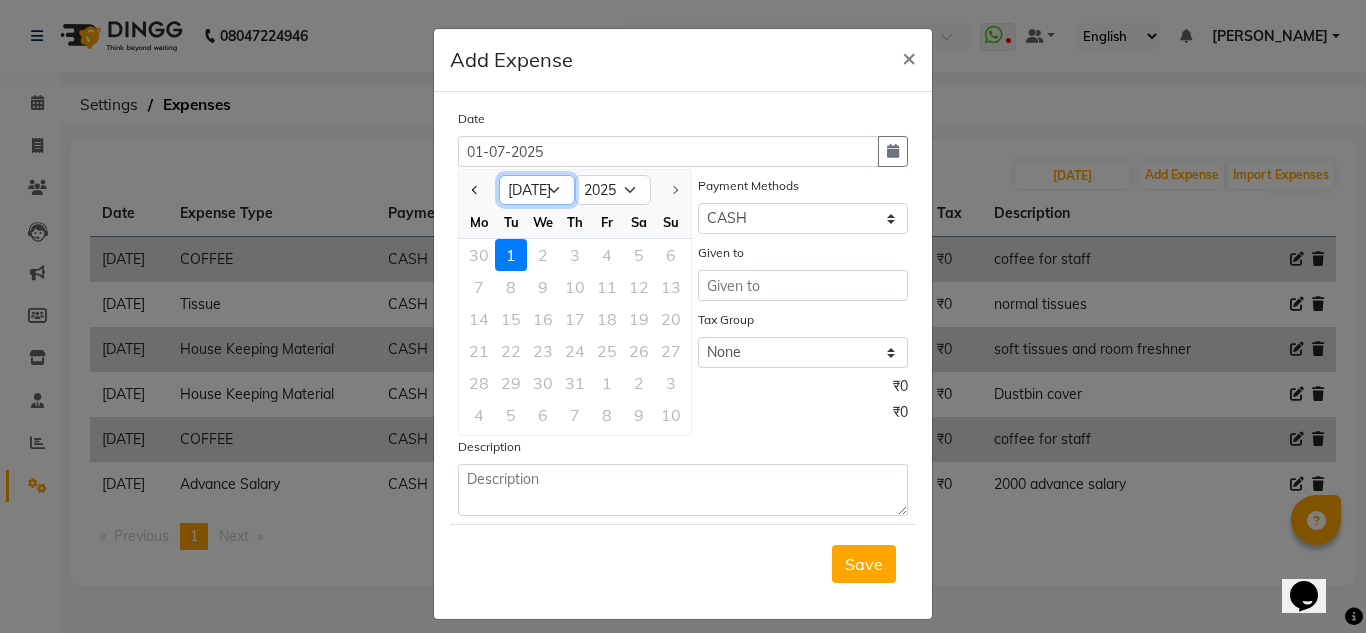 select on "6" 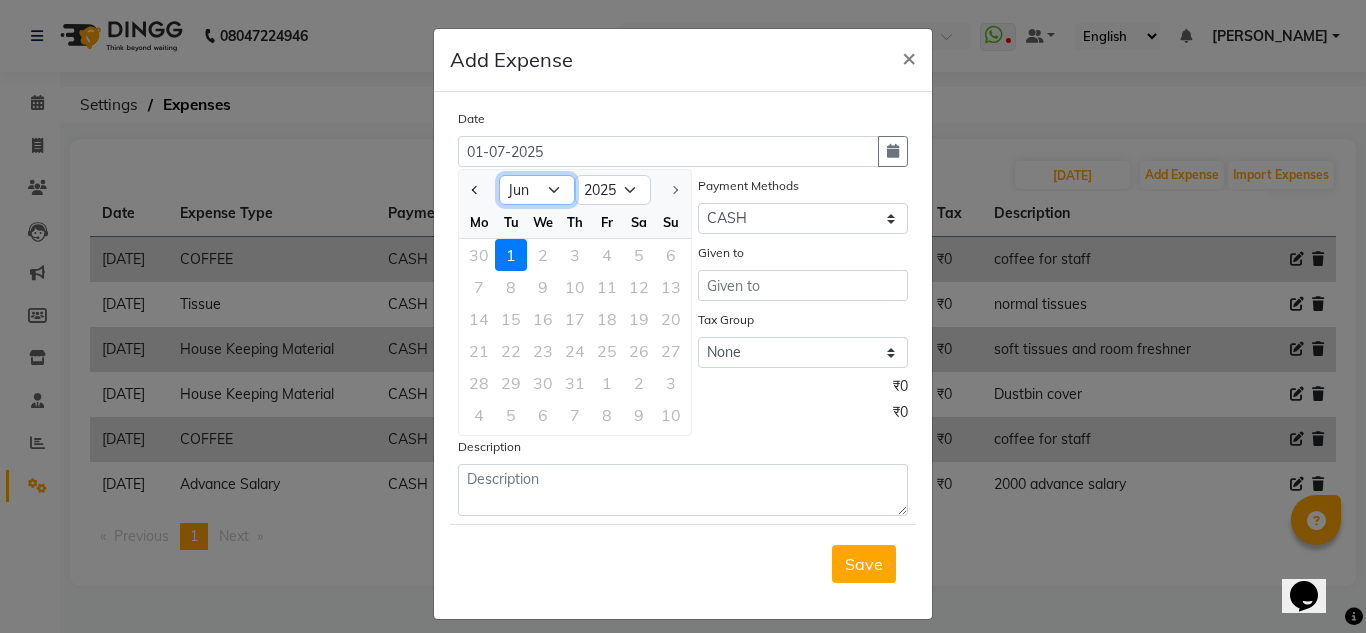 click on "Jan Feb Mar Apr May Jun Jul" 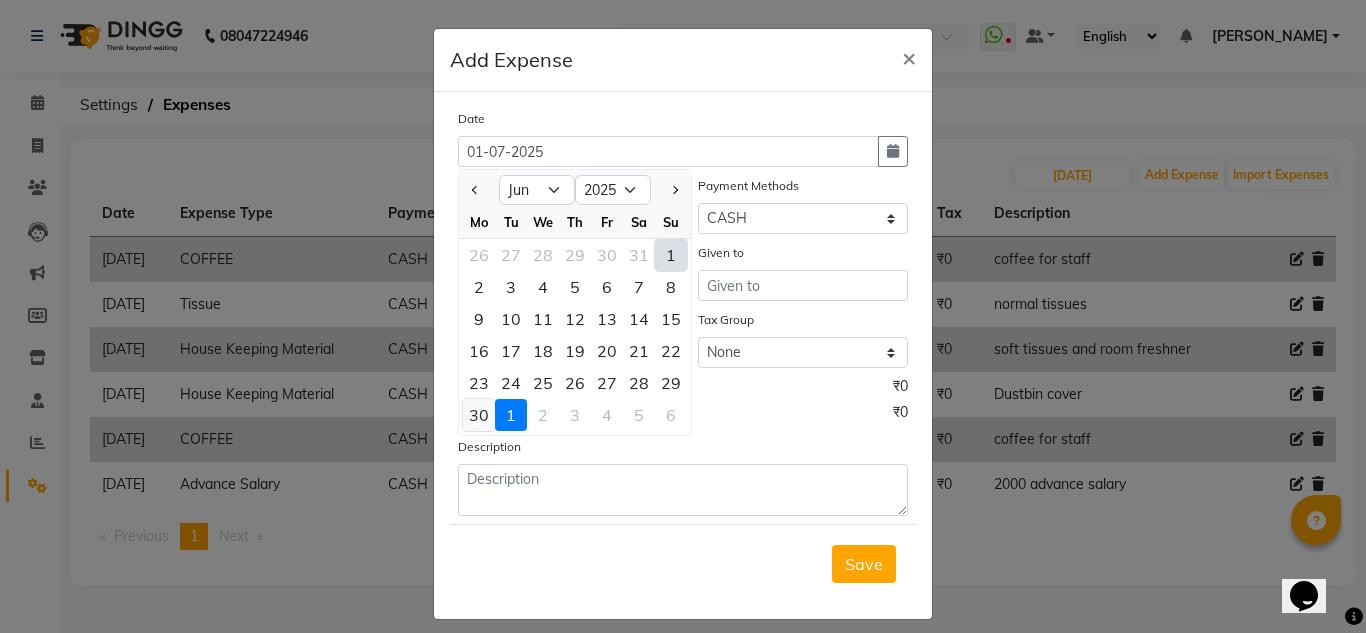 click on "30" 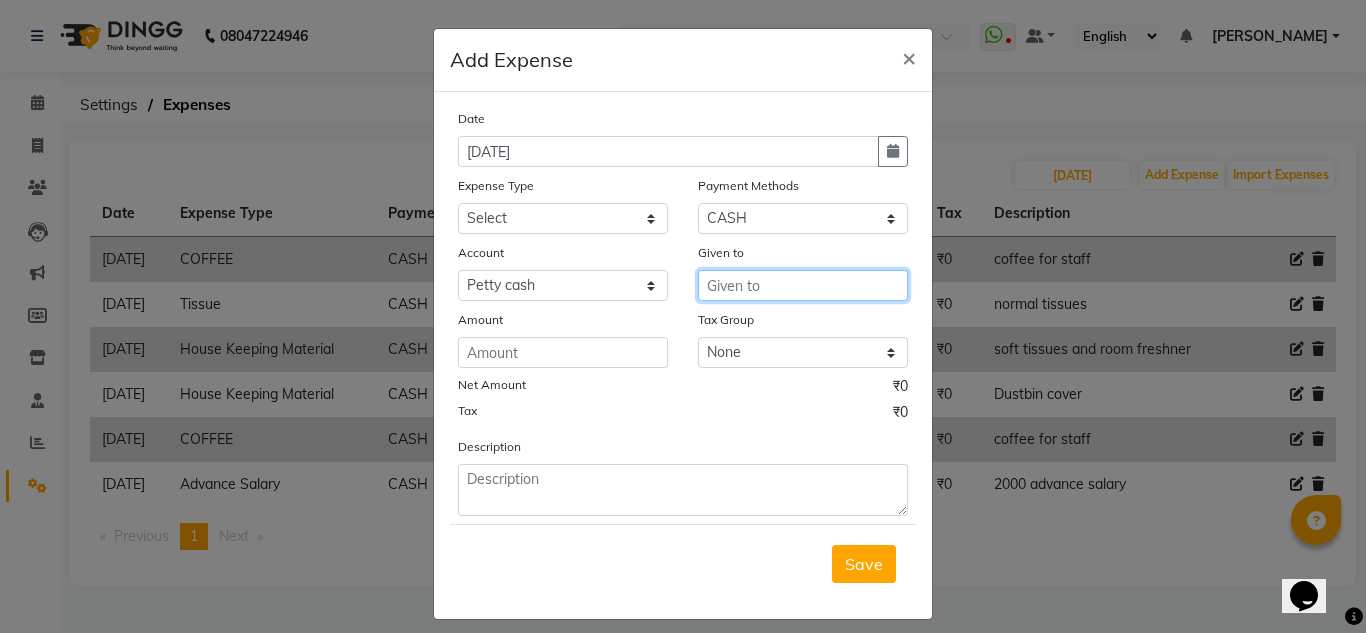click at bounding box center (803, 285) 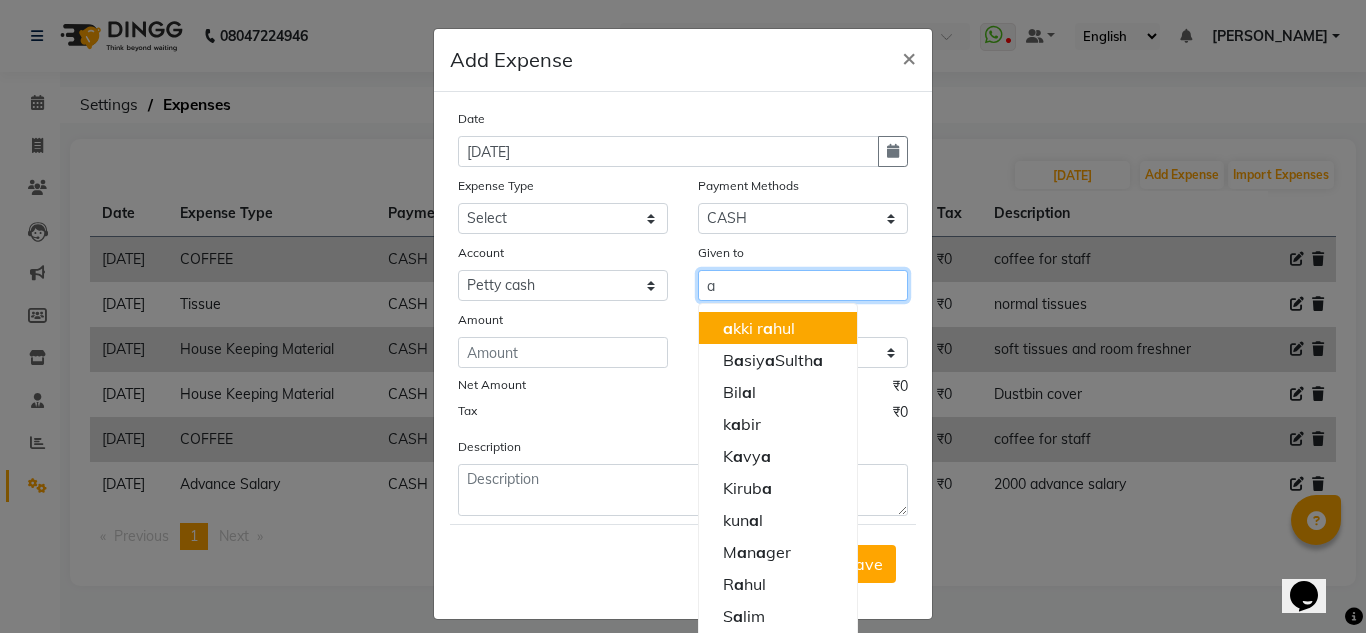 click on "a kki r a hul" at bounding box center [759, 328] 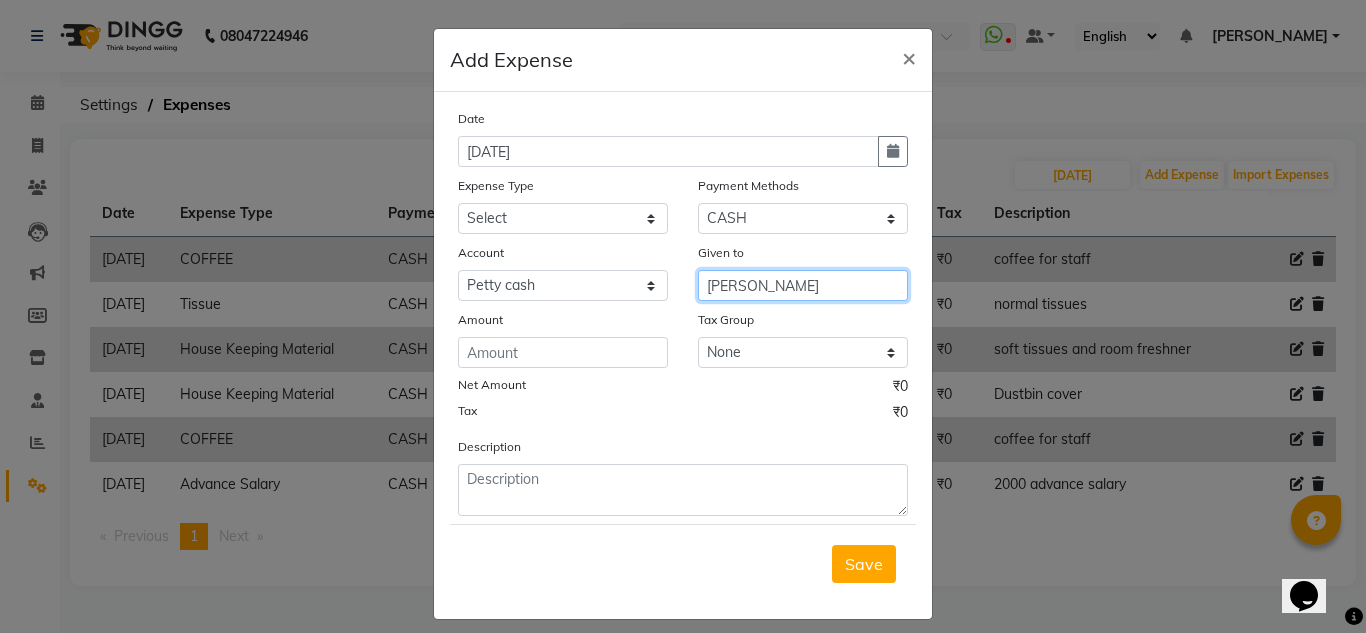 type on "[PERSON_NAME]" 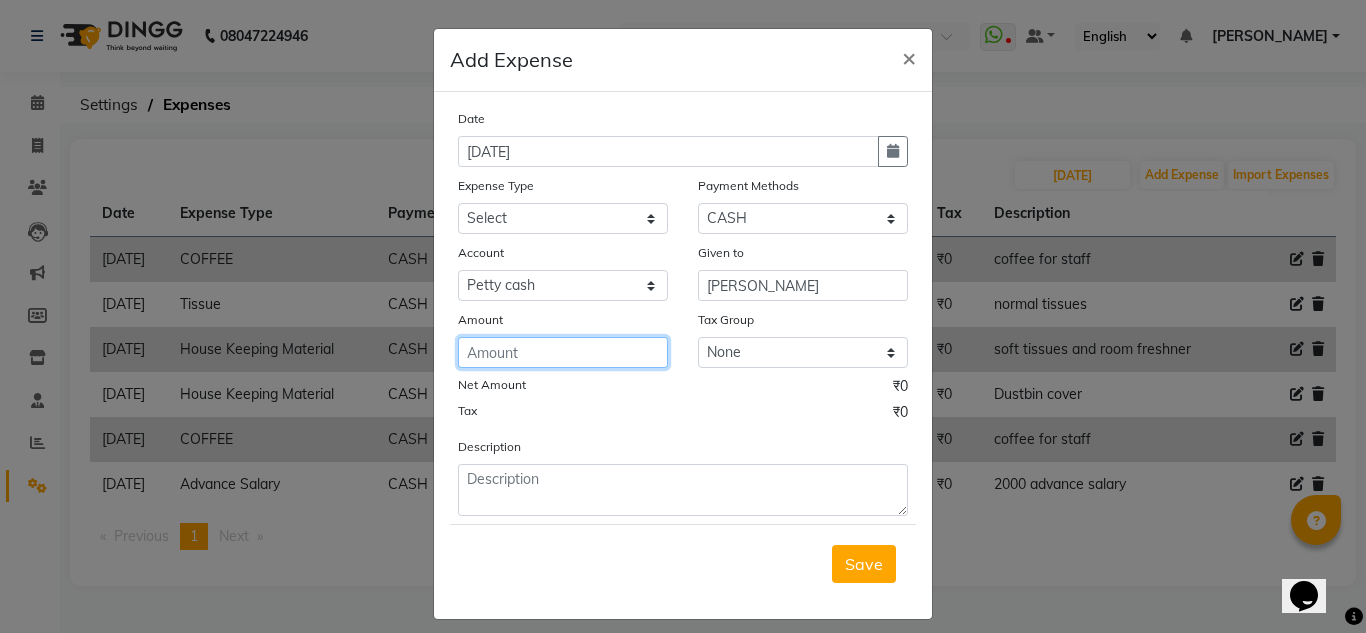click 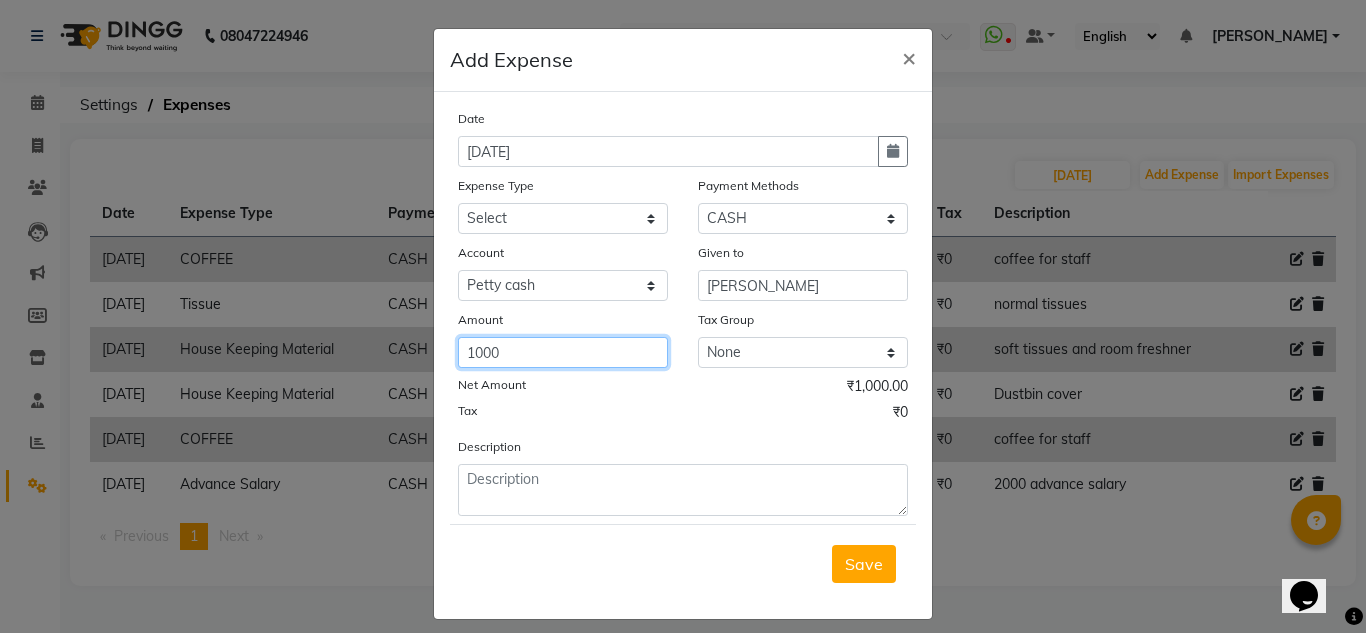 type on "1000" 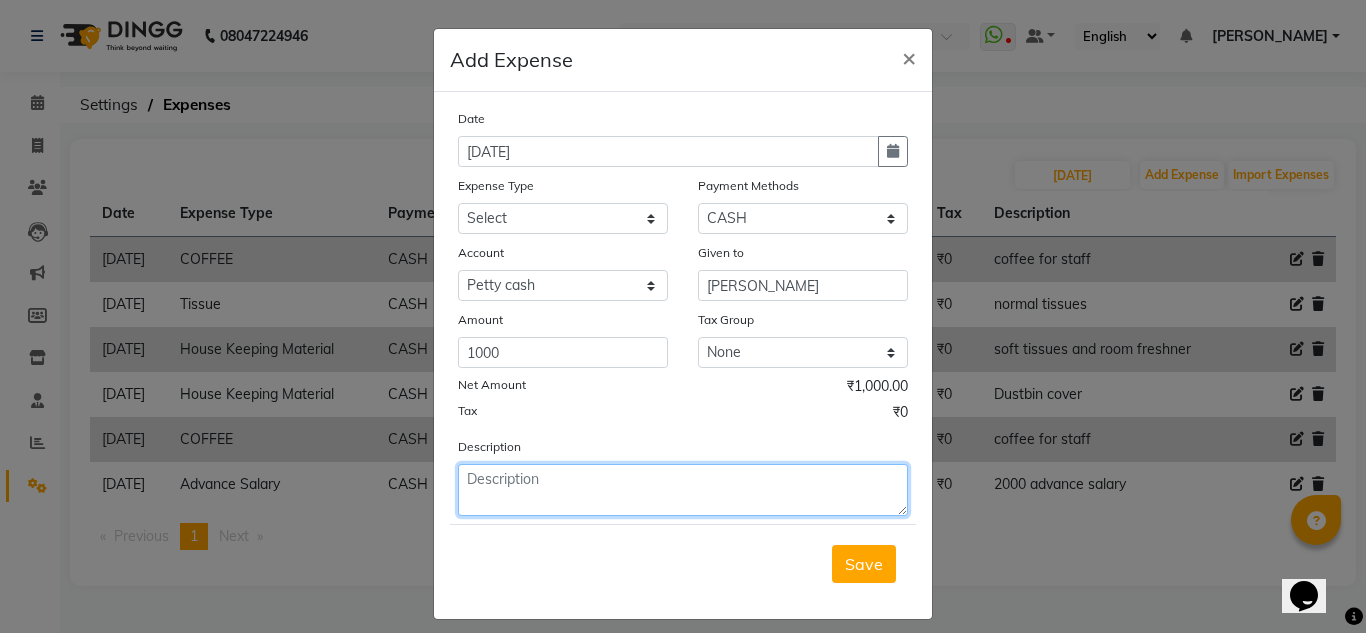 click 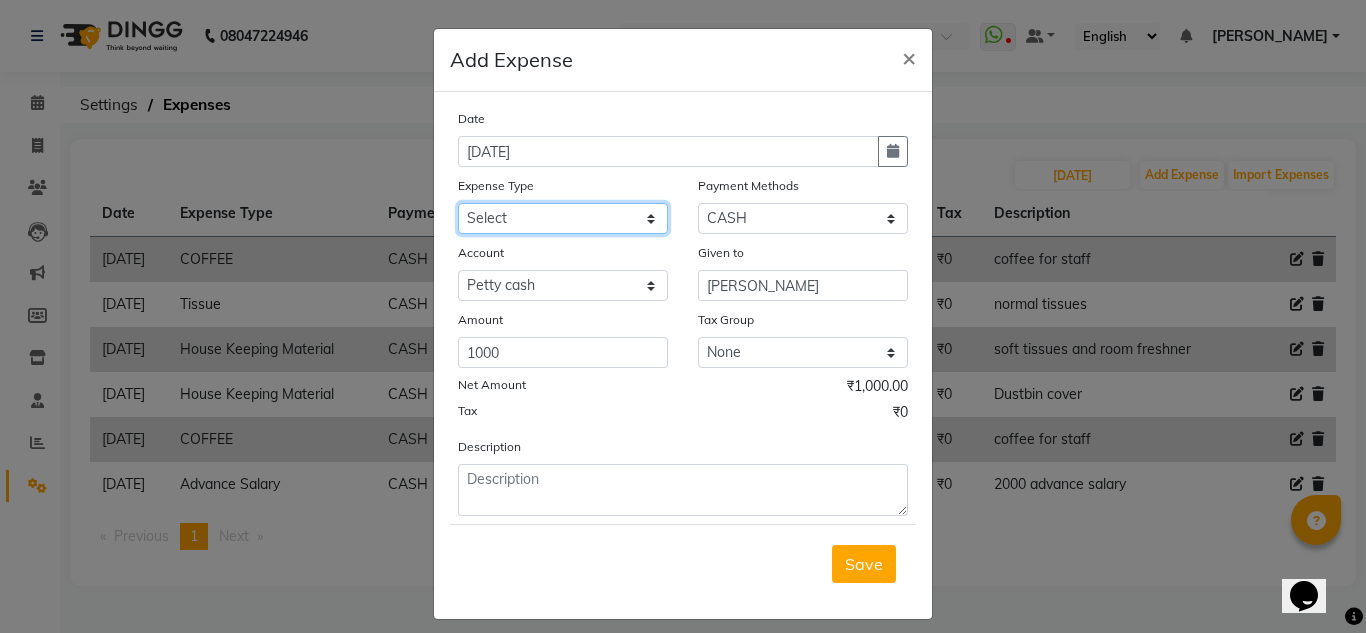 click on "Select acetone Advance Salary bank deposite BBMP Beauty products Bed charges BIRTHDAY CAKE Bonus Carpenter CASH EXPENSE VOUCHER Cash handover Client Refreshment coconut water for clients COFFEE coffee powder Commission Conveyance Cotton Courier decoration Donation Drinking Water Electricity Eyelashes return Face mask floor cleaner flowers daily garbage green tea GST handover HANDWASH House Keeping Material House keeping Salary Incentive Internet Bill juice LAUNDRY Maintainance Marketing Medical Membership Milk Milk miscelleneous Naturals salon NEWSPAPER O T Other Pantry PETROL Phone Bill Plants plumber pooja items Porter priest Product Purchase product return Product sale puja items RAPIDO Refund Rent Shop Rent Staff Accommodation Royalty Salary Staff cab charges Staff dinner Staff Flight Ticket Staff  Hiring from another Branch Staff Snacks Stationary sugar sweets TEAM DINNER TIPS Tissue Transgender Utilities Water Bottle Water cane week of salary Wi Fi Payment" 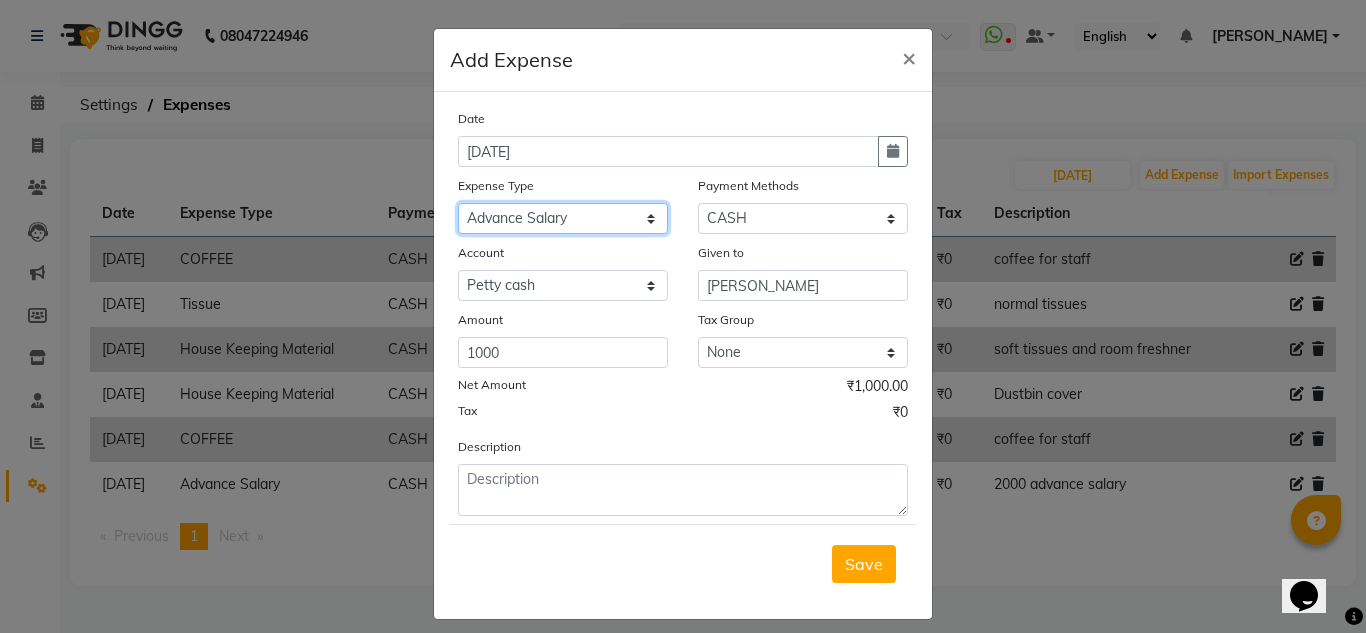 click on "Select acetone Advance Salary bank deposite BBMP Beauty products Bed charges BIRTHDAY CAKE Bonus Carpenter CASH EXPENSE VOUCHER Cash handover Client Refreshment coconut water for clients COFFEE coffee powder Commission Conveyance Cotton Courier decoration Donation Drinking Water Electricity Eyelashes return Face mask floor cleaner flowers daily garbage green tea GST handover HANDWASH House Keeping Material House keeping Salary Incentive Internet Bill juice LAUNDRY Maintainance Marketing Medical Membership Milk Milk miscelleneous Naturals salon NEWSPAPER O T Other Pantry PETROL Phone Bill Plants plumber pooja items Porter priest Product Purchase product return Product sale puja items RAPIDO Refund Rent Shop Rent Staff Accommodation Royalty Salary Staff cab charges Staff dinner Staff Flight Ticket Staff  Hiring from another Branch Staff Snacks Stationary sugar sweets TEAM DINNER TIPS Tissue Transgender Utilities Water Bottle Water cane week of salary Wi Fi Payment" 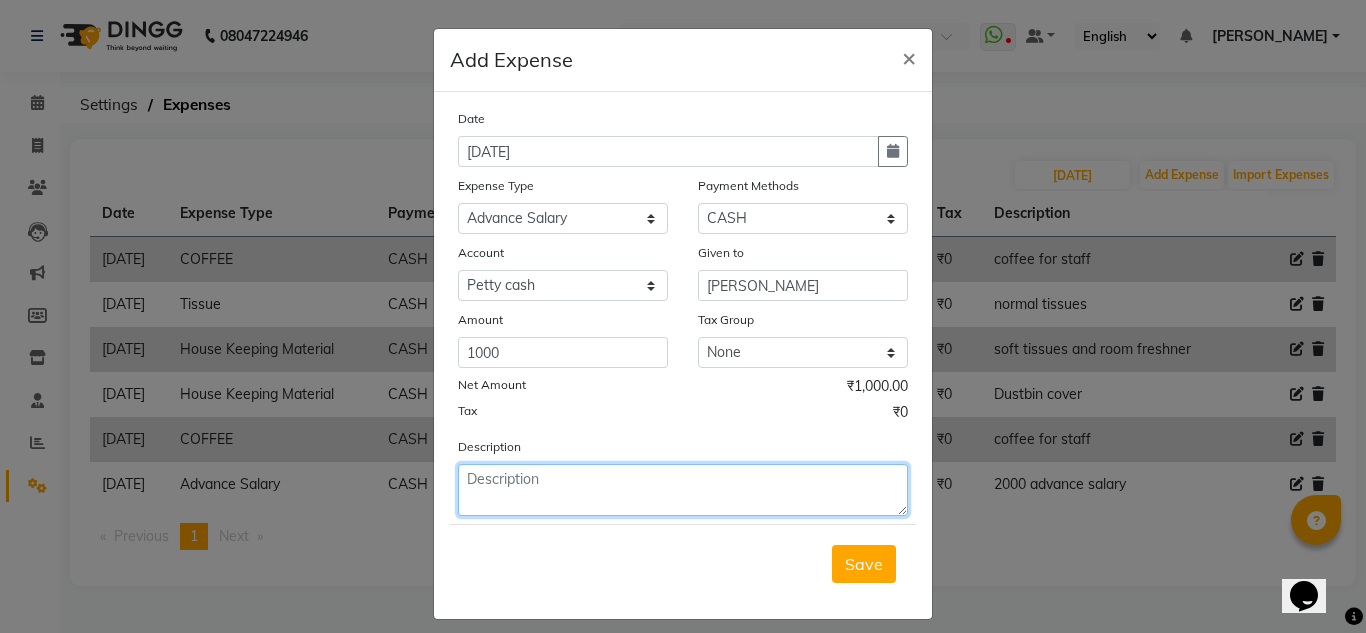 click 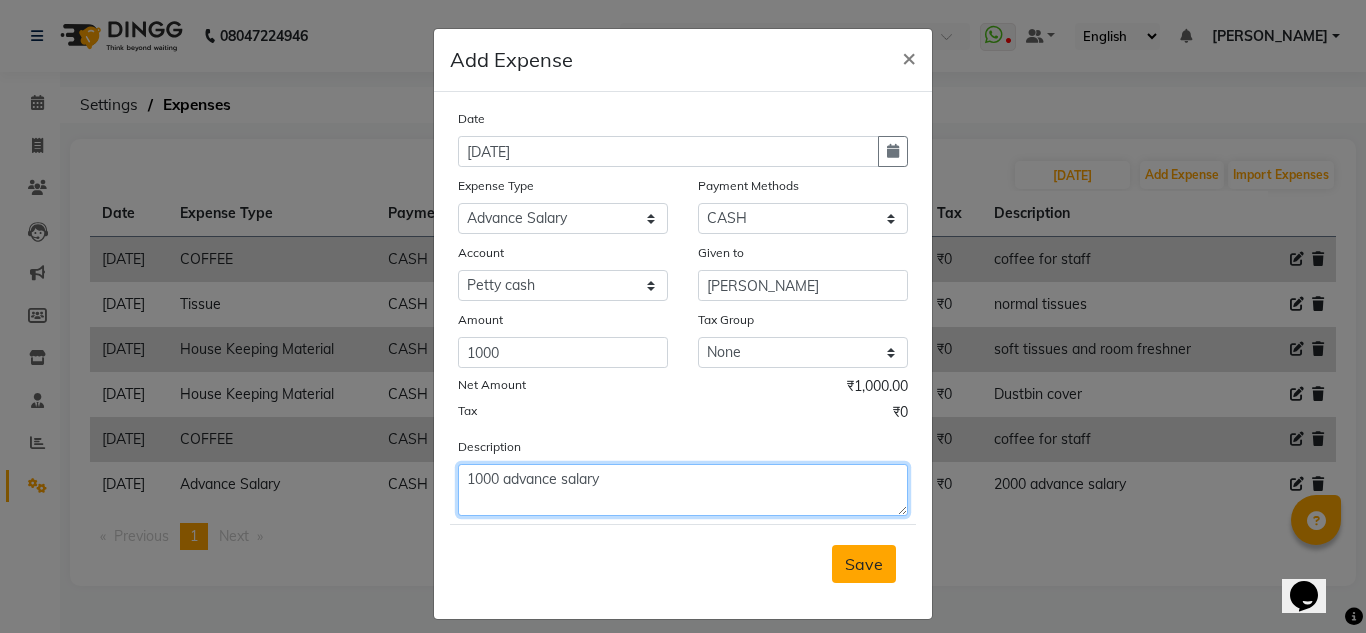 type on "1000 advance salary" 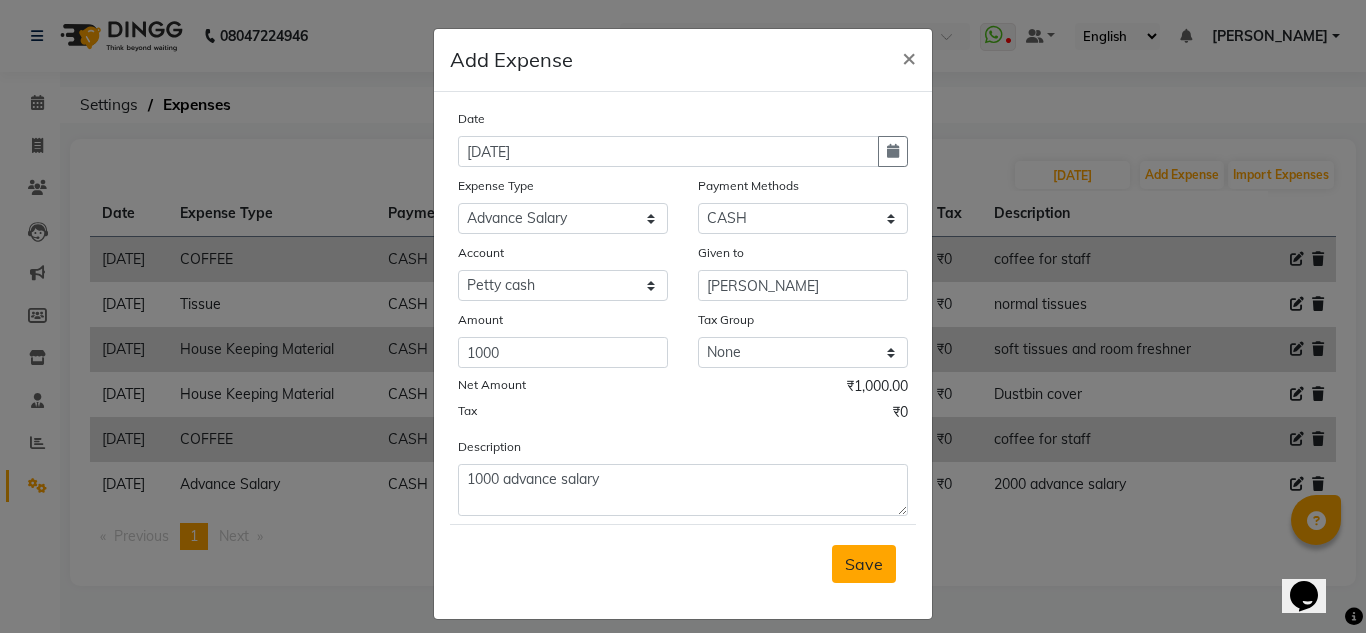 click on "Save" at bounding box center [864, 564] 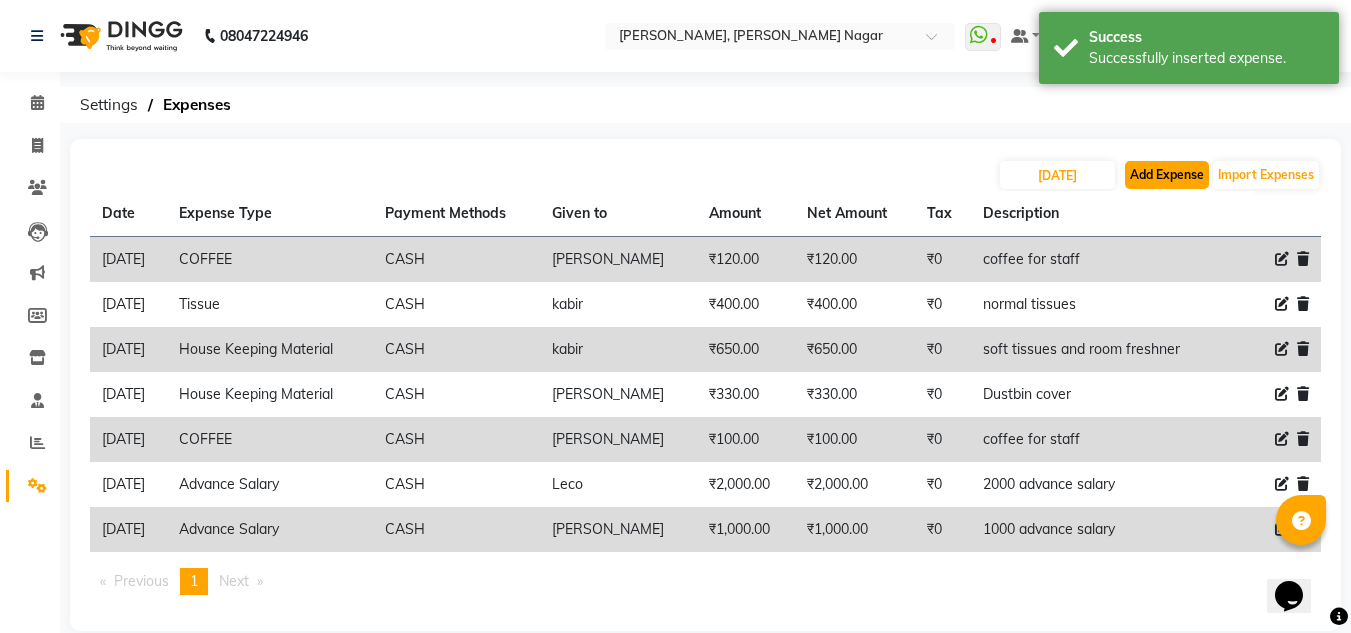 click on "Add Expense" 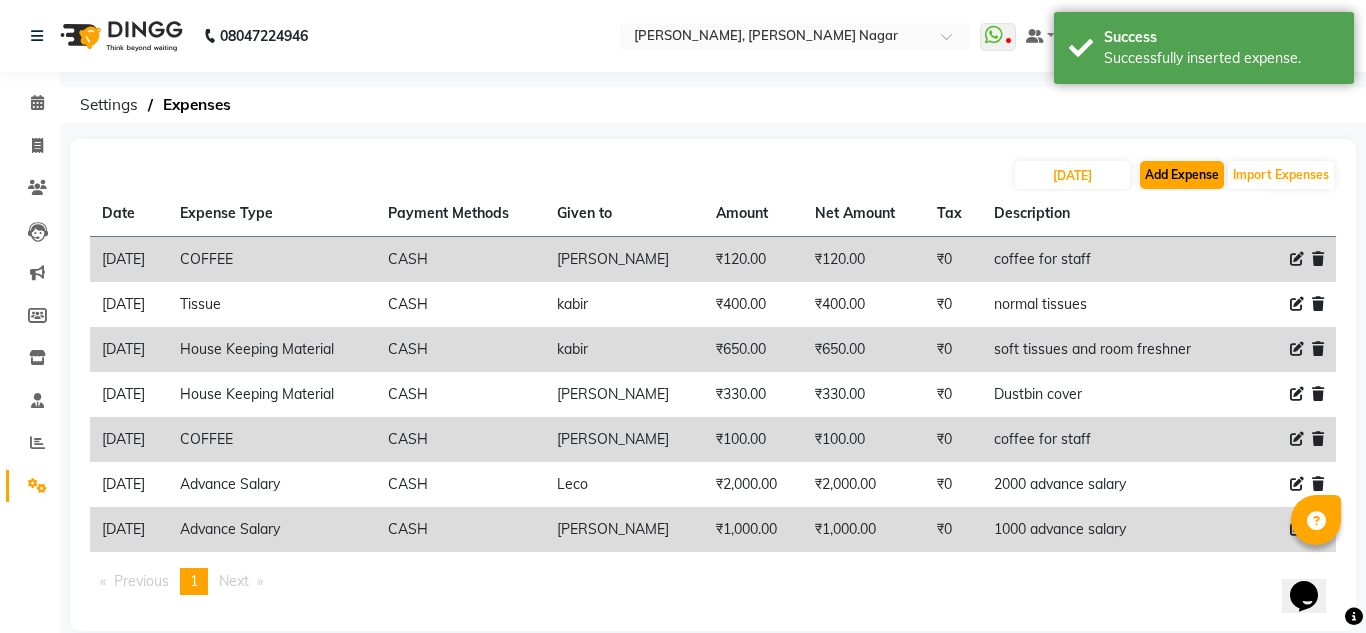 select on "1" 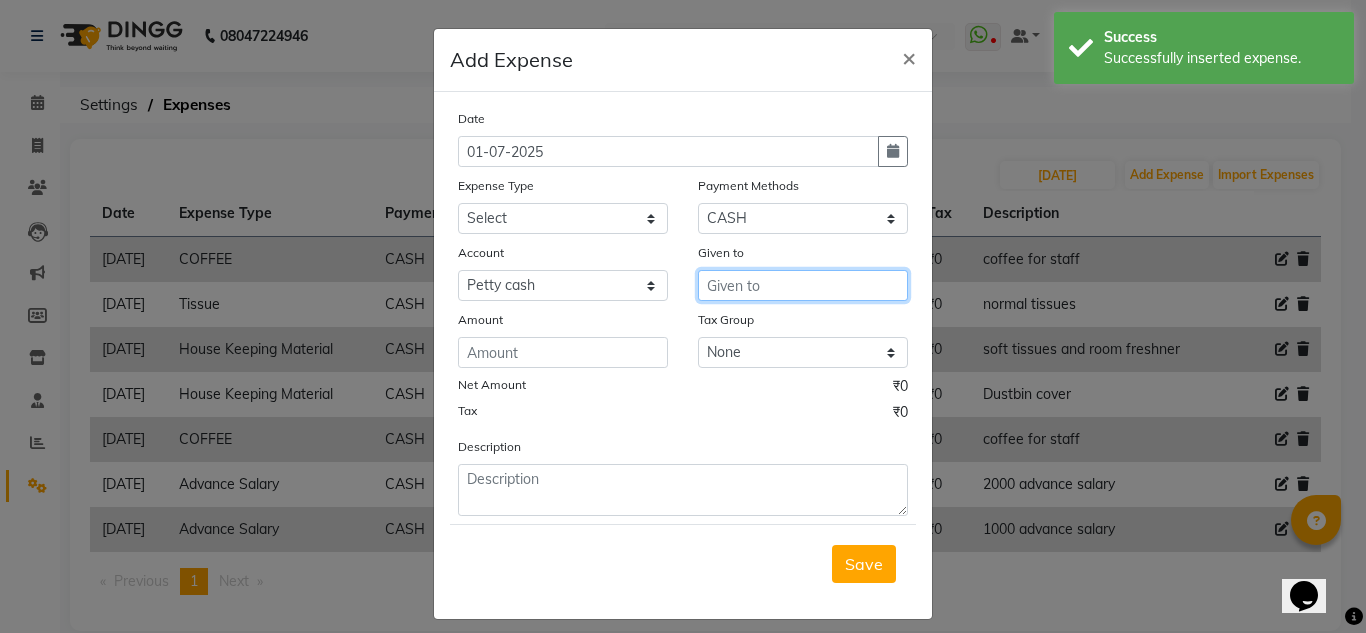 click at bounding box center (803, 285) 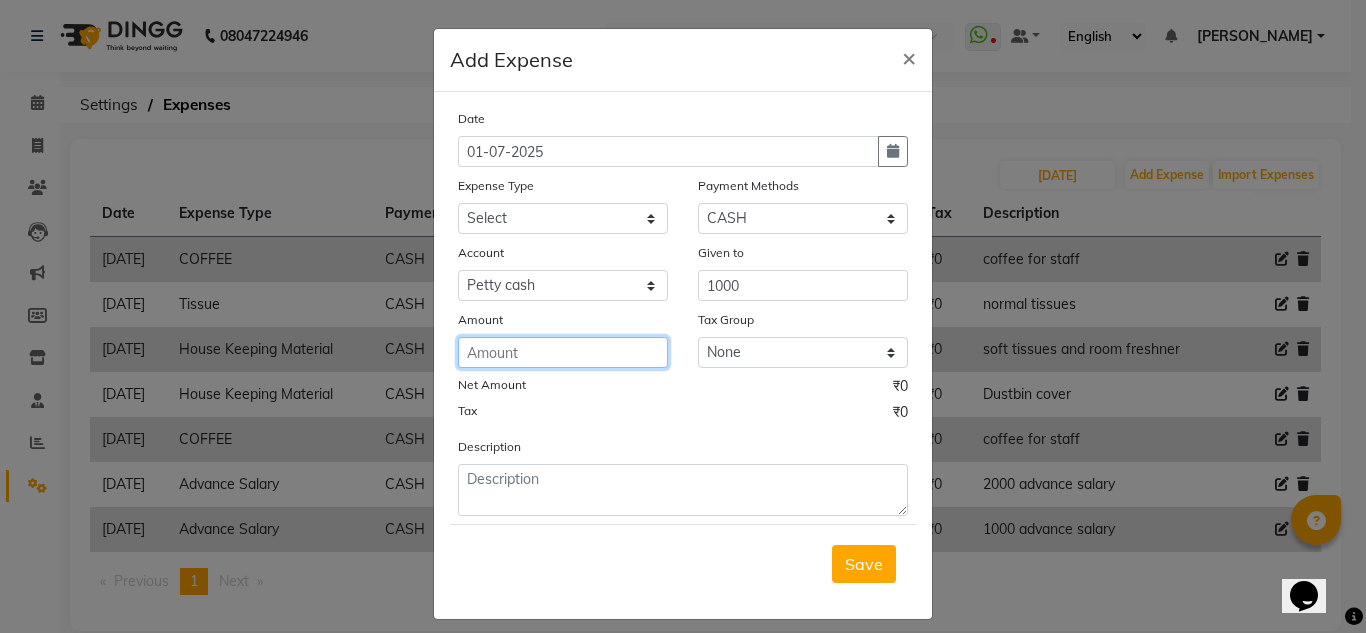 click 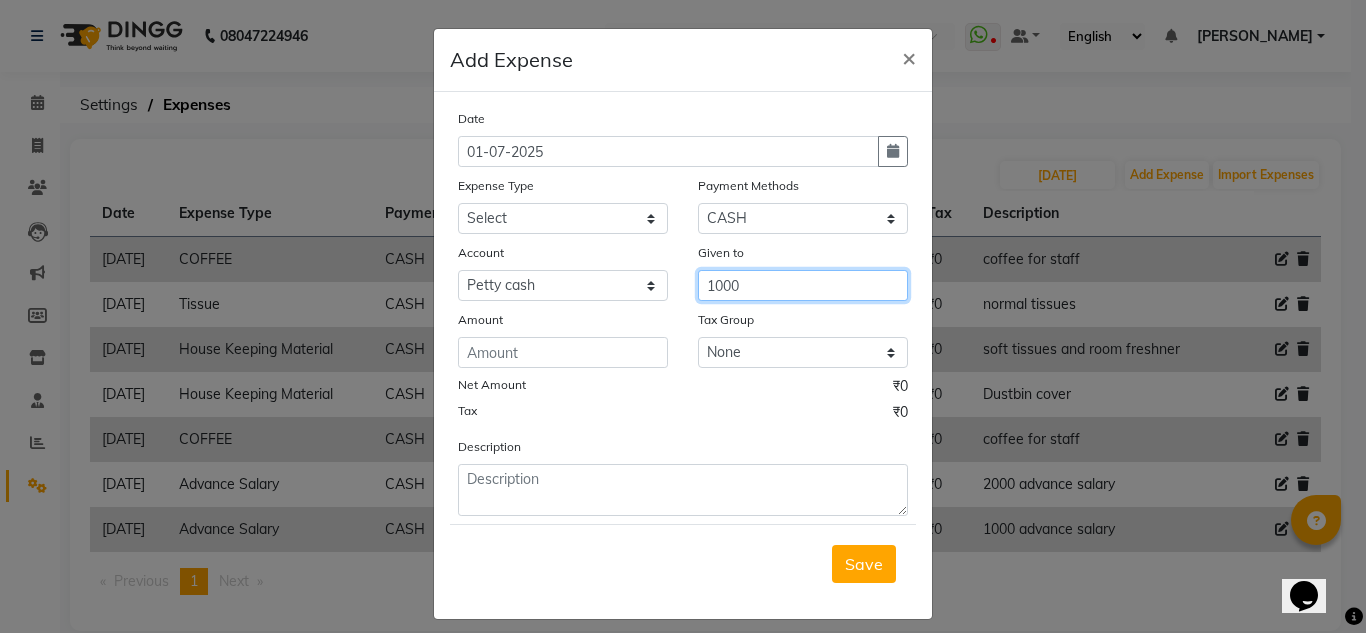 click on "1000" at bounding box center [803, 285] 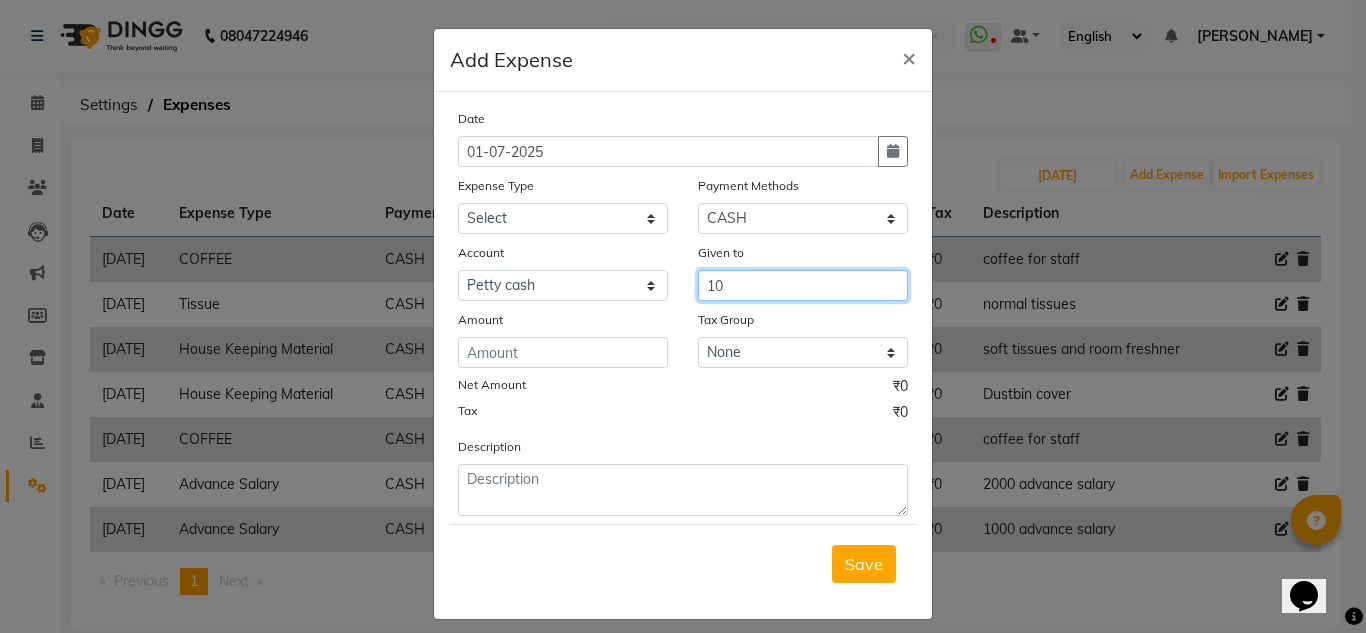 type on "1" 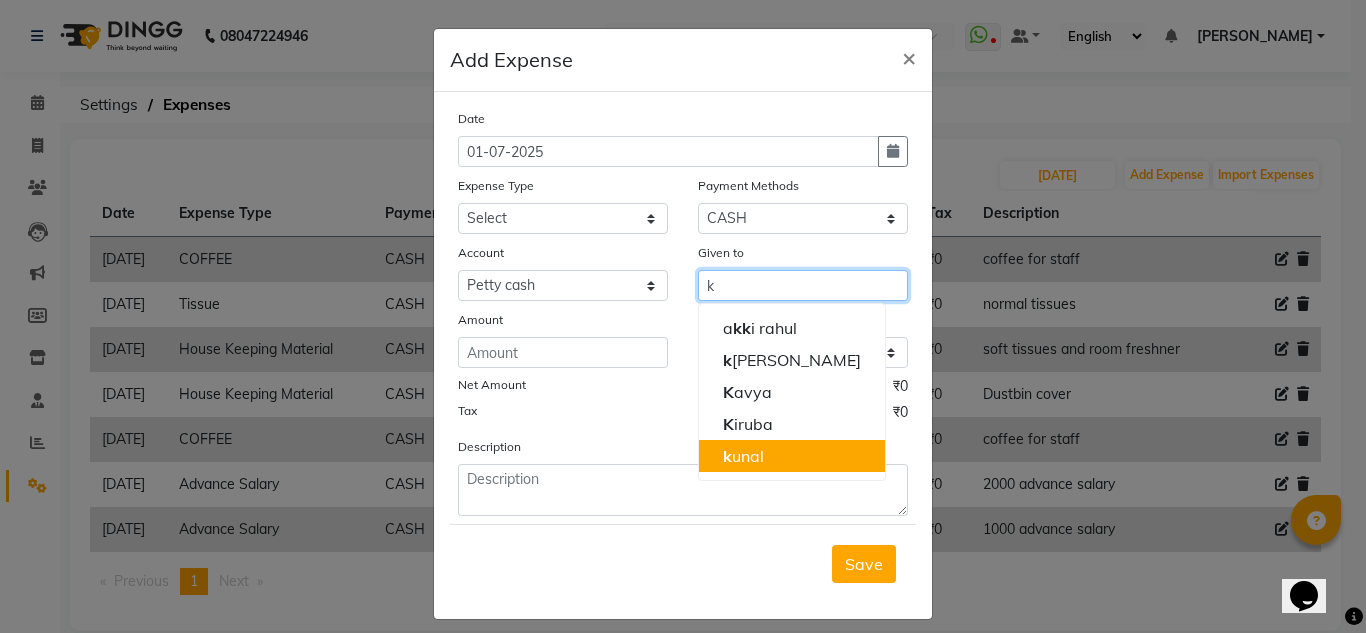click on "k unal" at bounding box center [743, 456] 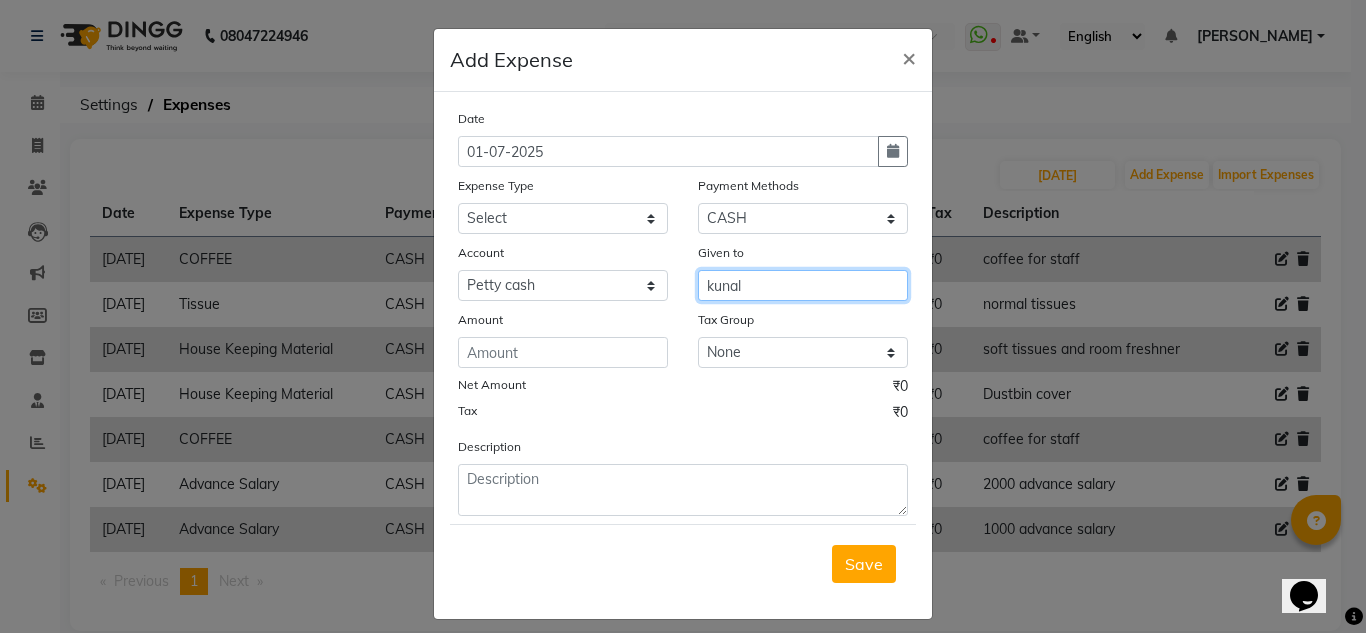 type on "kunal" 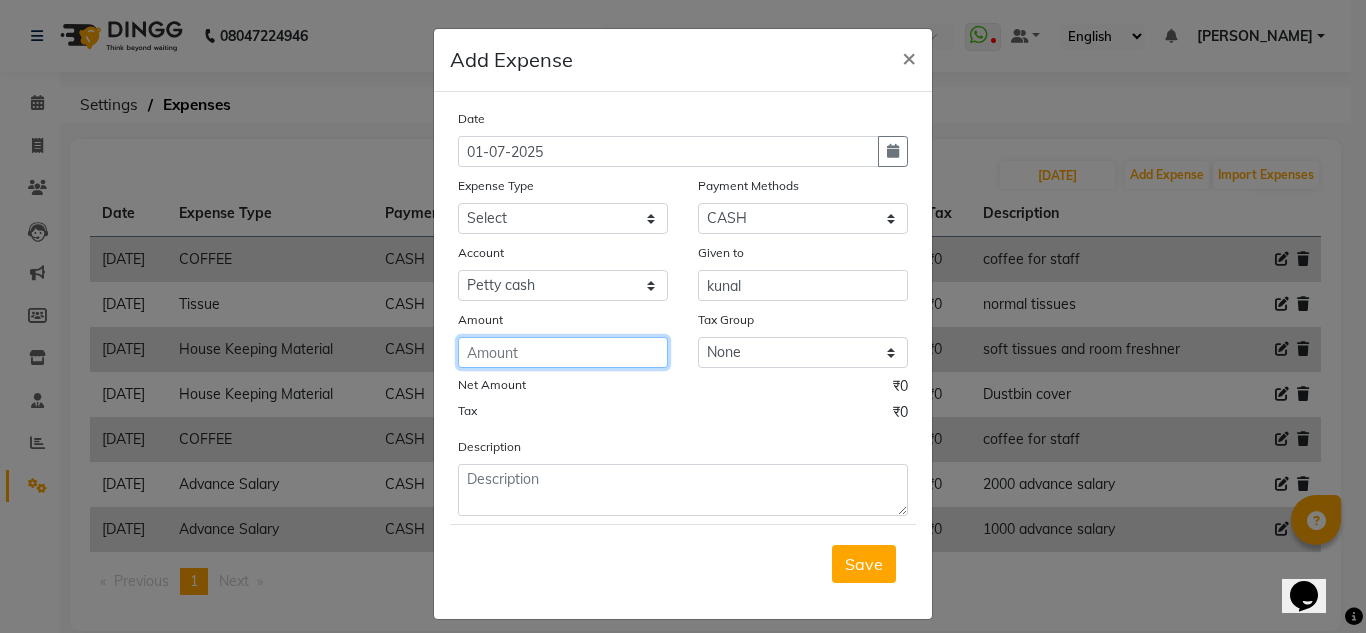click 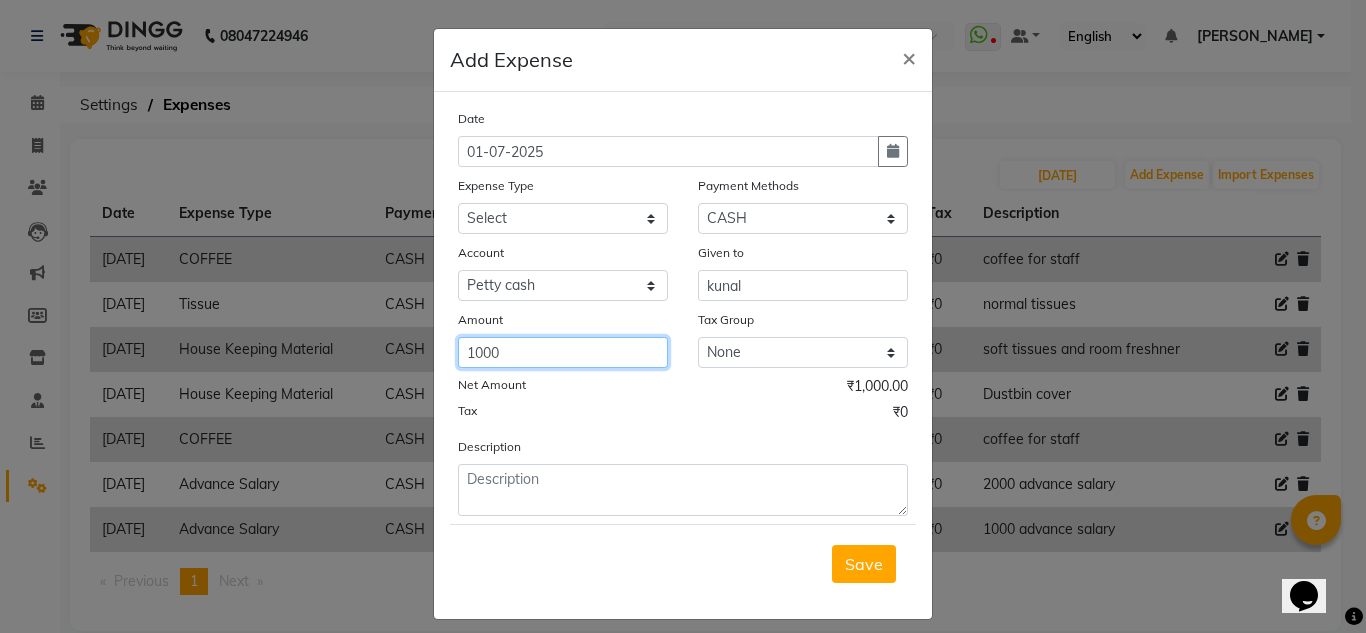type on "1000" 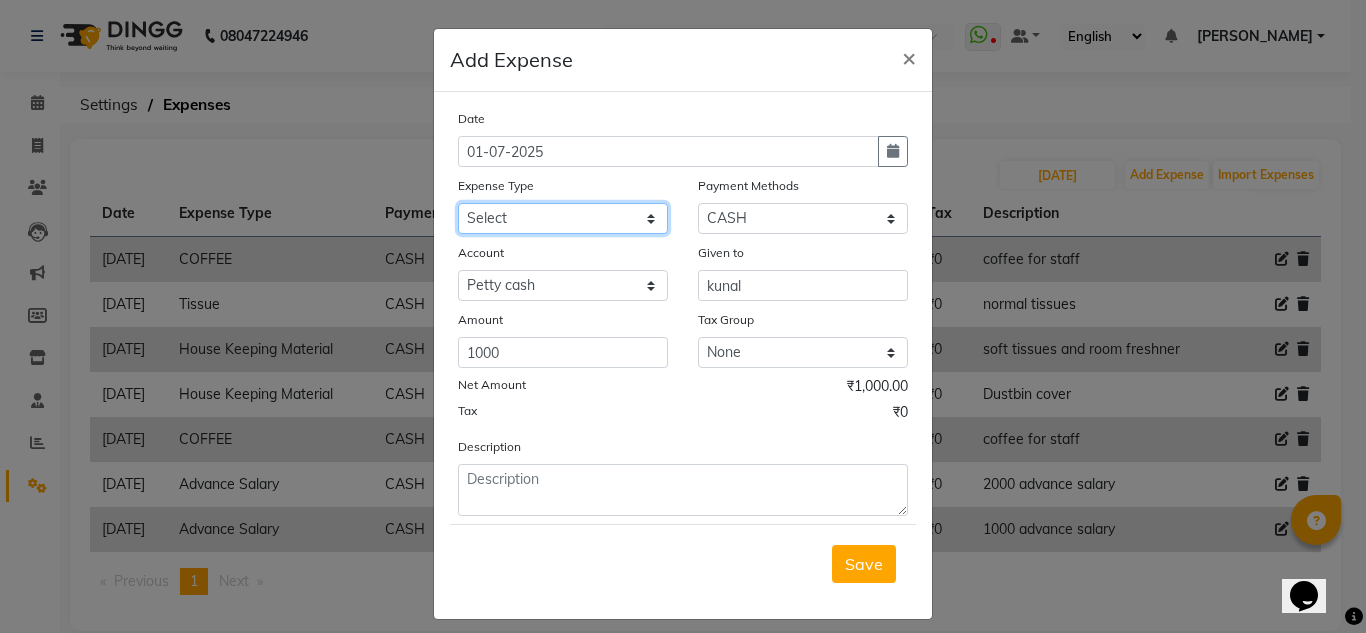 click on "Select acetone Advance Salary bank deposite BBMP Beauty products Bed charges BIRTHDAY CAKE Bonus Carpenter CASH EXPENSE VOUCHER Cash handover Client Refreshment coconut water for clients COFFEE coffee powder Commission Conveyance Cotton Courier decoration Donation Drinking Water Electricity Eyelashes return Face mask floor cleaner flowers daily garbage green tea GST handover HANDWASH House Keeping Material House keeping Salary Incentive Internet Bill juice LAUNDRY Maintainance Marketing Medical Membership Milk Milk miscelleneous Naturals salon NEWSPAPER O T Other Pantry PETROL Phone Bill Plants plumber pooja items Porter priest Product Purchase product return Product sale puja items RAPIDO Refund Rent Shop Rent Staff Accommodation Royalty Salary Staff cab charges Staff dinner Staff Flight Ticket Staff  Hiring from another Branch Staff Snacks Stationary sugar sweets TEAM DINNER TIPS Tissue Transgender Utilities Water Bottle Water cane week of salary Wi Fi Payment" 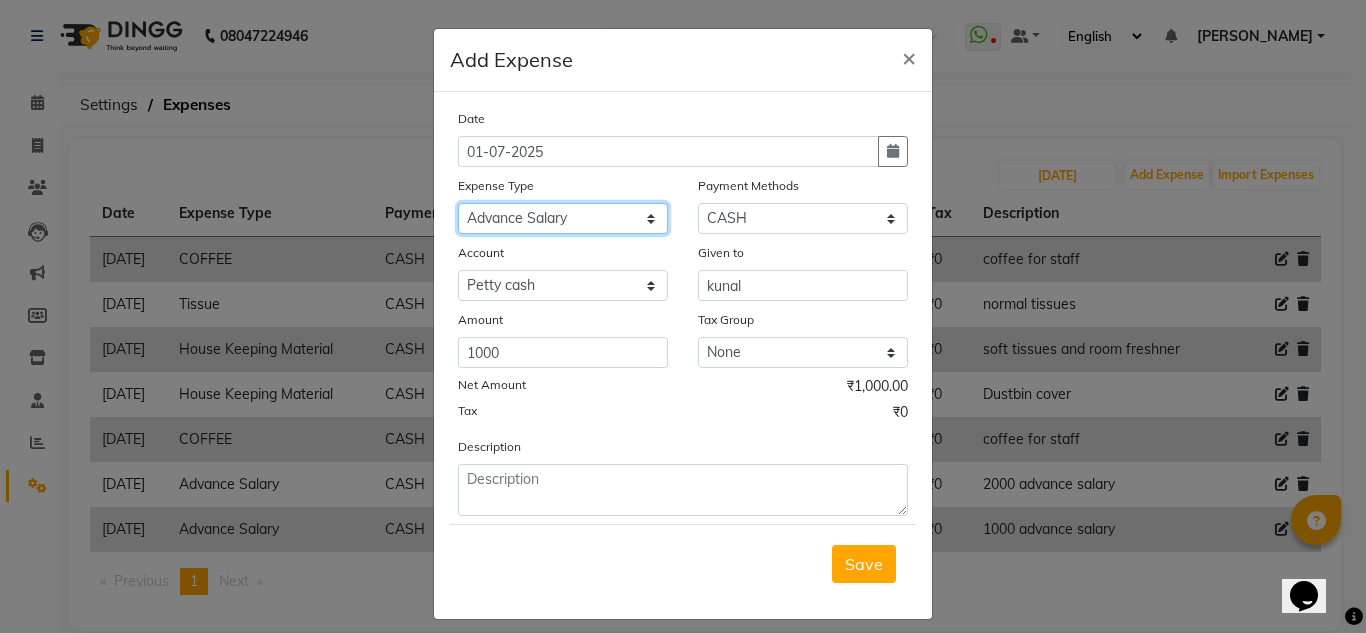 click on "Select acetone Advance Salary bank deposite BBMP Beauty products Bed charges BIRTHDAY CAKE Bonus Carpenter CASH EXPENSE VOUCHER Cash handover Client Refreshment coconut water for clients COFFEE coffee powder Commission Conveyance Cotton Courier decoration Donation Drinking Water Electricity Eyelashes return Face mask floor cleaner flowers daily garbage green tea GST handover HANDWASH House Keeping Material House keeping Salary Incentive Internet Bill juice LAUNDRY Maintainance Marketing Medical Membership Milk Milk miscelleneous Naturals salon NEWSPAPER O T Other Pantry PETROL Phone Bill Plants plumber pooja items Porter priest Product Purchase product return Product sale puja items RAPIDO Refund Rent Shop Rent Staff Accommodation Royalty Salary Staff cab charges Staff dinner Staff Flight Ticket Staff  Hiring from another Branch Staff Snacks Stationary sugar sweets TEAM DINNER TIPS Tissue Transgender Utilities Water Bottle Water cane week of salary Wi Fi Payment" 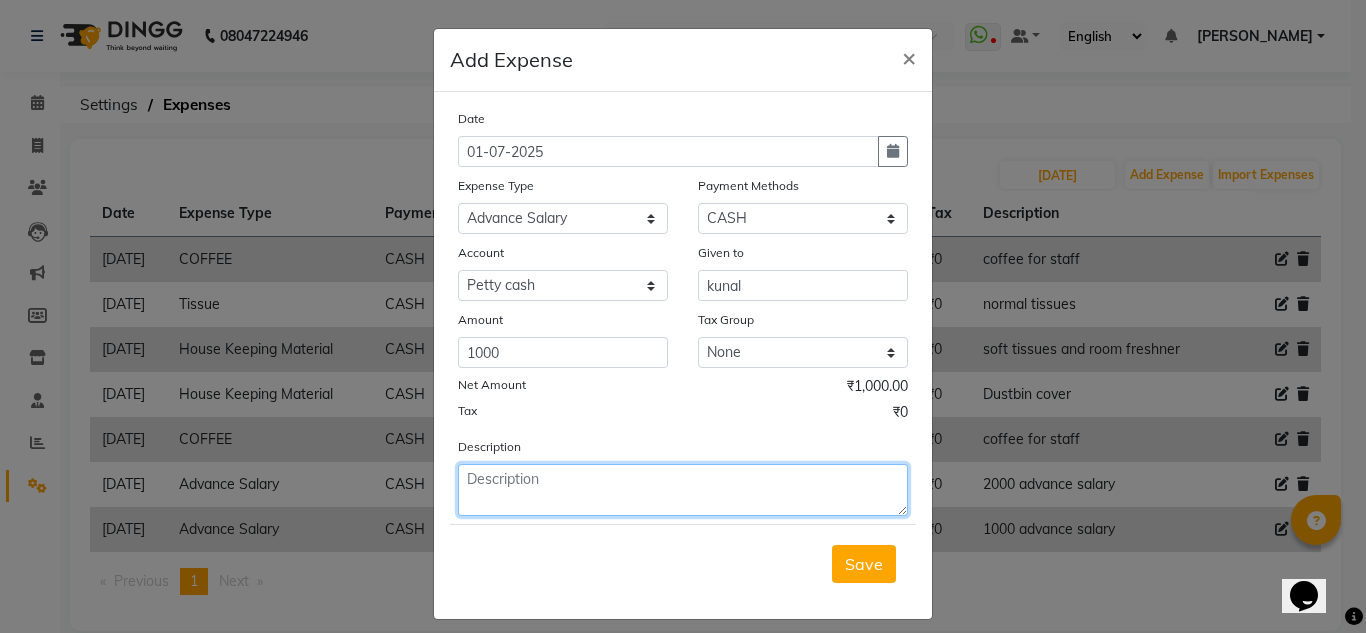 click 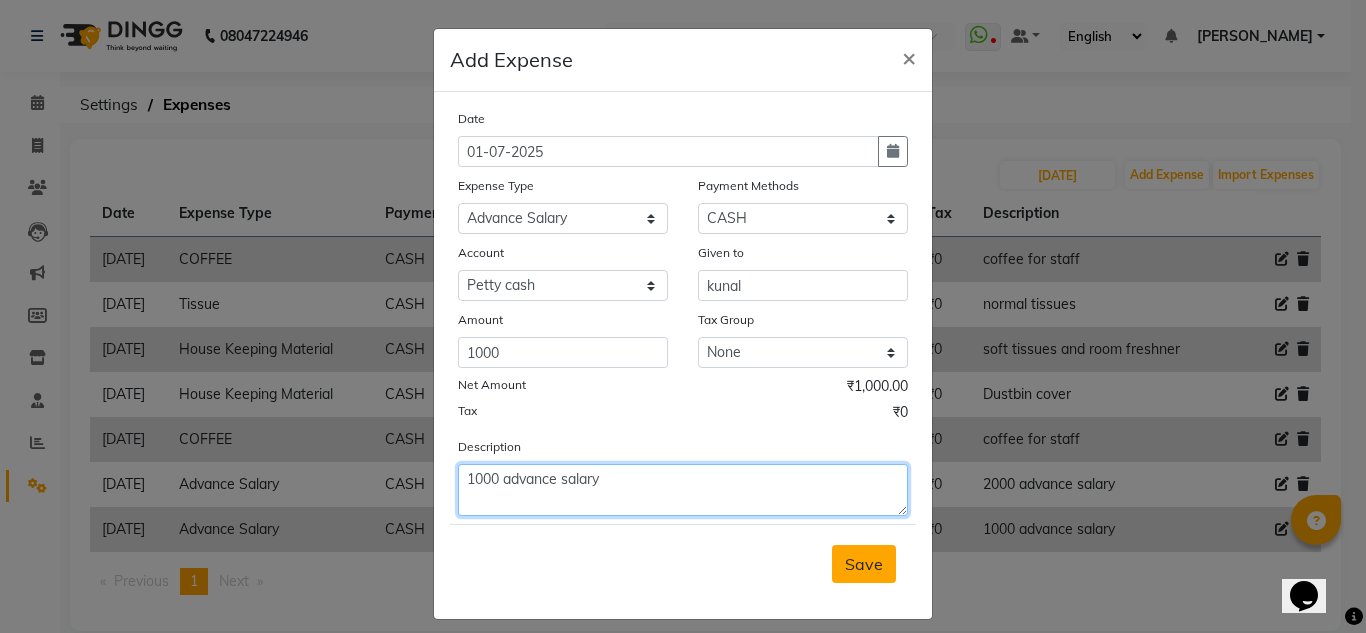 type on "1000 advance salary" 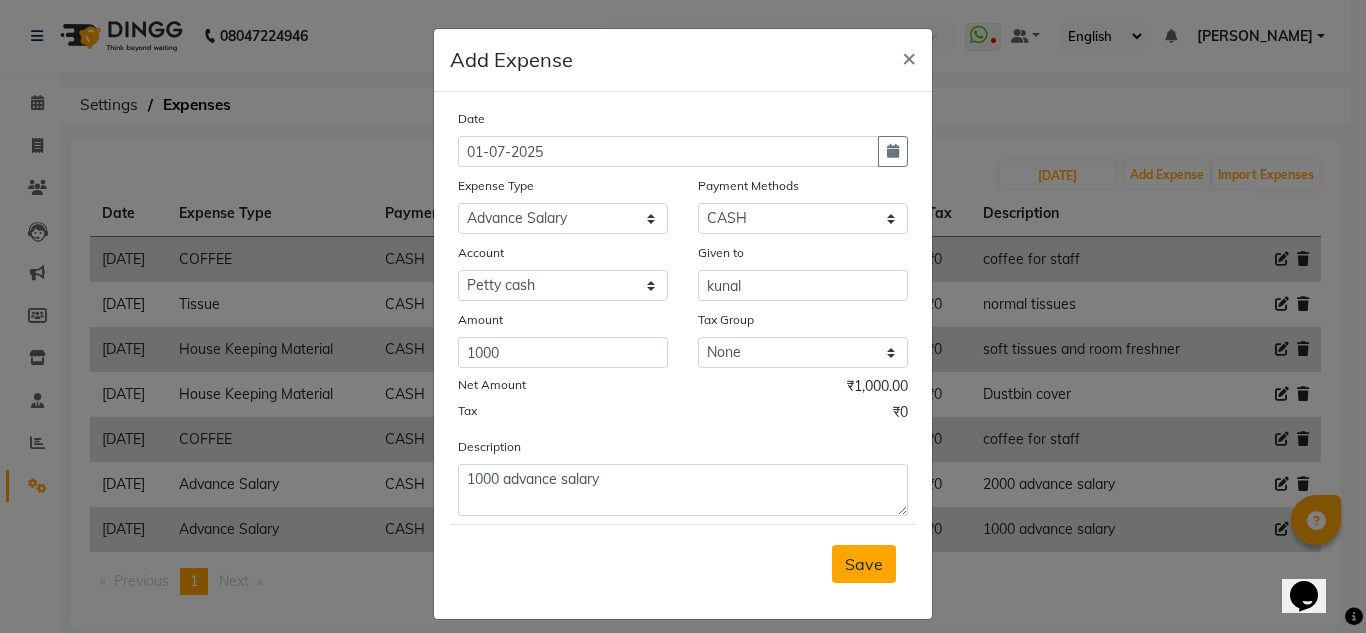 click on "Save" at bounding box center [864, 564] 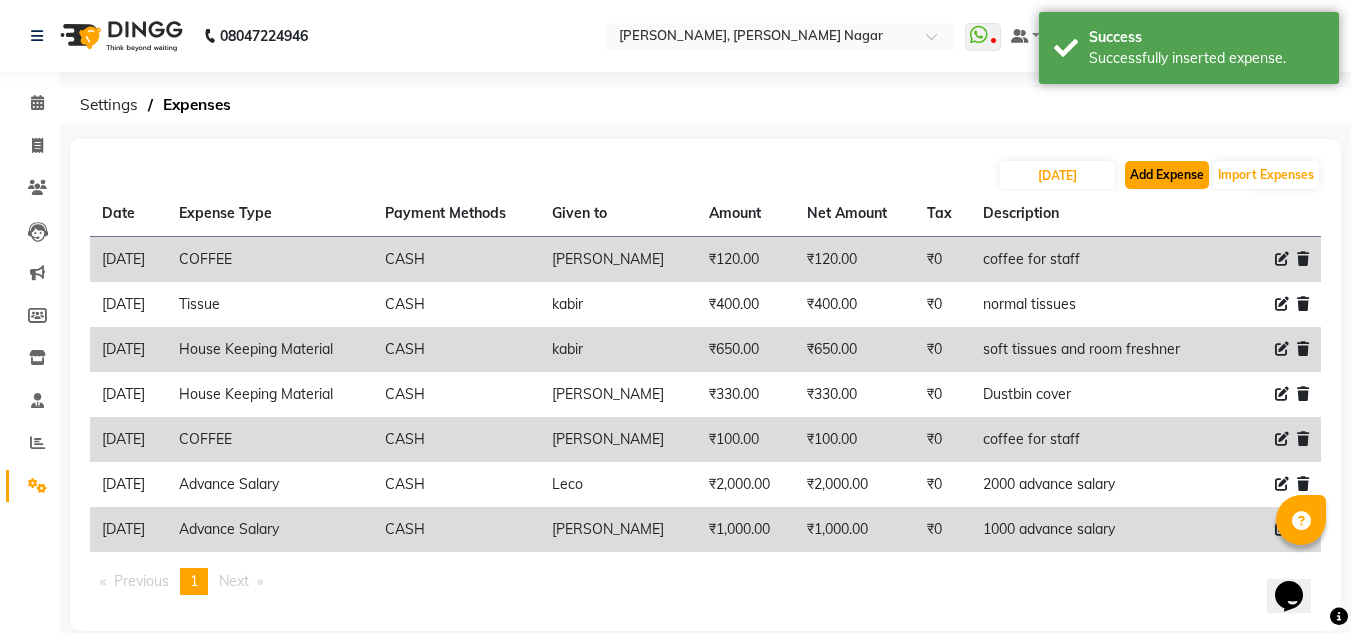 click on "Add Expense" 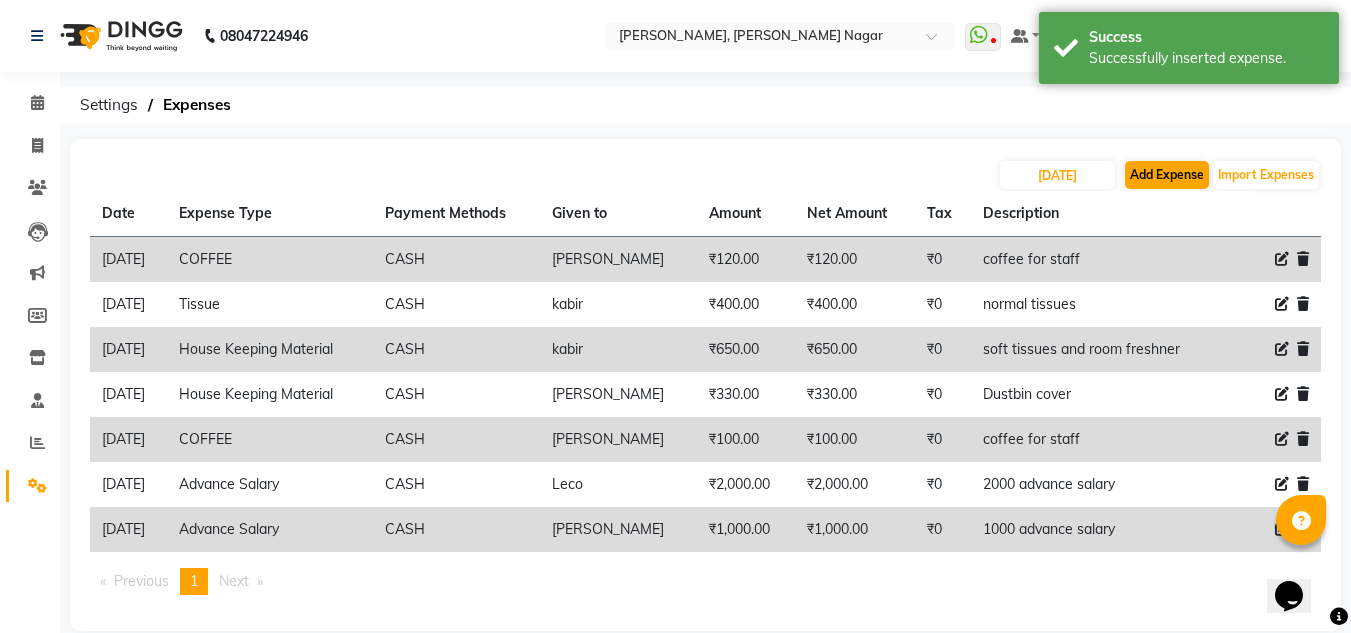 select on "1" 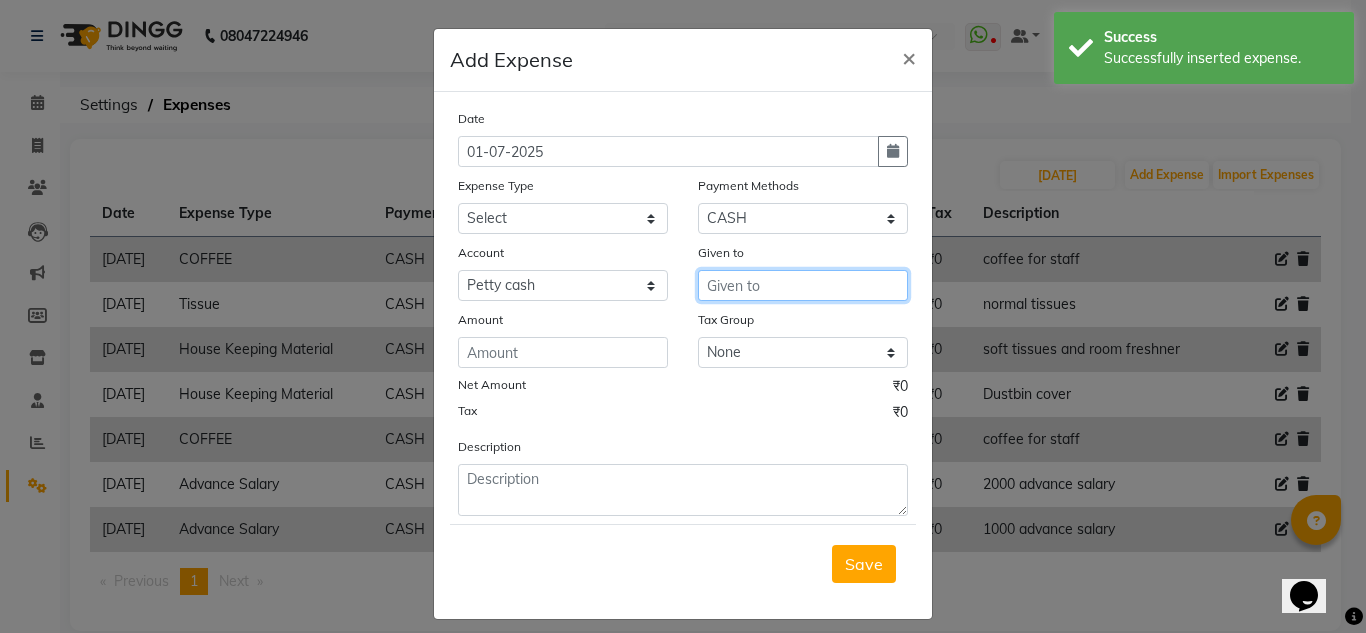 click at bounding box center (803, 285) 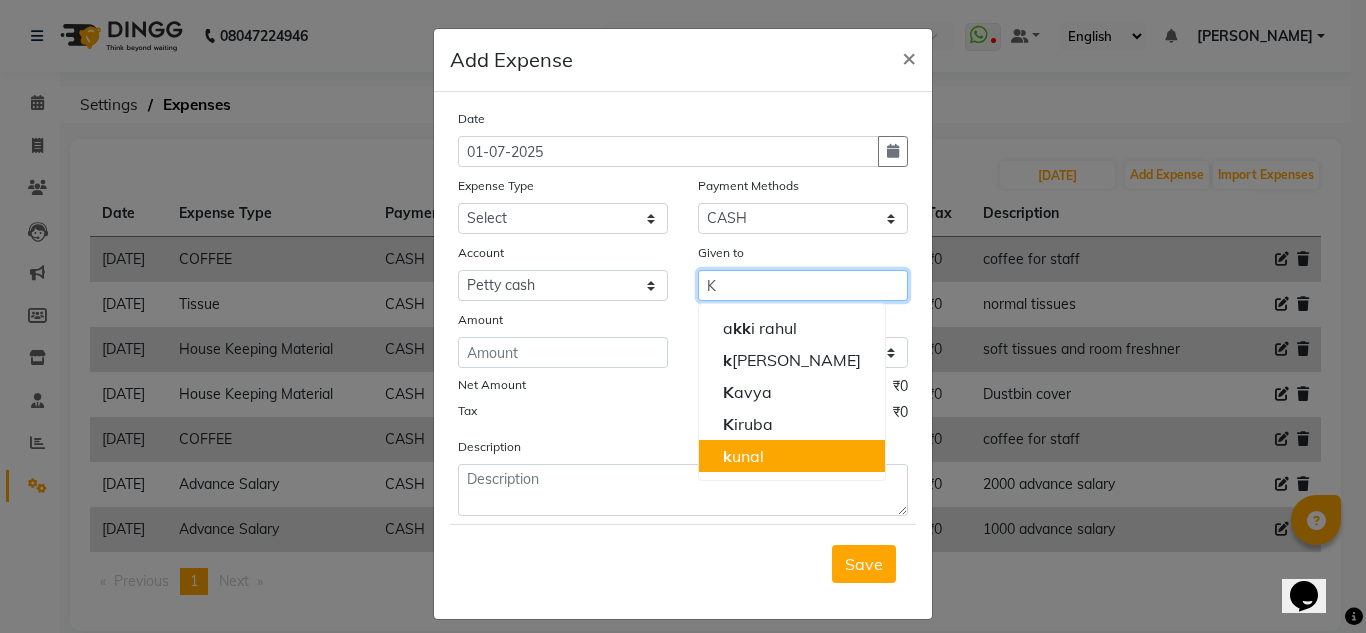 click on "k unal" at bounding box center (792, 456) 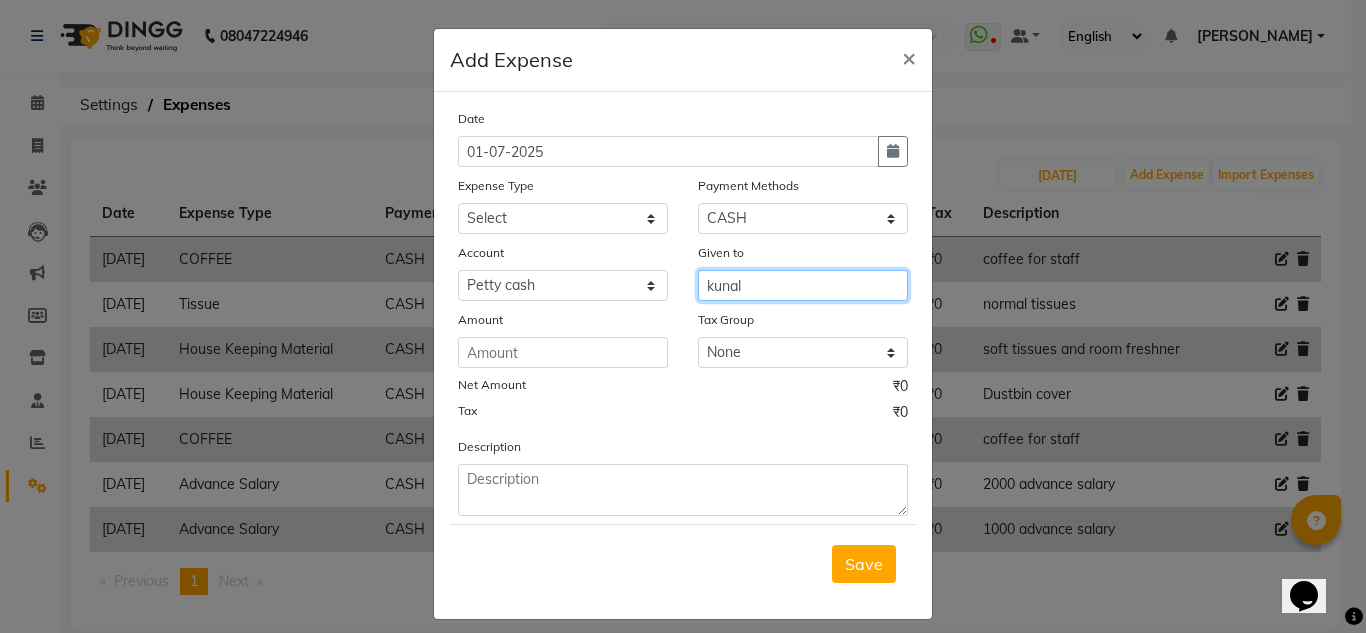 type on "kunal" 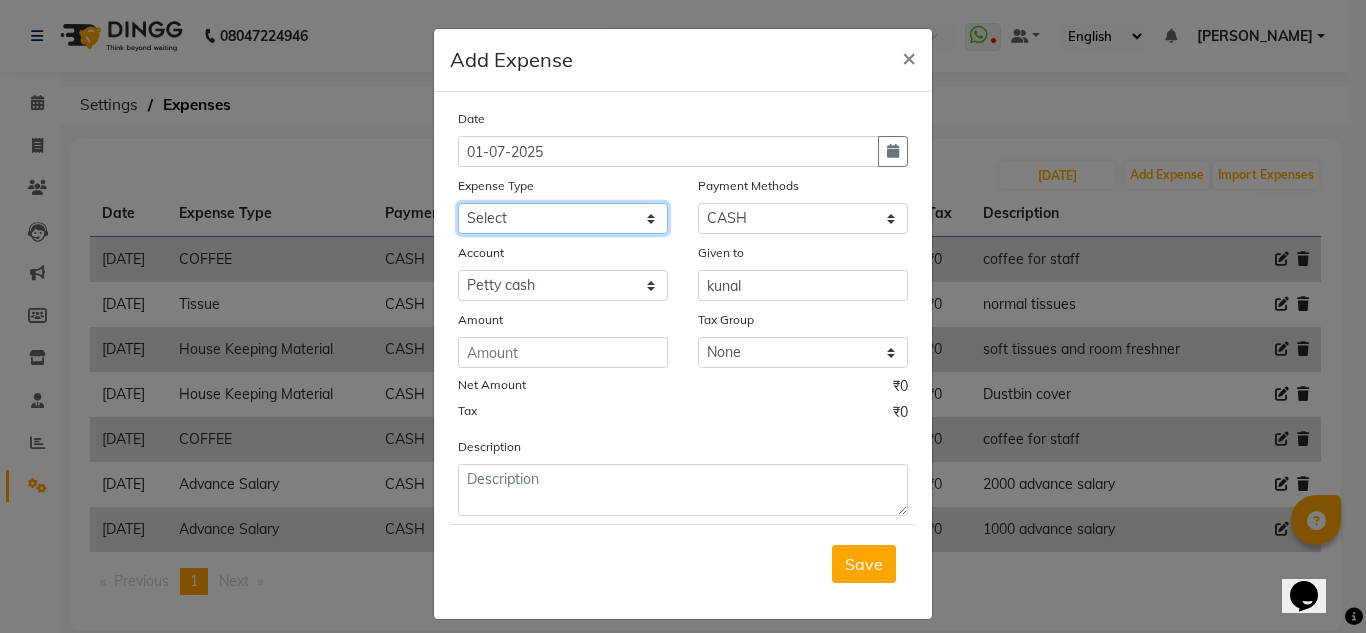 click on "Select acetone Advance Salary bank deposite BBMP Beauty products Bed charges BIRTHDAY CAKE Bonus Carpenter CASH EXPENSE VOUCHER Cash handover Client Refreshment coconut water for clients COFFEE coffee powder Commission Conveyance Cotton Courier decoration Donation Drinking Water Electricity Eyelashes return Face mask floor cleaner flowers daily garbage green tea GST handover HANDWASH House Keeping Material House keeping Salary Incentive Internet Bill juice LAUNDRY Maintainance Marketing Medical Membership Milk Milk miscelleneous Naturals salon NEWSPAPER O T Other Pantry PETROL Phone Bill Plants plumber pooja items Porter priest Product Purchase product return Product sale puja items RAPIDO Refund Rent Shop Rent Staff Accommodation Royalty Salary Staff cab charges Staff dinner Staff Flight Ticket Staff  Hiring from another Branch Staff Snacks Stationary sugar sweets TEAM DINNER TIPS Tissue Transgender Utilities Water Bottle Water cane week of salary Wi Fi Payment" 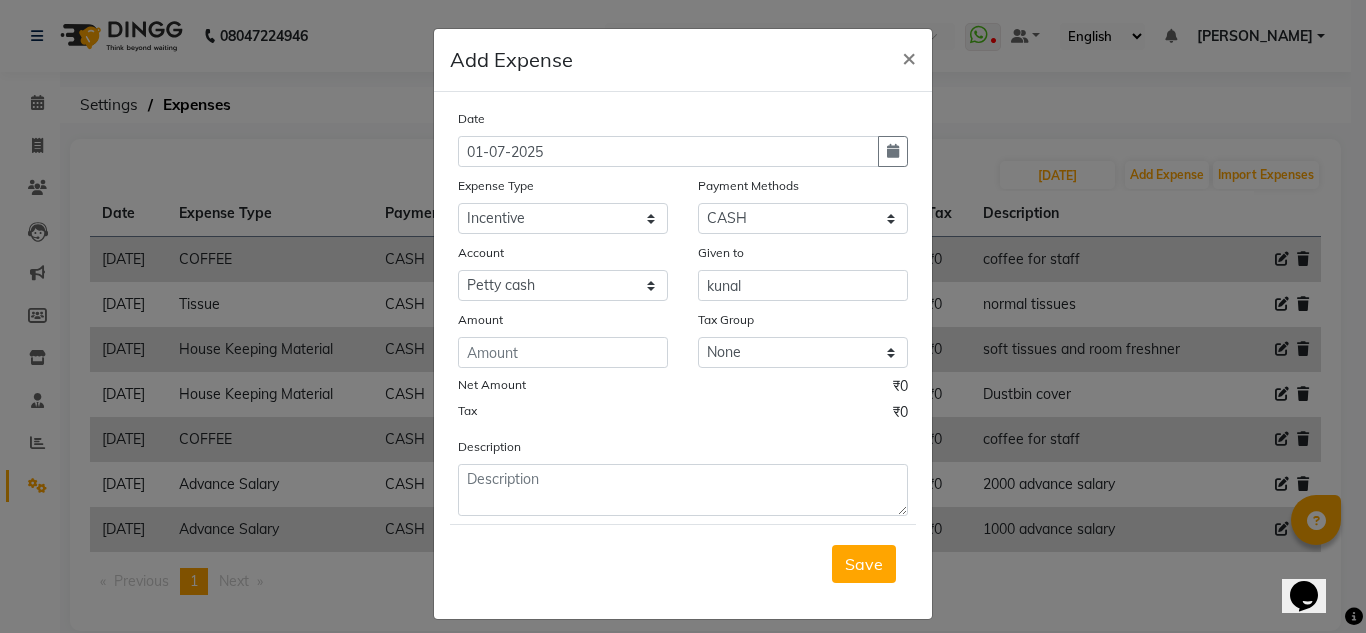 click on "Expense Type" 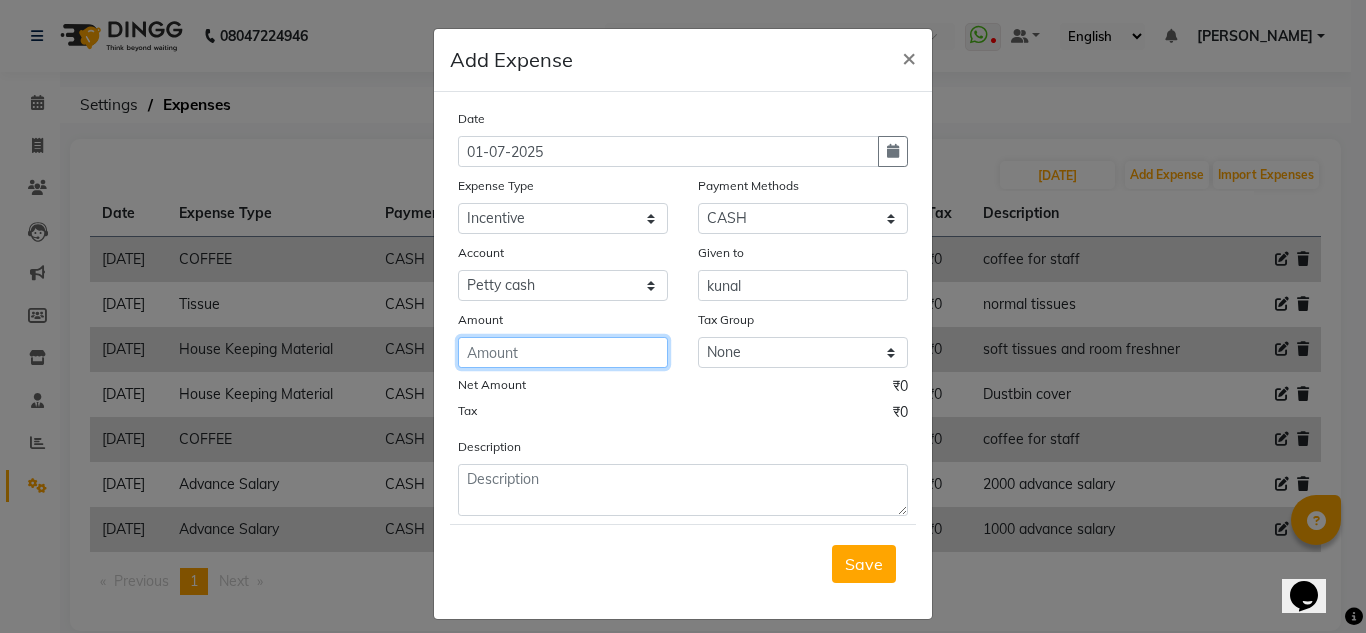 click 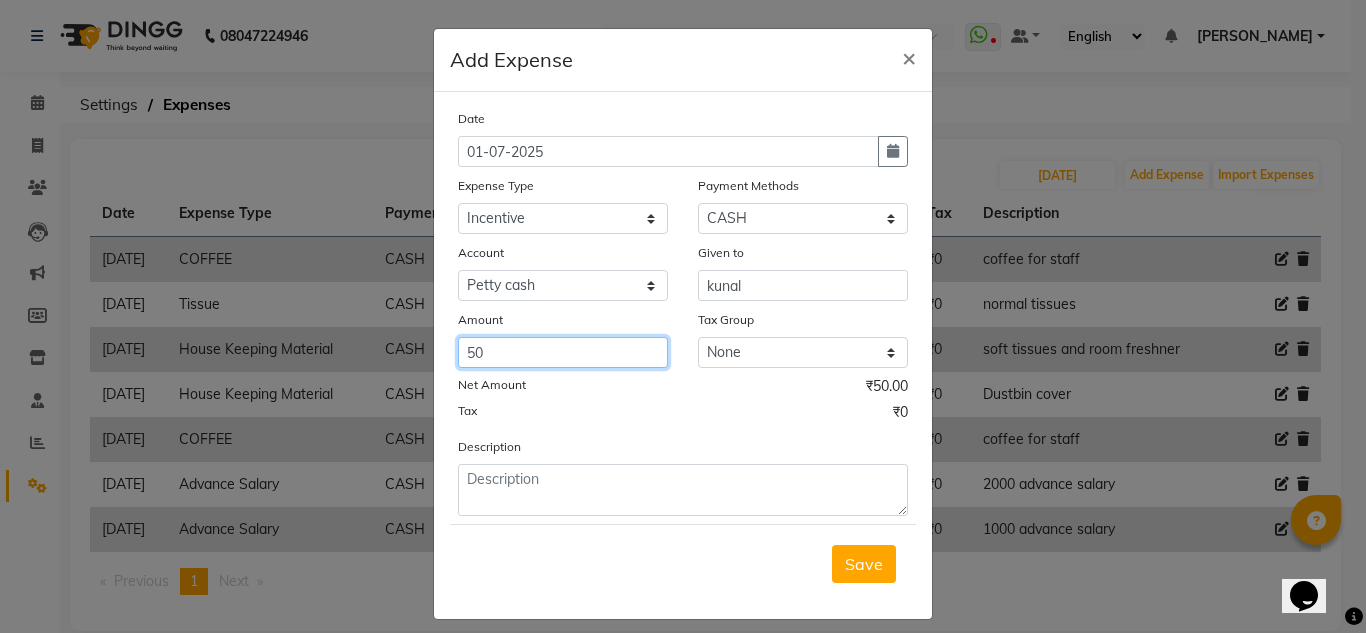 type on "50" 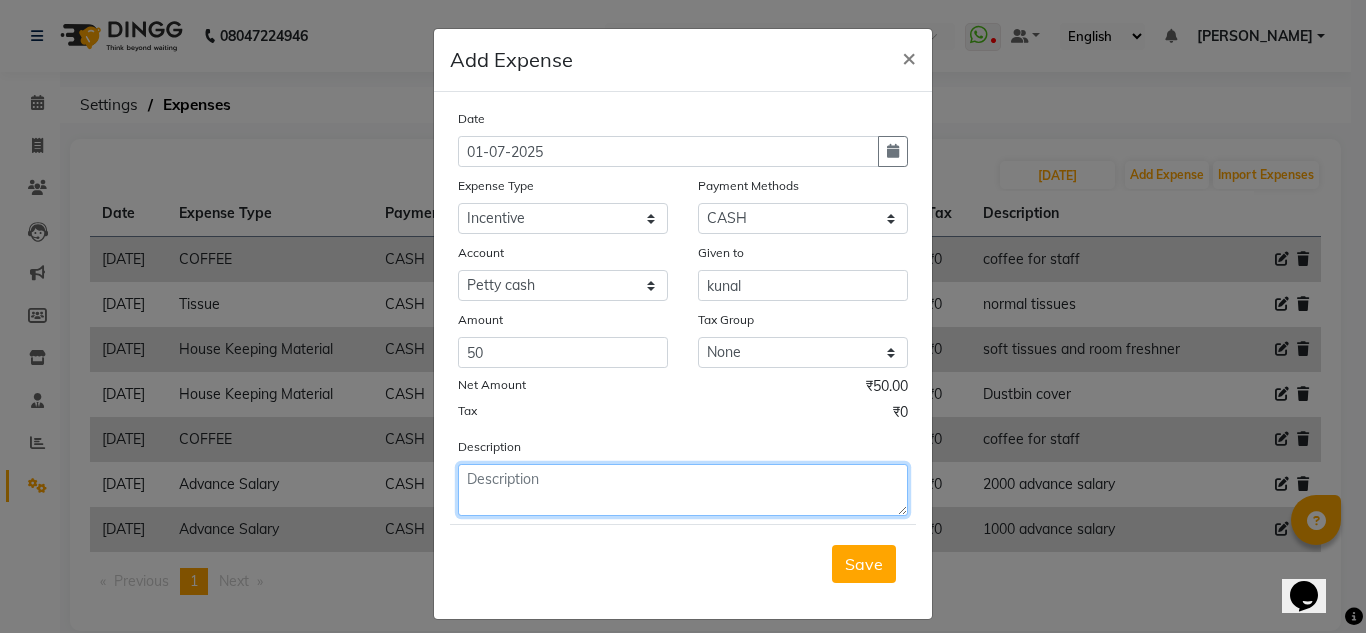 click 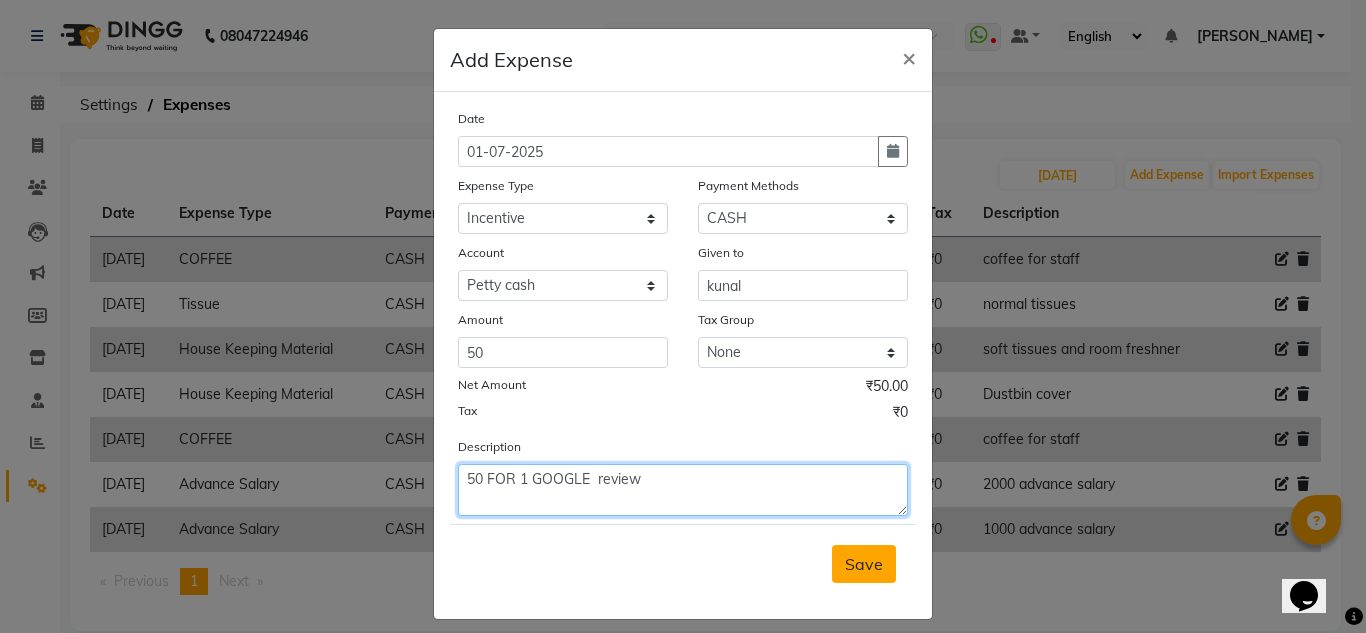 type on "50 FOR 1 GOOGLE  review" 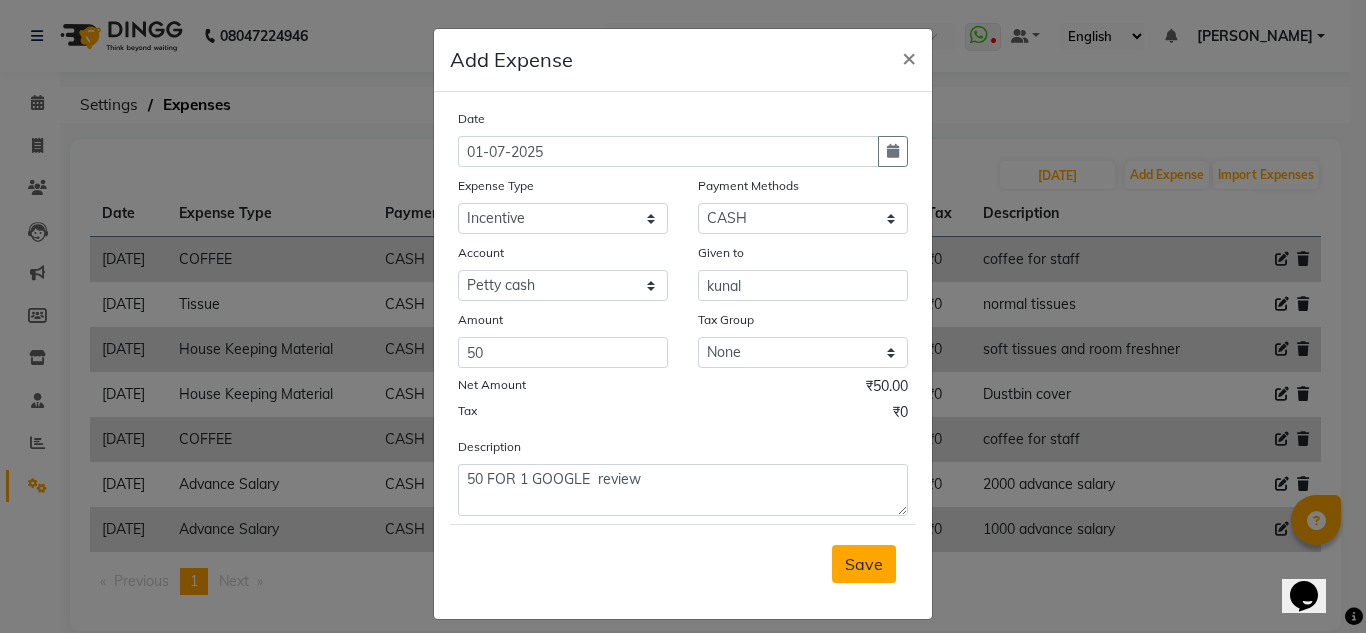 click on "Save" at bounding box center (864, 564) 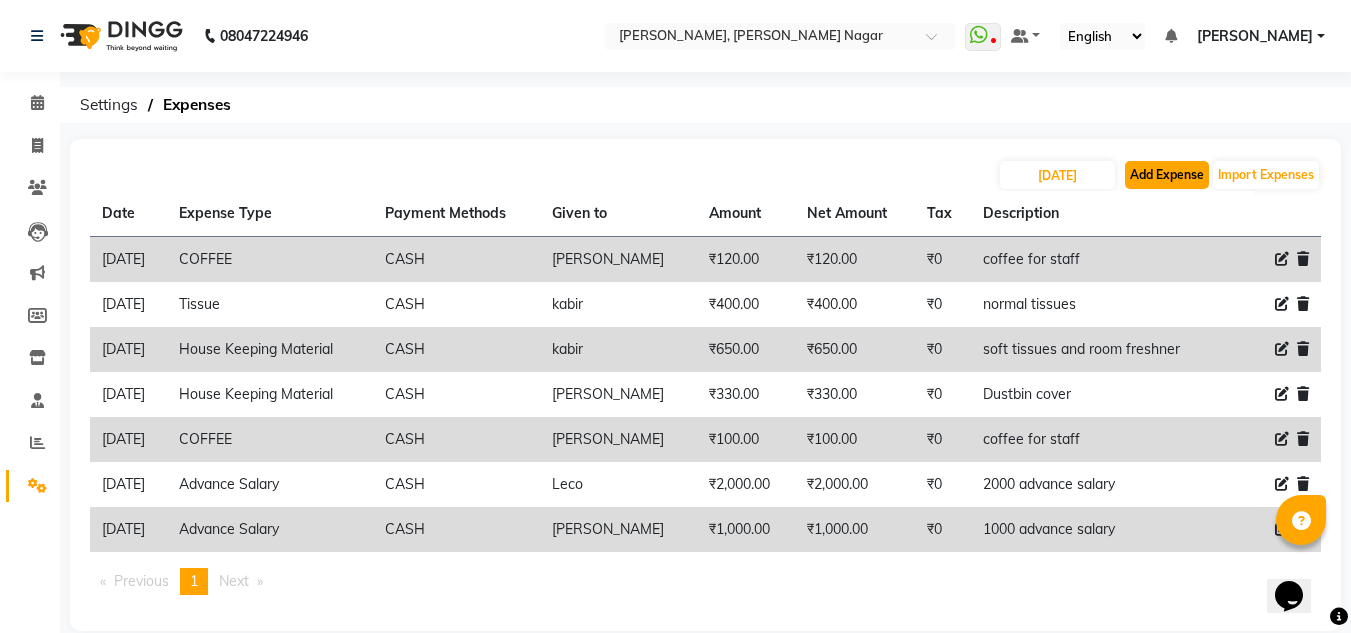 click on "Add Expense" 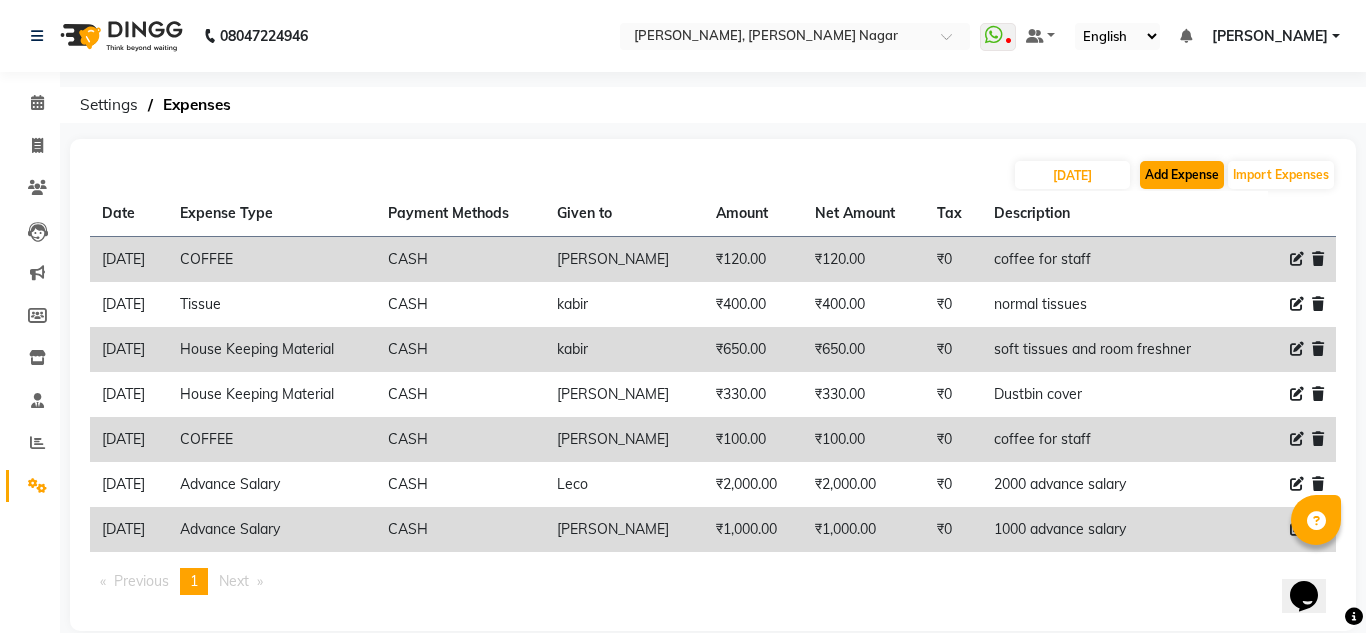 select on "1" 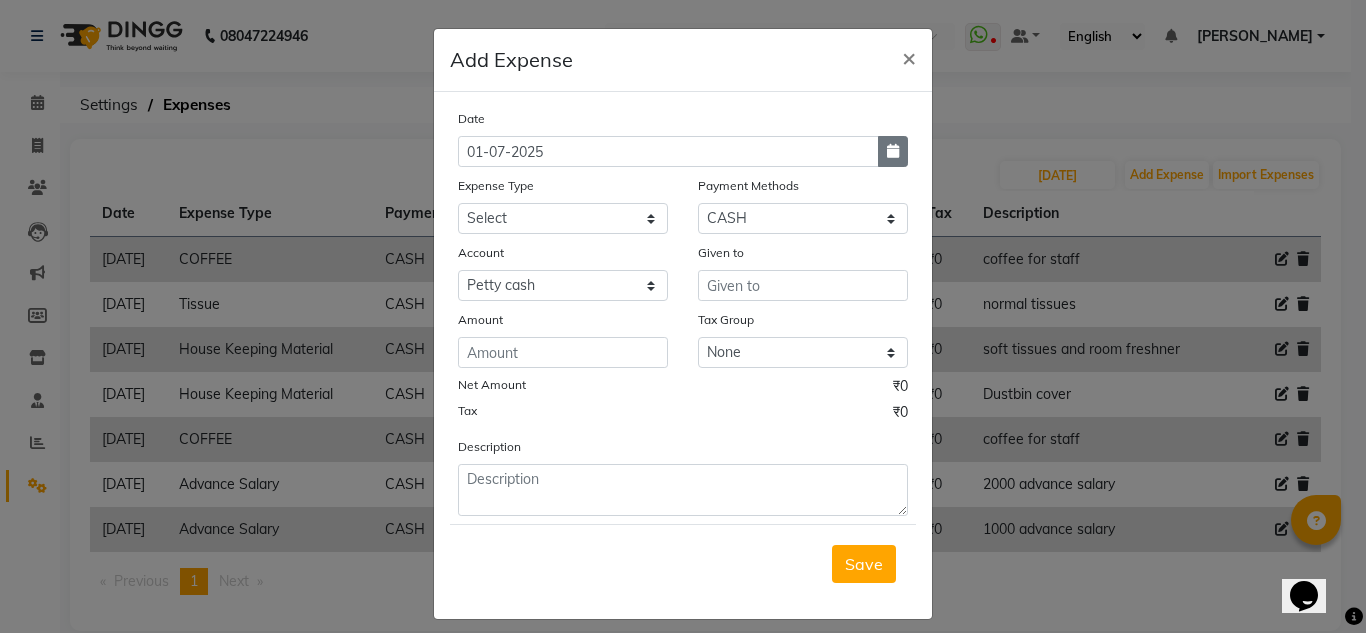 click 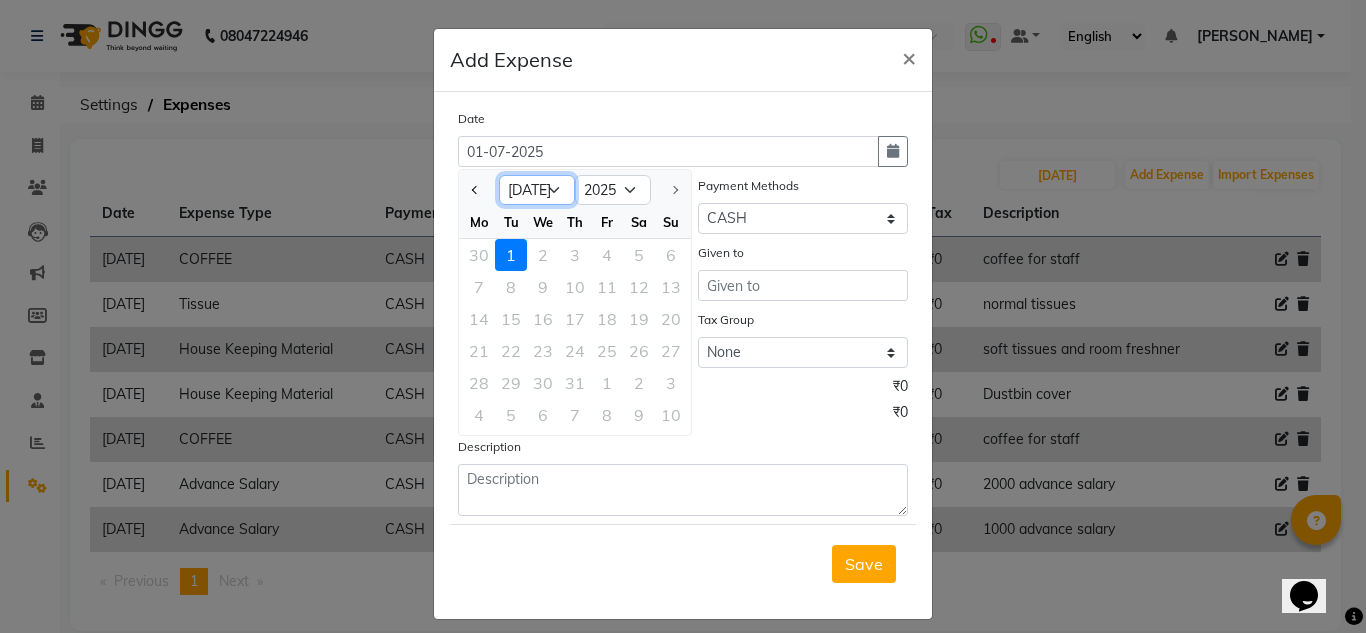 click on "Jan Feb Mar Apr May Jun Jul" 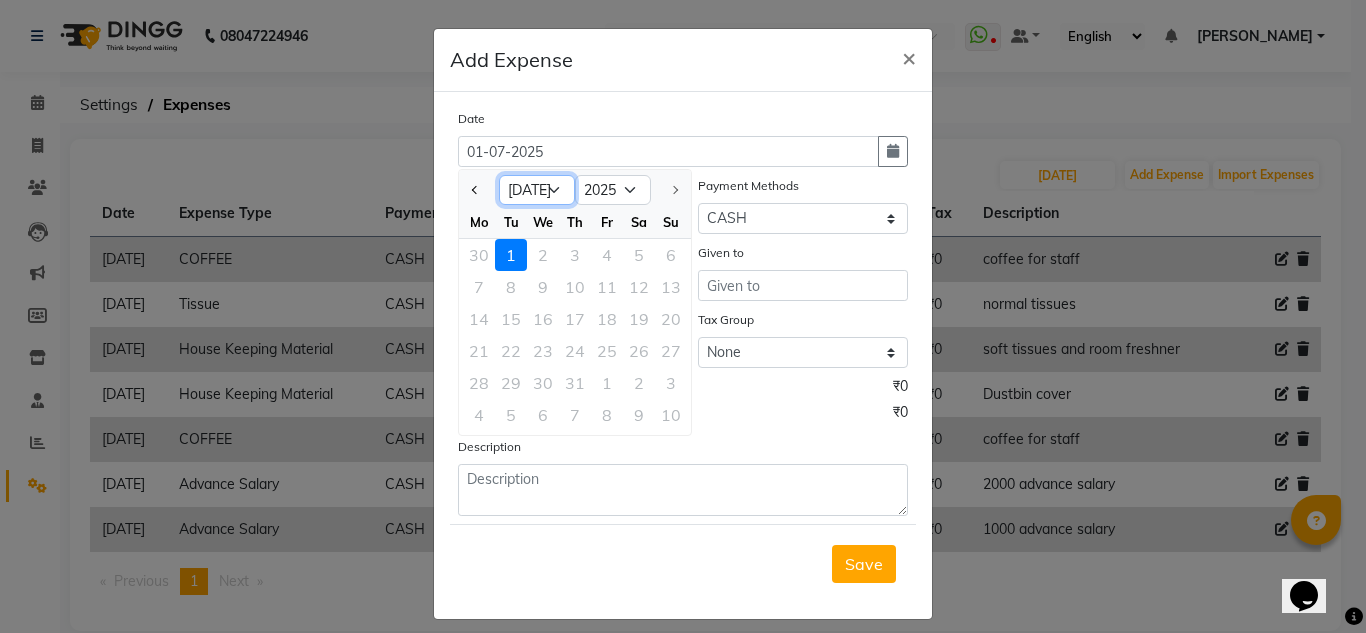 select on "6" 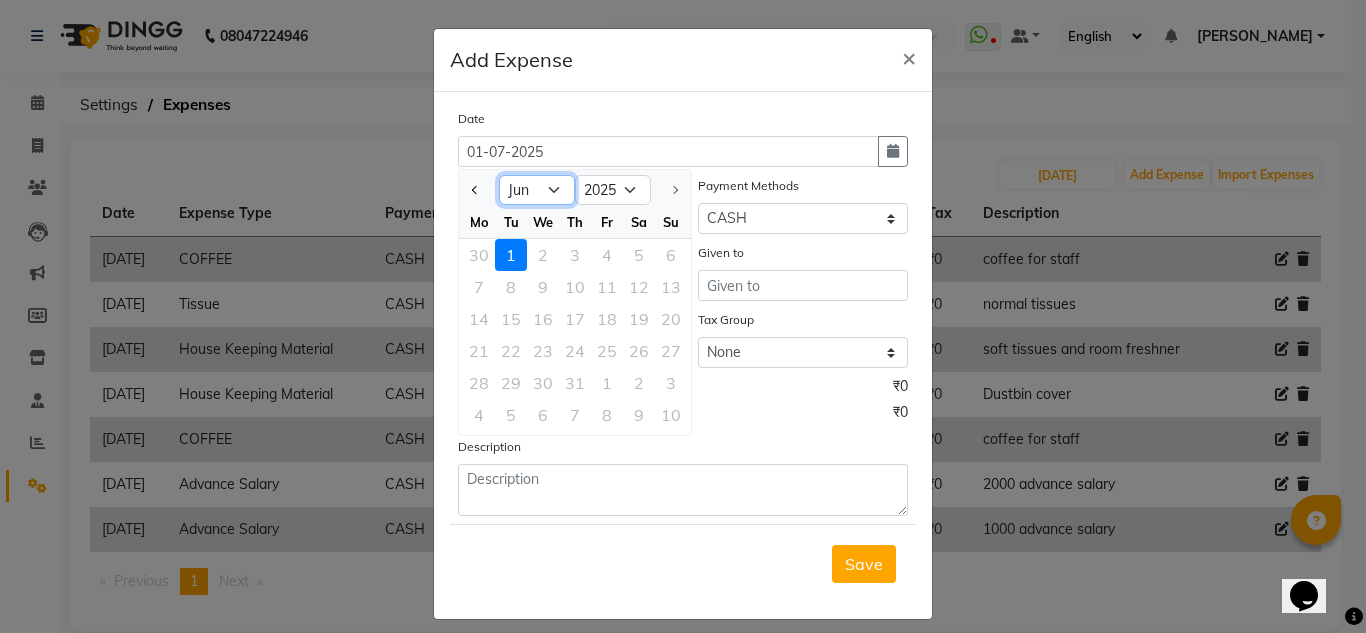 click on "Jan Feb Mar Apr May Jun Jul" 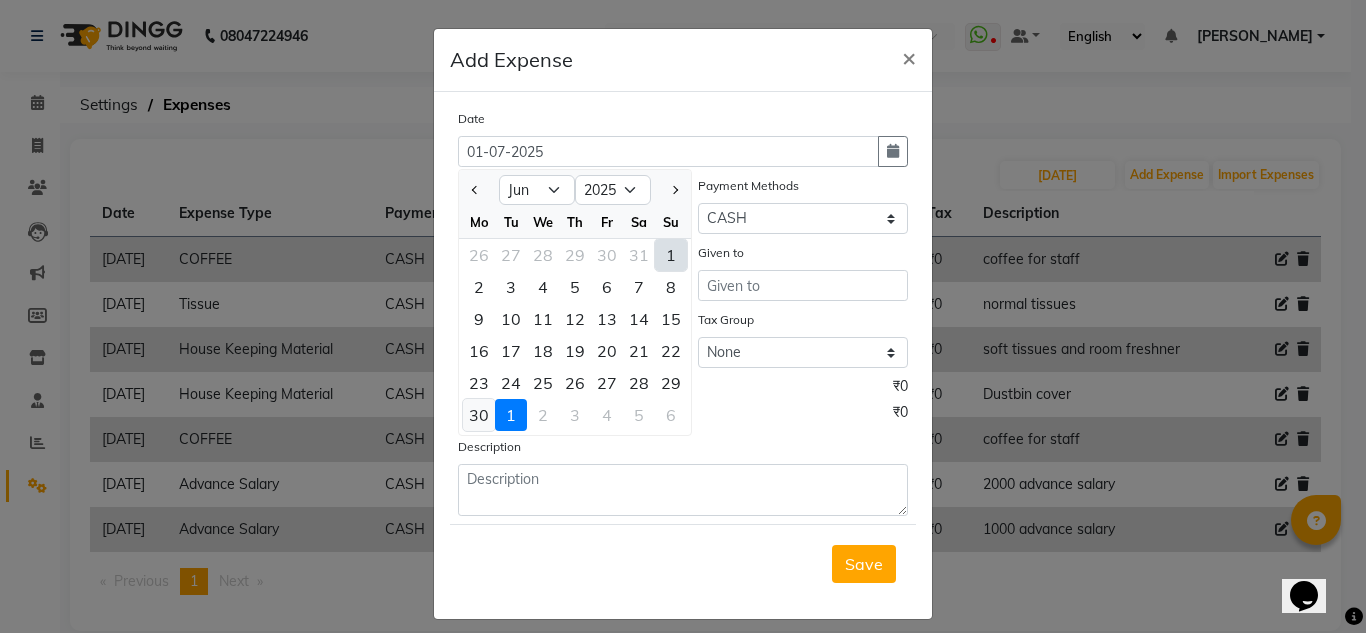 click on "30" 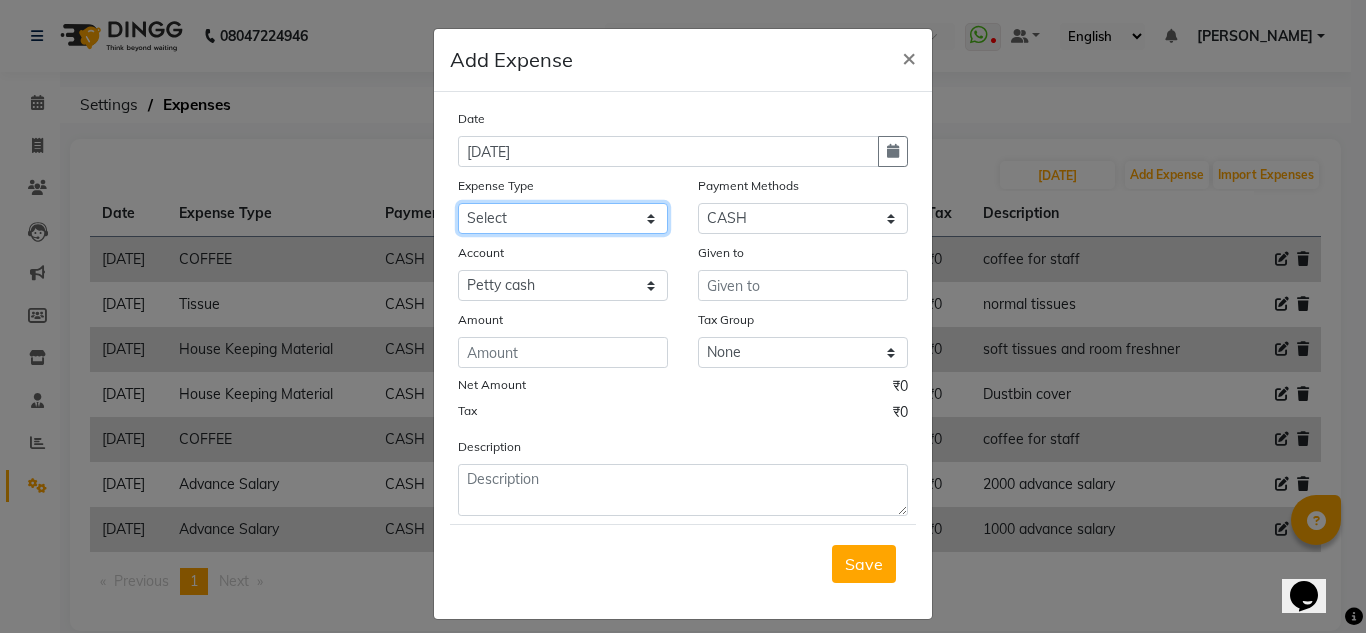 click on "Select acetone Advance Salary bank deposite BBMP Beauty products Bed charges BIRTHDAY CAKE Bonus Carpenter CASH EXPENSE VOUCHER Cash handover Client Refreshment coconut water for clients COFFEE coffee powder Commission Conveyance Cotton Courier decoration Donation Drinking Water Electricity Eyelashes return Face mask floor cleaner flowers daily garbage green tea GST handover HANDWASH House Keeping Material House keeping Salary Incentive Internet Bill juice LAUNDRY Maintainance Marketing Medical Membership Milk Milk miscelleneous Naturals salon NEWSPAPER O T Other Pantry PETROL Phone Bill Plants plumber pooja items Porter priest Product Purchase product return Product sale puja items RAPIDO Refund Rent Shop Rent Staff Accommodation Royalty Salary Staff cab charges Staff dinner Staff Flight Ticket Staff  Hiring from another Branch Staff Snacks Stationary sugar sweets TEAM DINNER TIPS Tissue Transgender Utilities Water Bottle Water cane week of salary Wi Fi Payment" 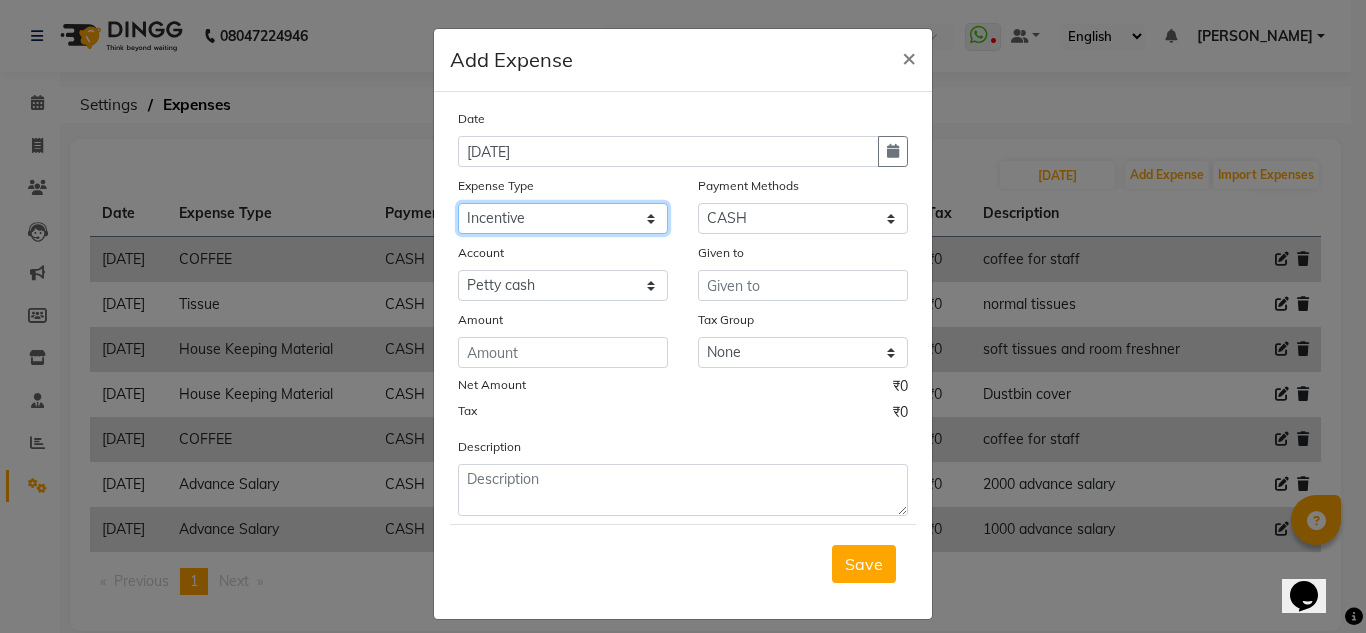 click on "Select acetone Advance Salary bank deposite BBMP Beauty products Bed charges BIRTHDAY CAKE Bonus Carpenter CASH EXPENSE VOUCHER Cash handover Client Refreshment coconut water for clients COFFEE coffee powder Commission Conveyance Cotton Courier decoration Donation Drinking Water Electricity Eyelashes return Face mask floor cleaner flowers daily garbage green tea GST handover HANDWASH House Keeping Material House keeping Salary Incentive Internet Bill juice LAUNDRY Maintainance Marketing Medical Membership Milk Milk miscelleneous Naturals salon NEWSPAPER O T Other Pantry PETROL Phone Bill Plants plumber pooja items Porter priest Product Purchase product return Product sale puja items RAPIDO Refund Rent Shop Rent Staff Accommodation Royalty Salary Staff cab charges Staff dinner Staff Flight Ticket Staff  Hiring from another Branch Staff Snacks Stationary sugar sweets TEAM DINNER TIPS Tissue Transgender Utilities Water Bottle Water cane week of salary Wi Fi Payment" 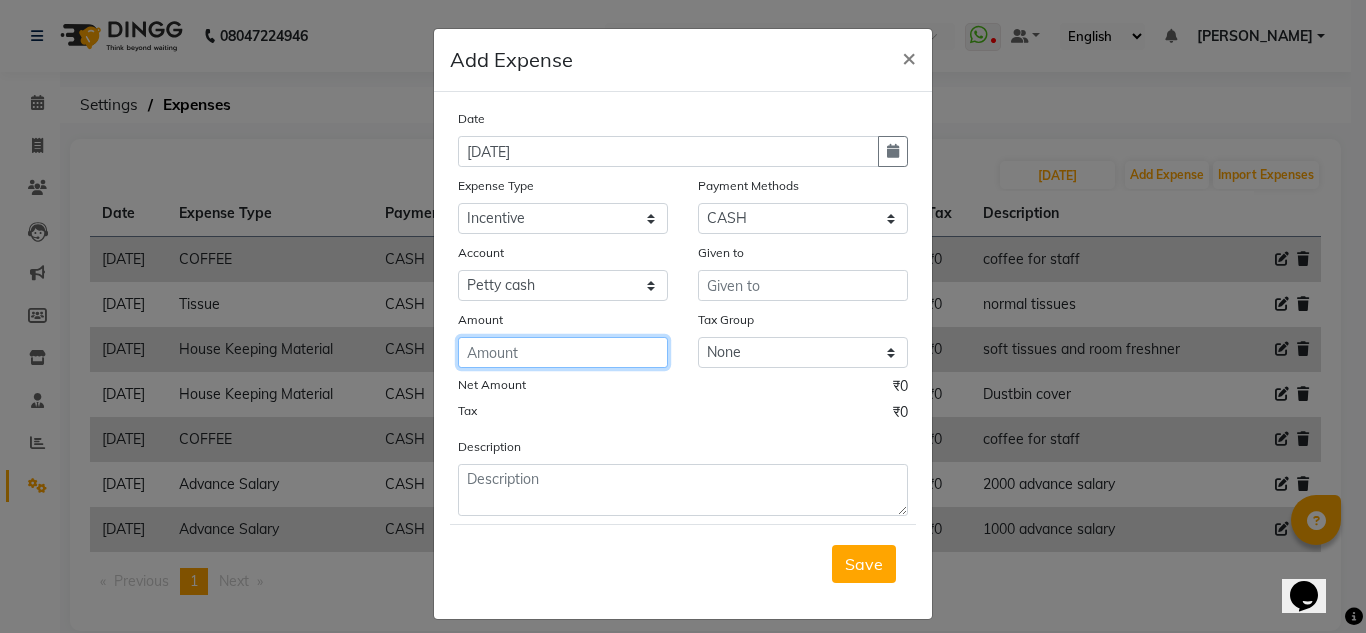 click 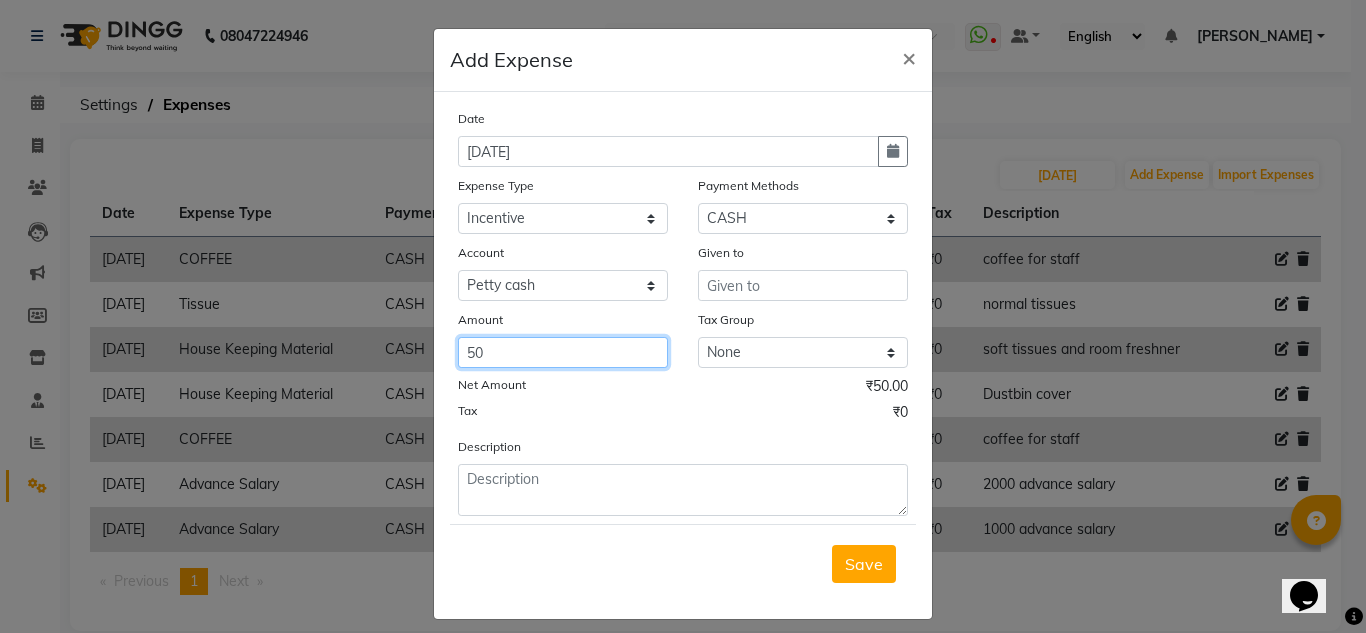 type on "50" 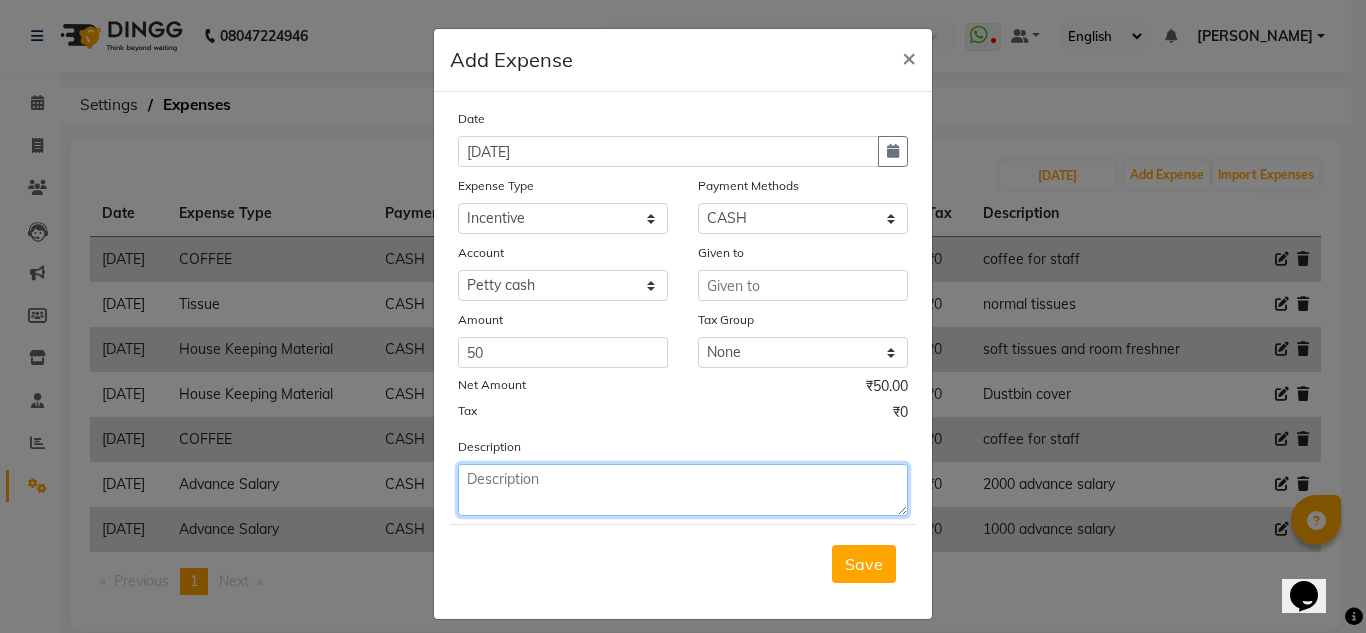click 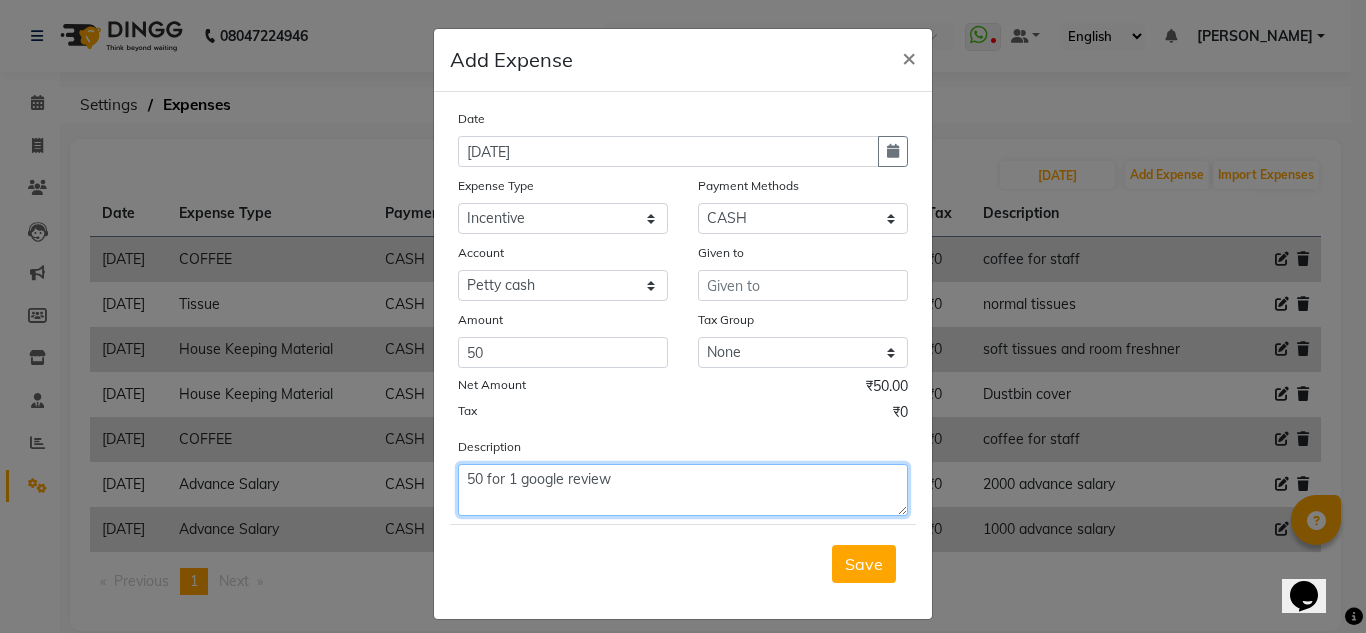 type on "50 for 1 google review" 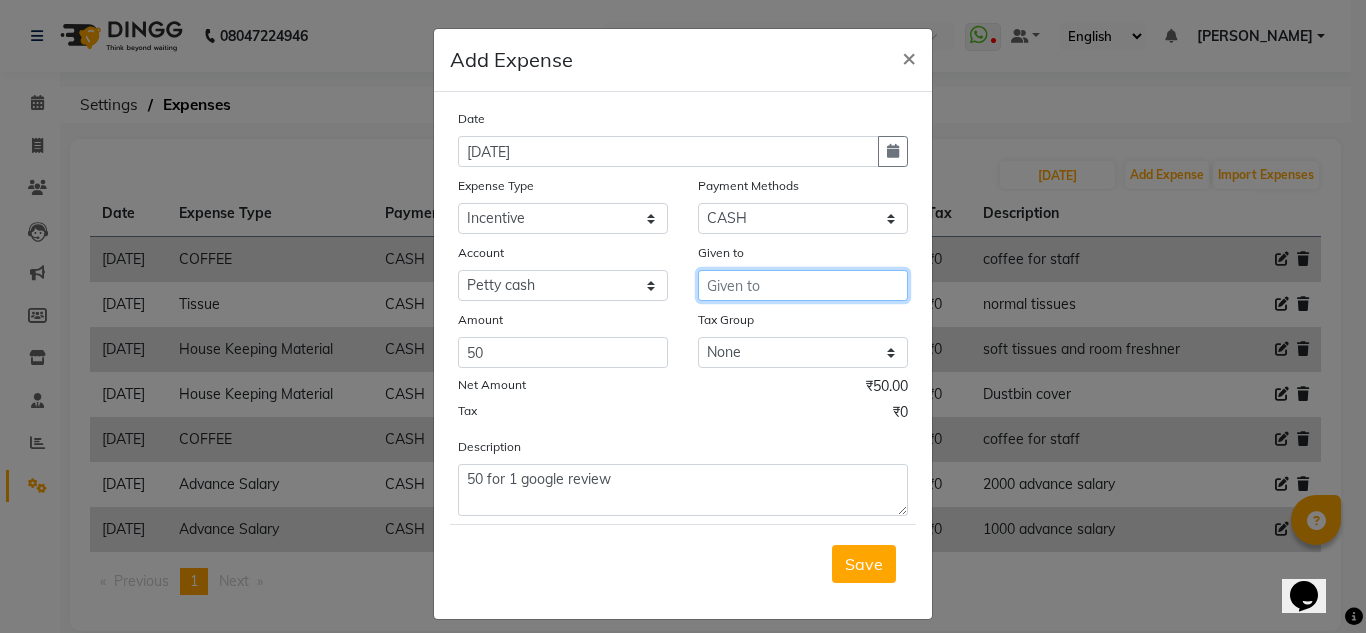 click at bounding box center [803, 285] 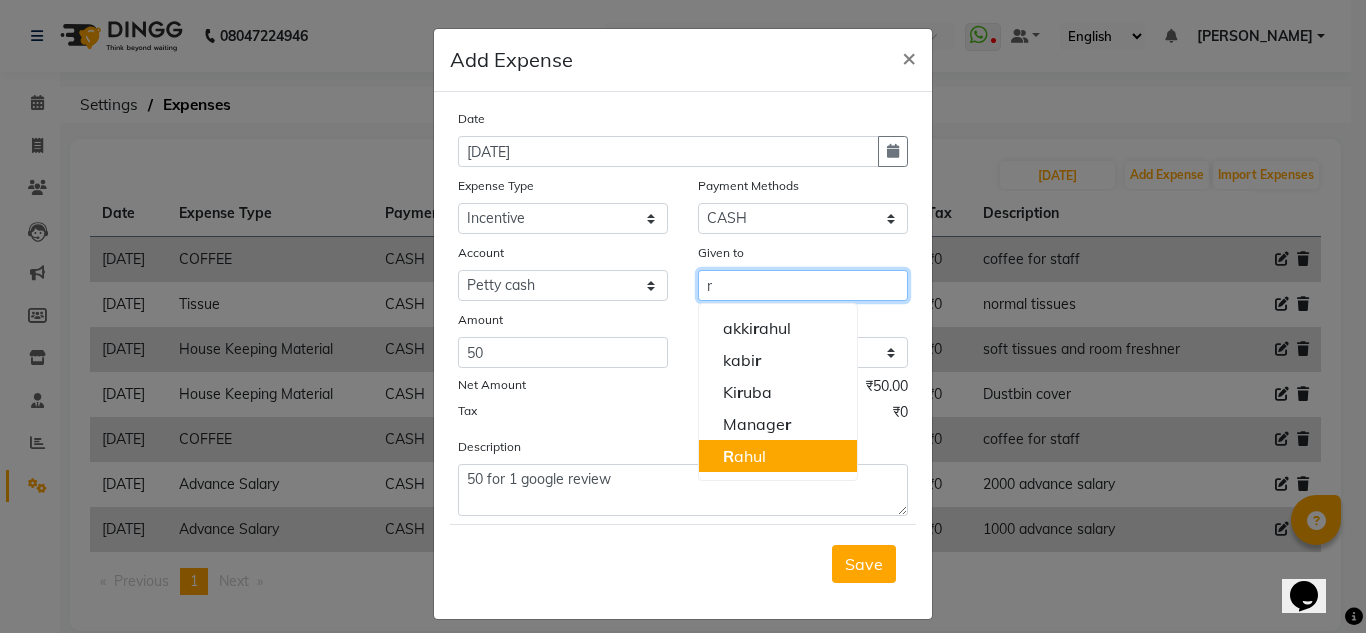 click on "R ahul" at bounding box center [744, 456] 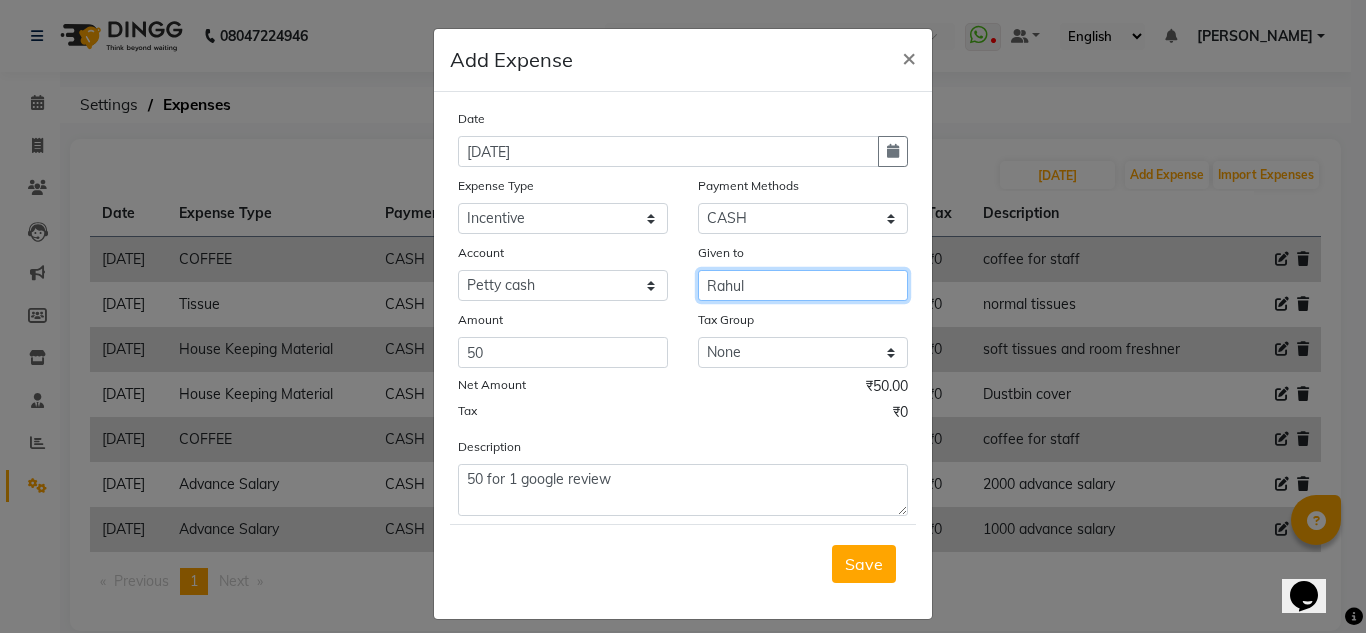 type on "Rahul" 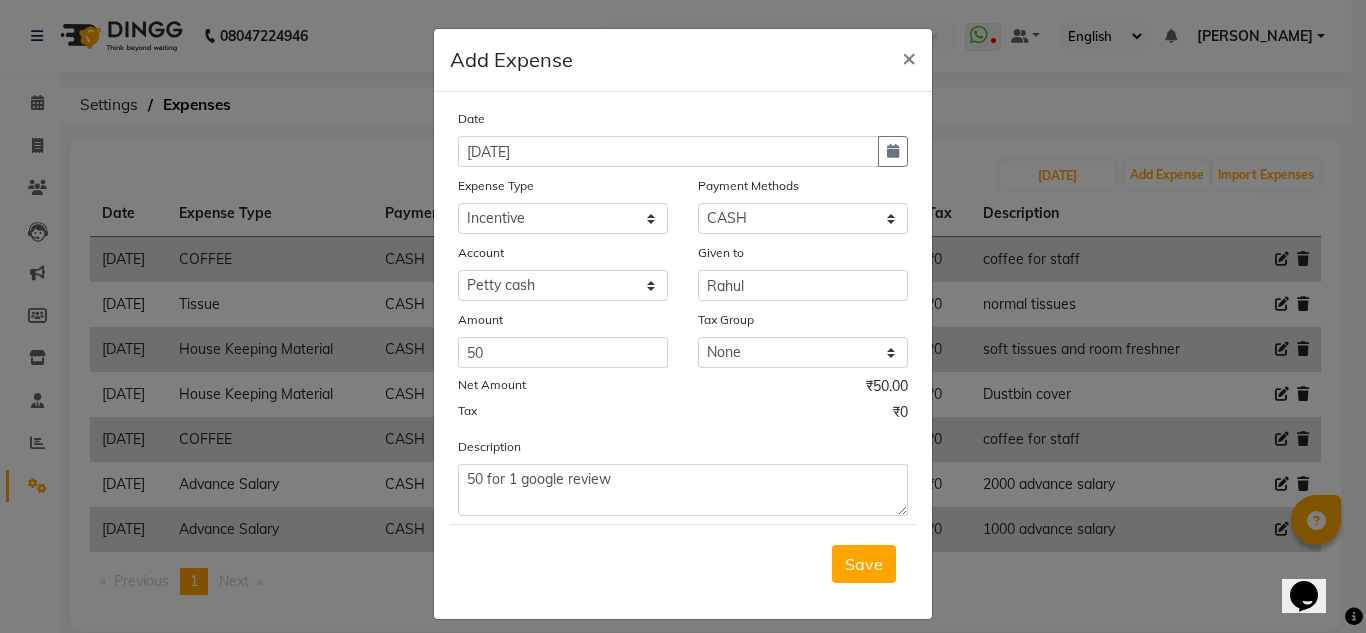 click on "Save" 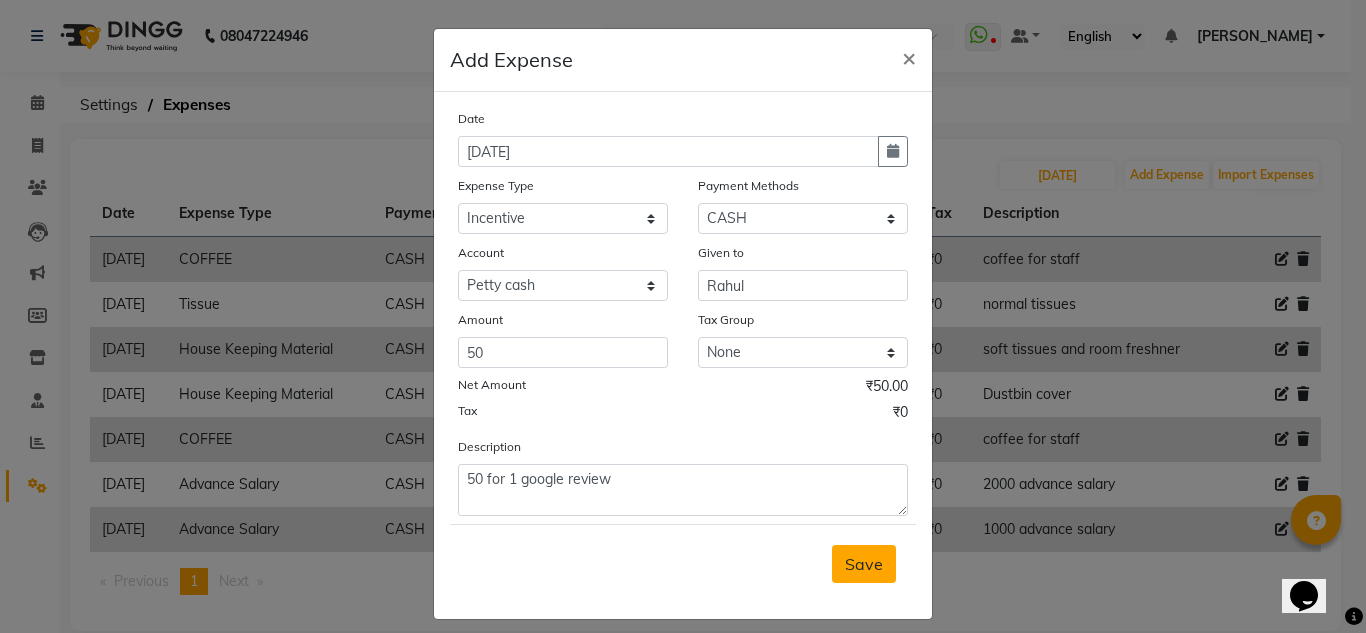 click on "Save" at bounding box center (864, 564) 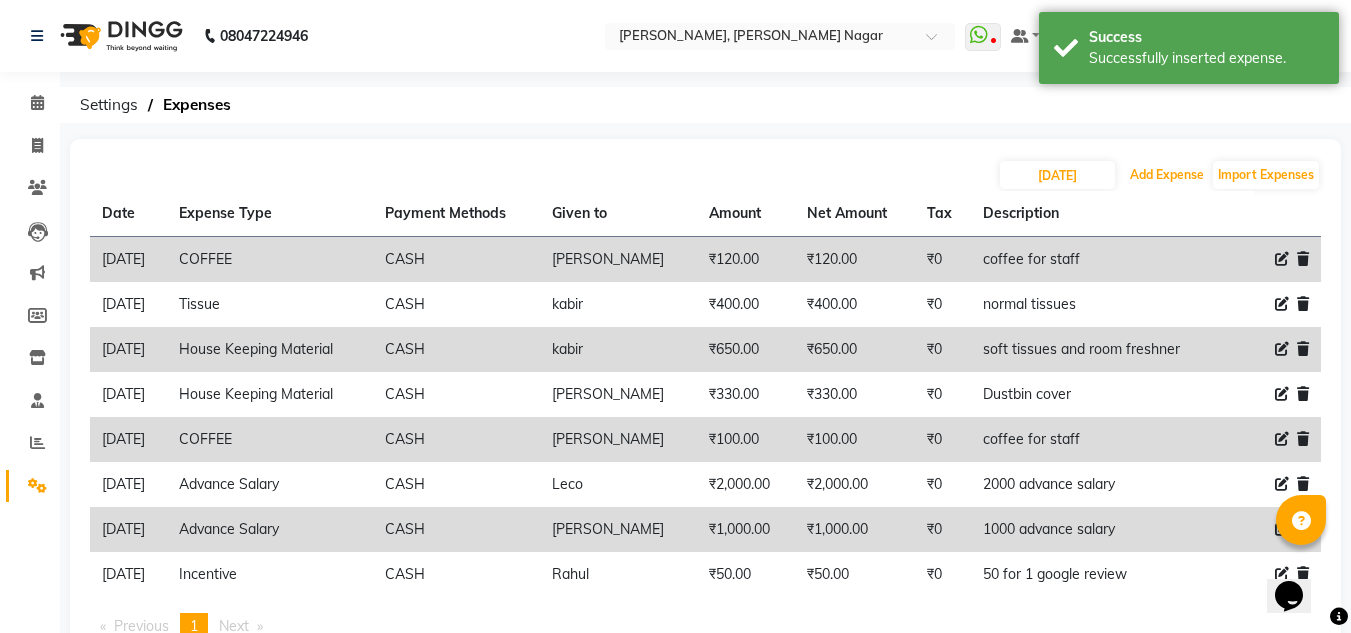 scroll, scrollTop: 73, scrollLeft: 0, axis: vertical 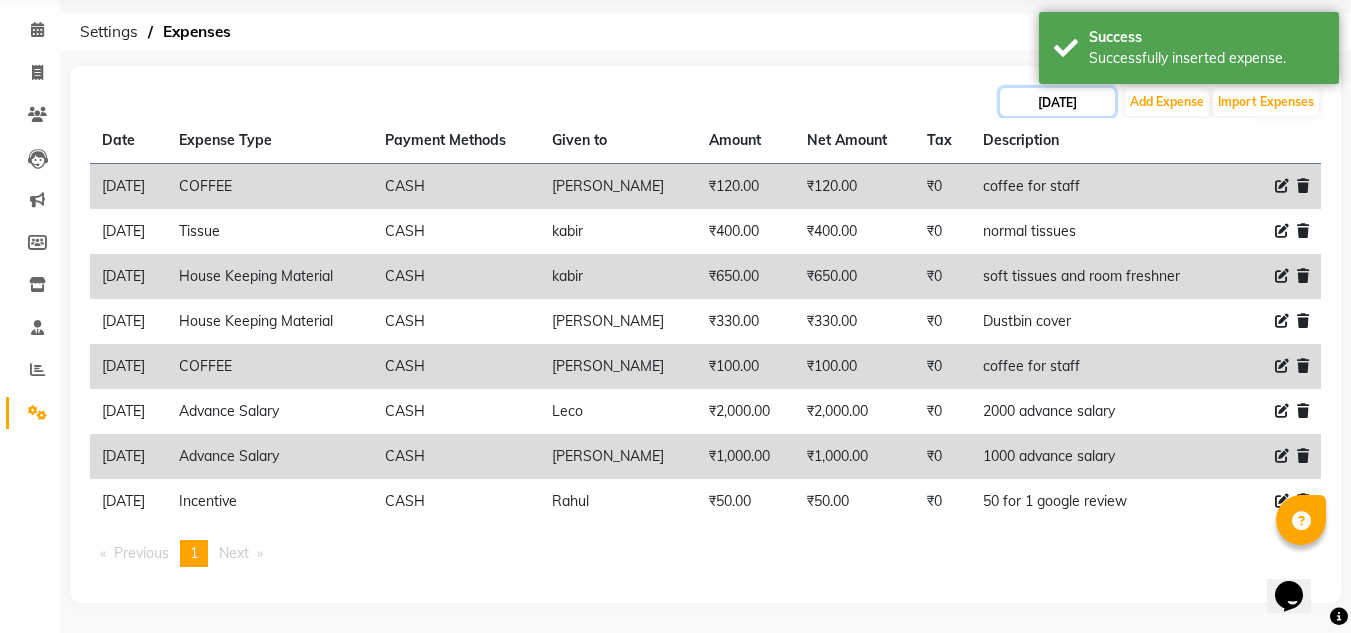 click on "[DATE]" 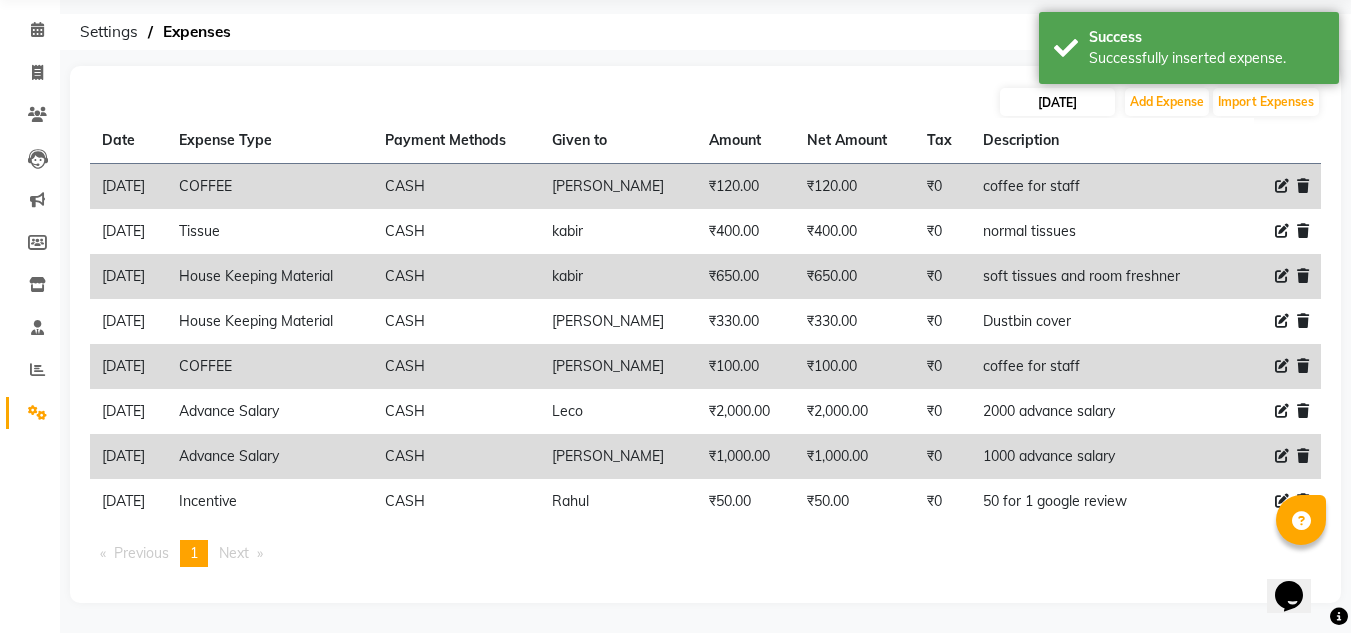 select on "6" 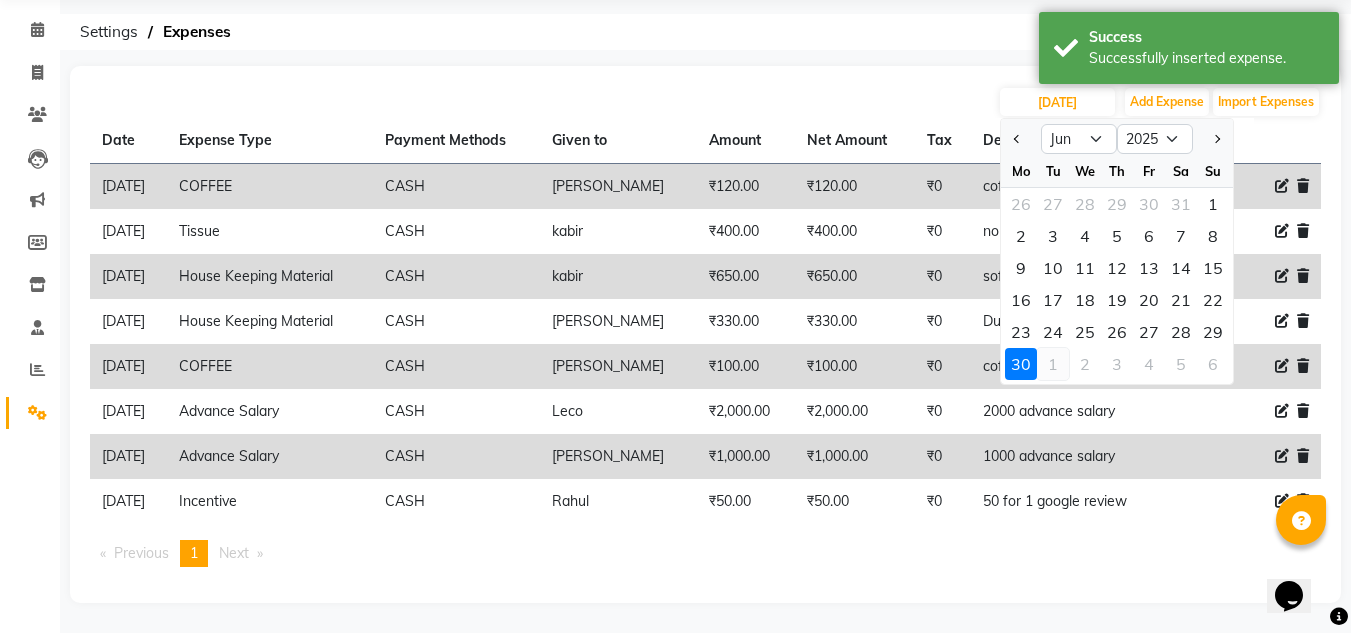 click on "1" 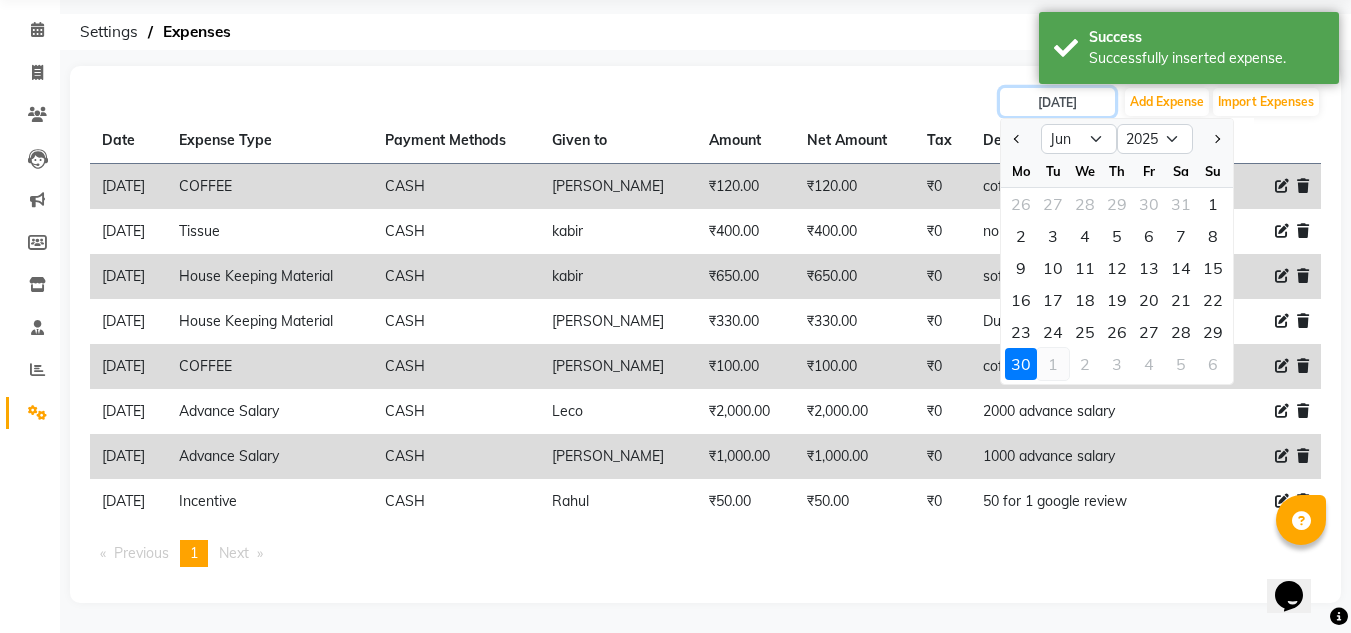 type on "01-07-2025" 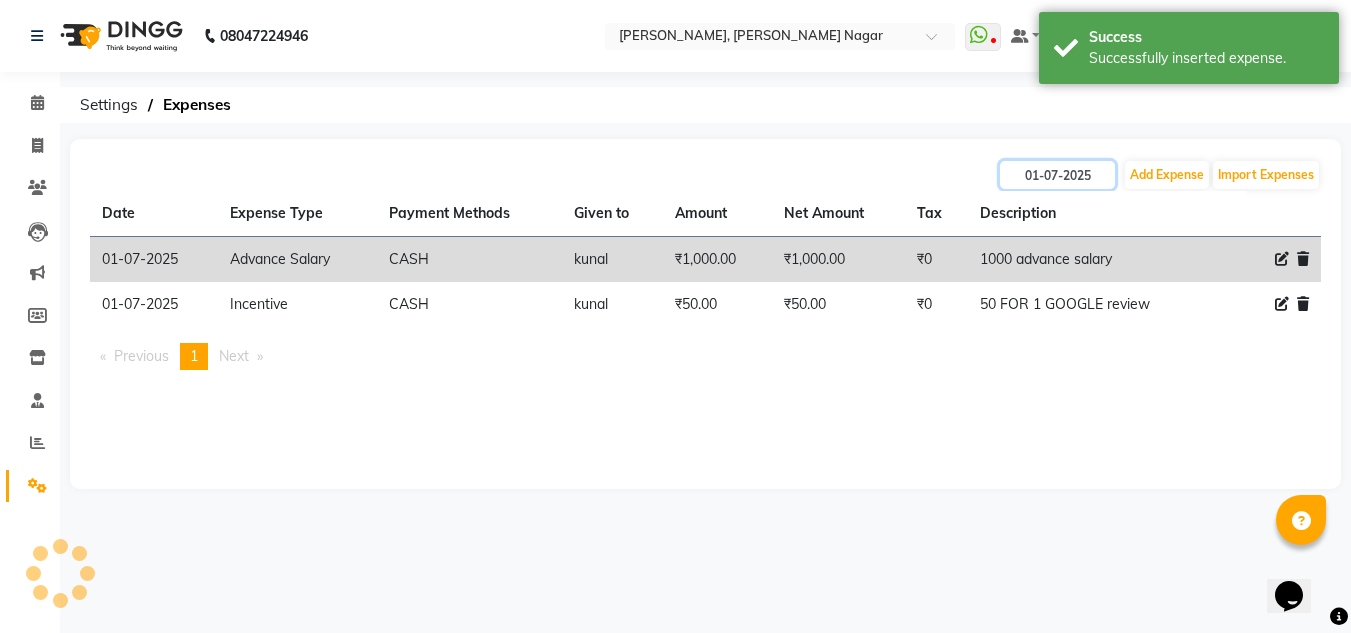 scroll, scrollTop: 0, scrollLeft: 0, axis: both 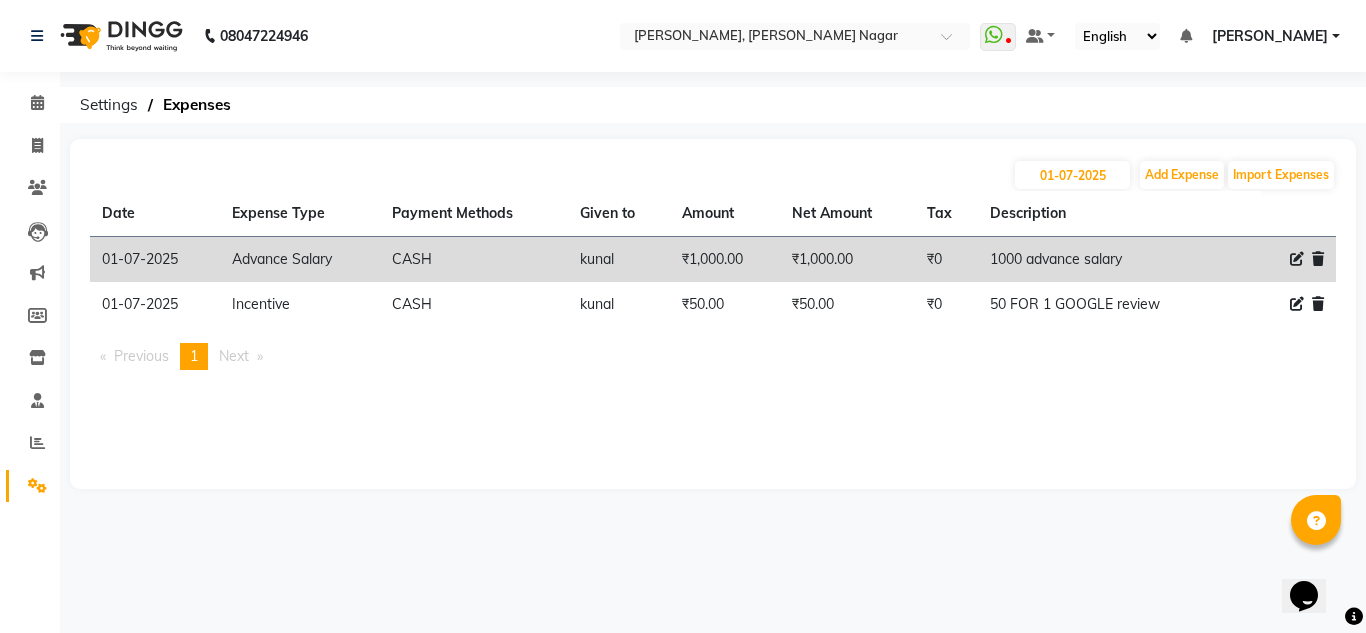 click 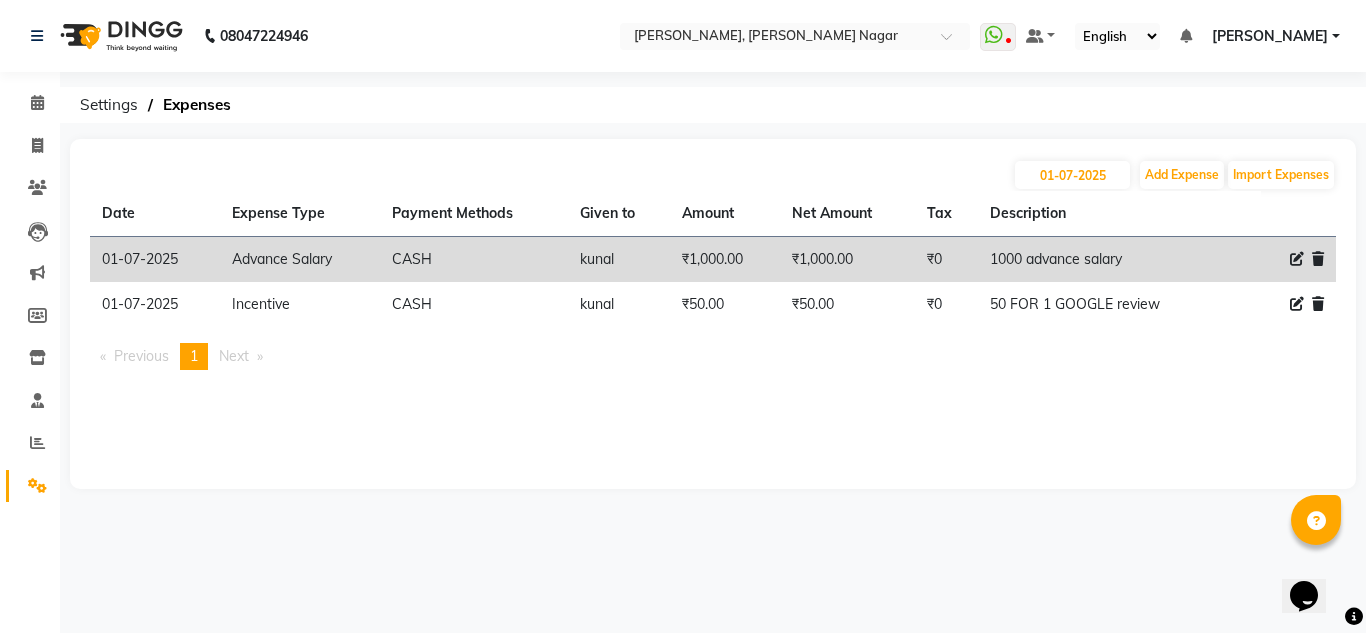 click 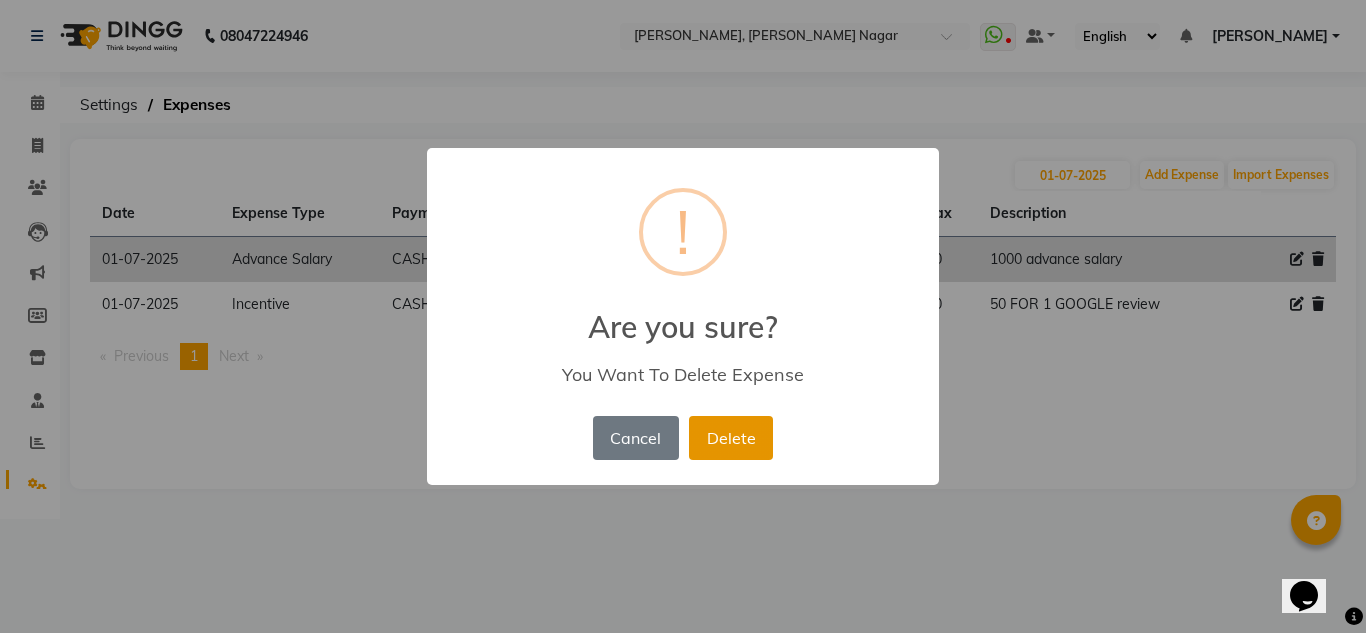 click on "Delete" at bounding box center [731, 438] 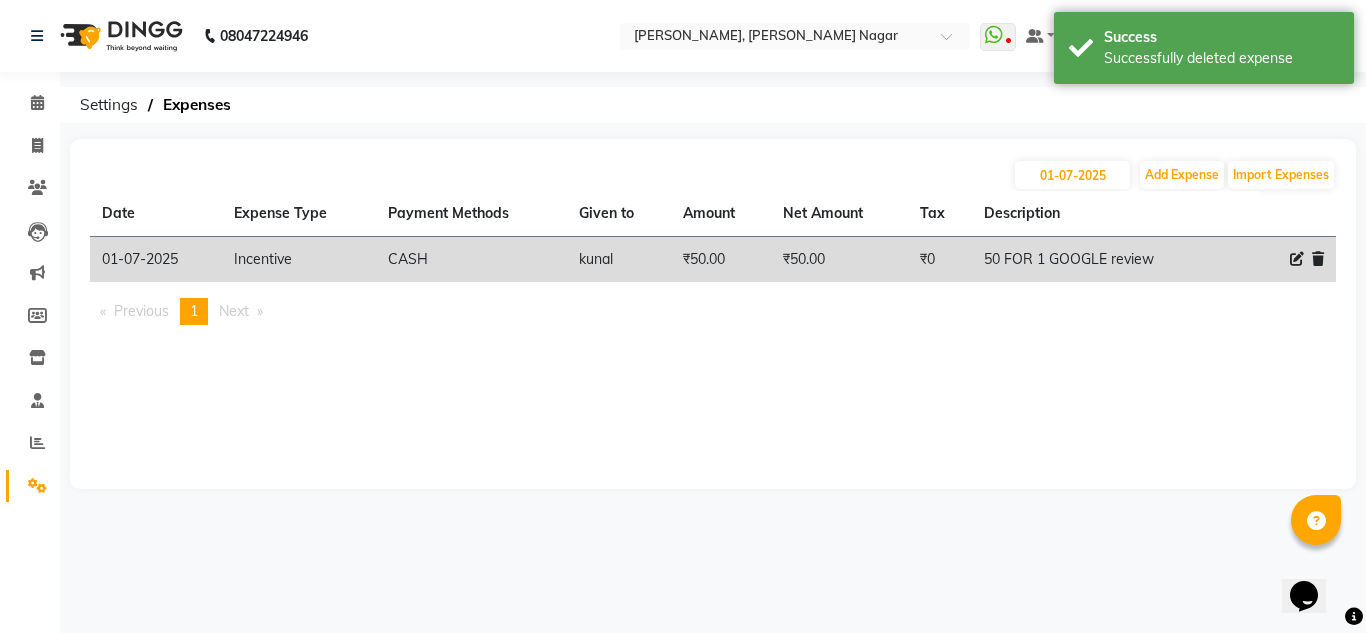 click 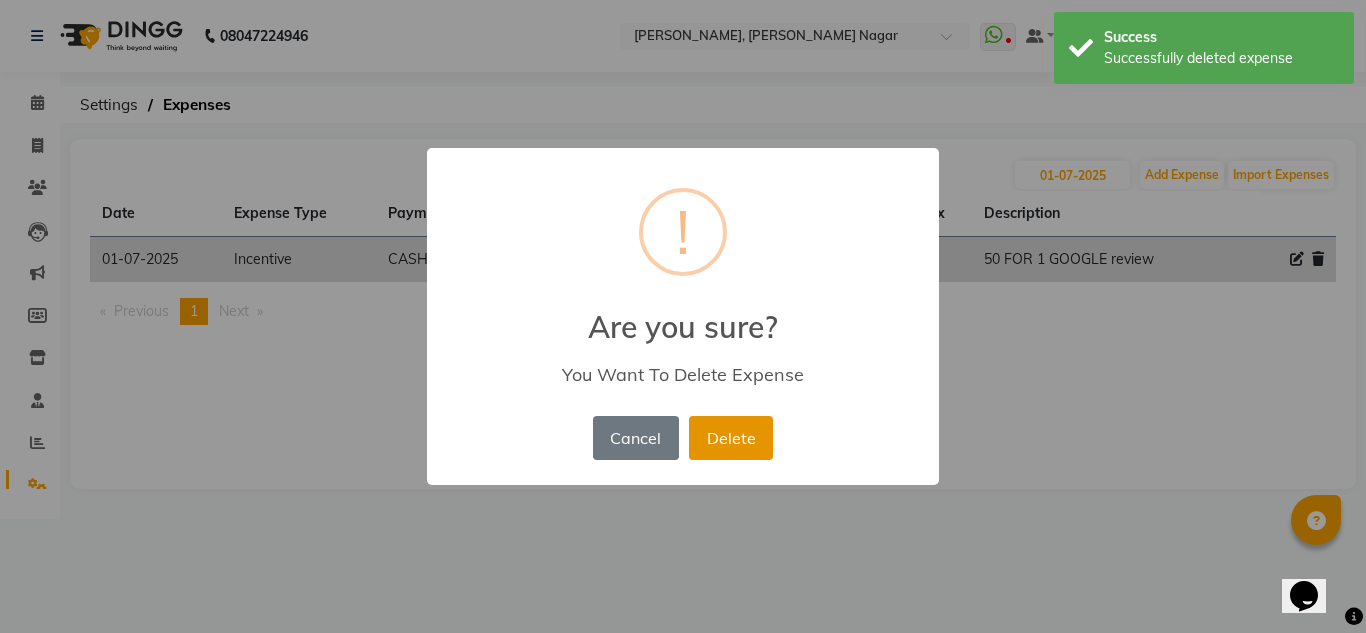 click on "Delete" at bounding box center (731, 438) 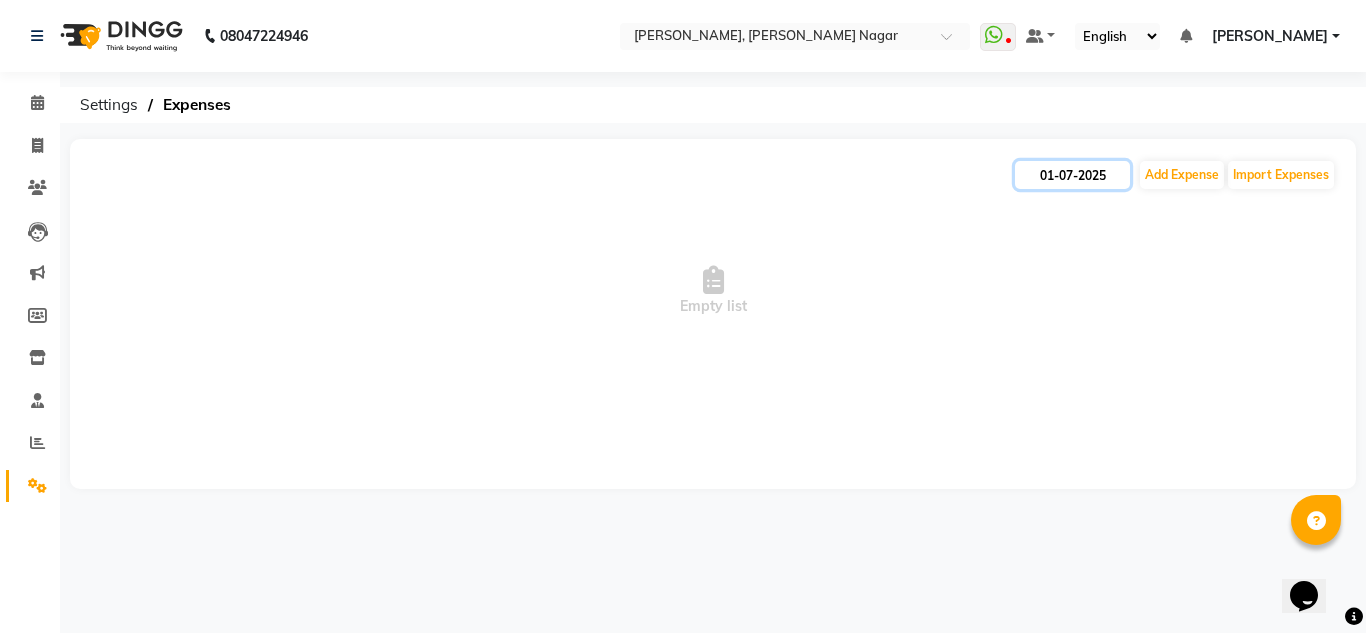 click on "01-07-2025" 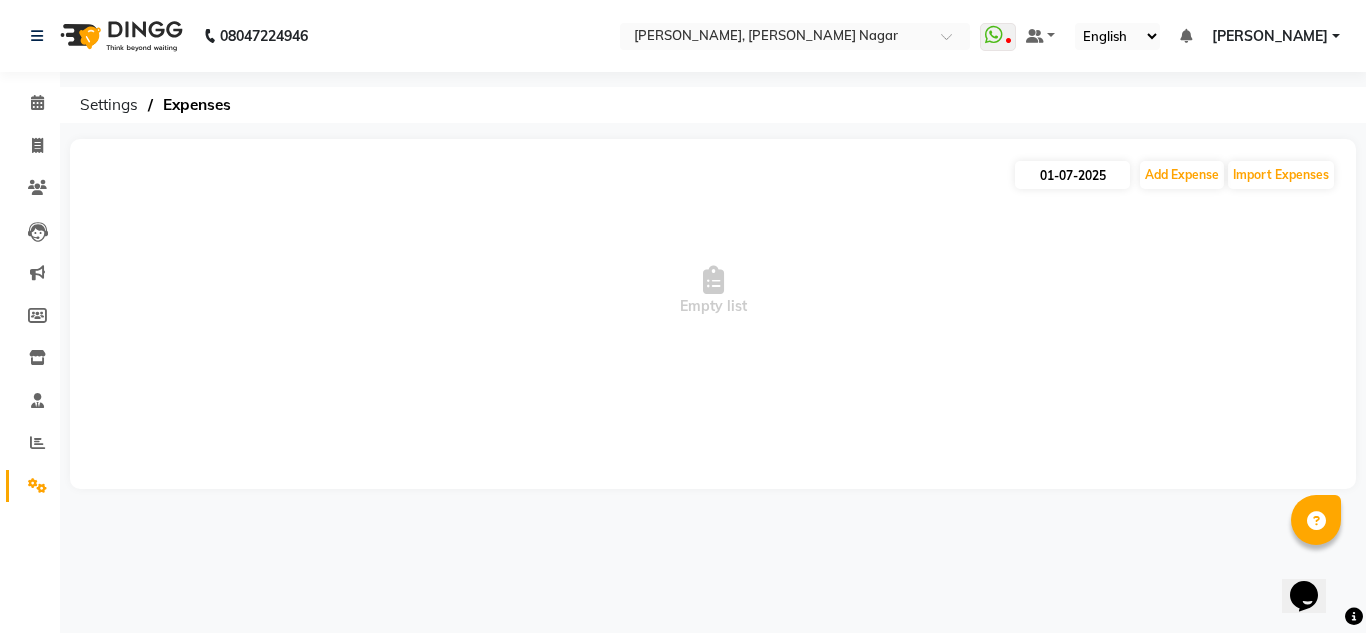 select on "7" 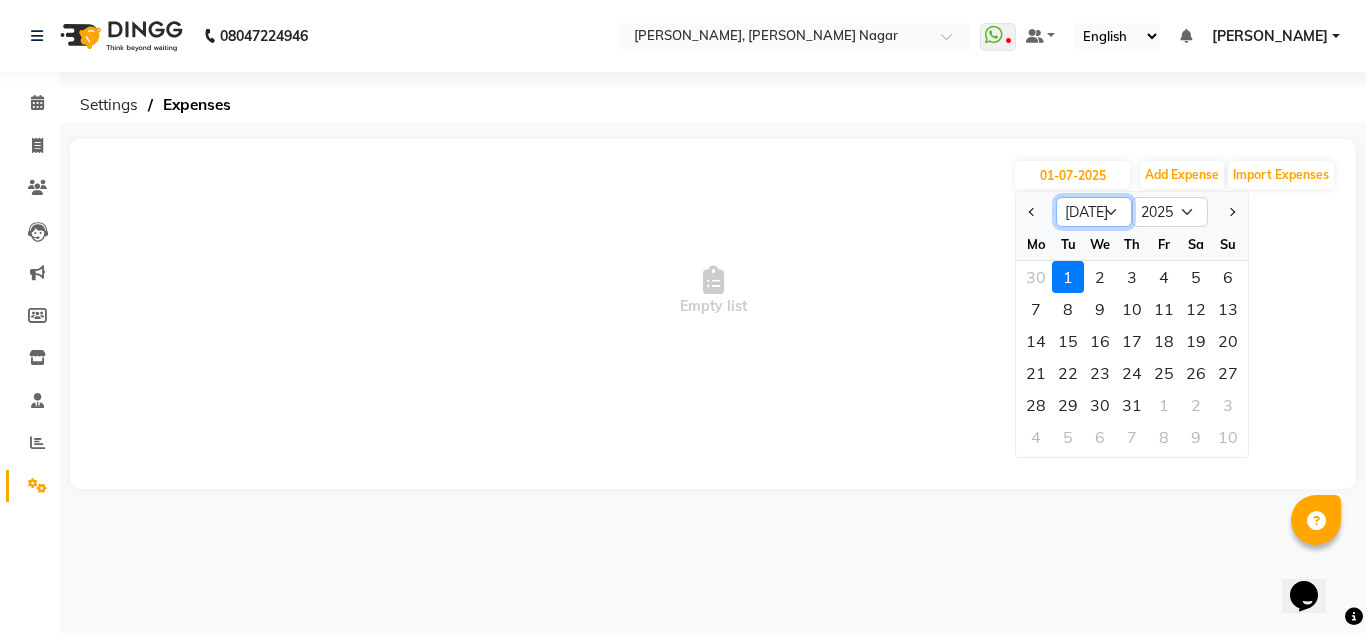 click on "Jan Feb Mar Apr May Jun [DATE] Aug Sep Oct Nov Dec" 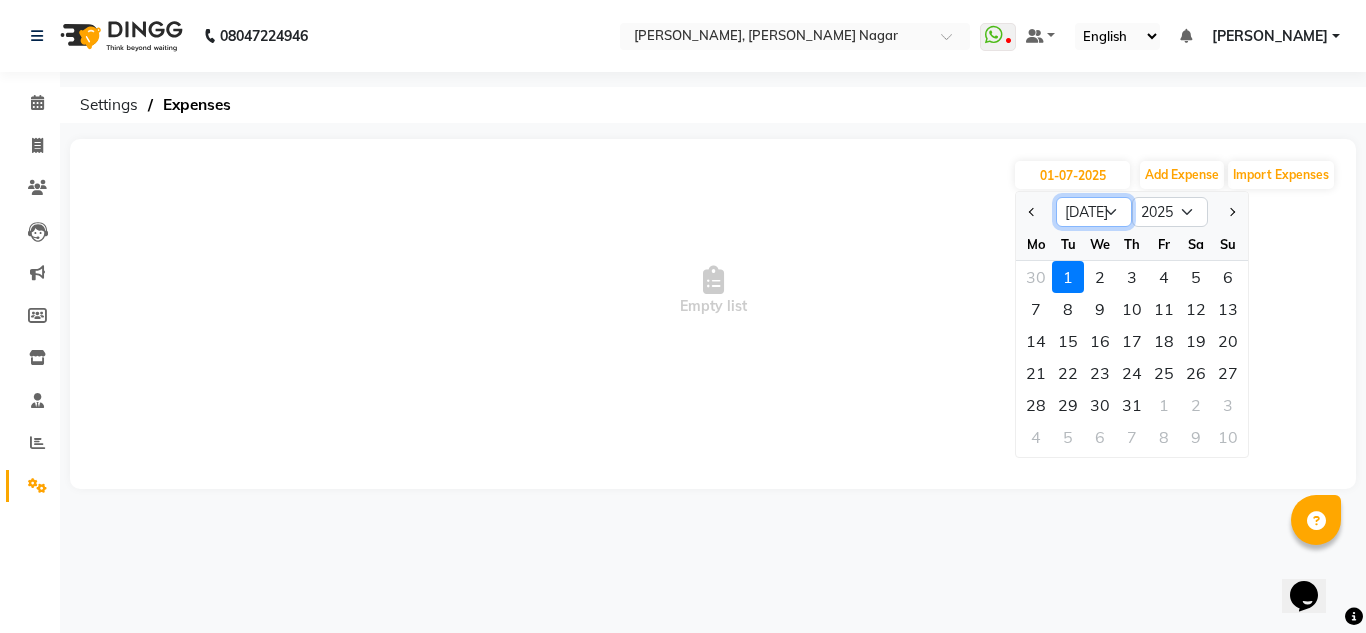 select on "6" 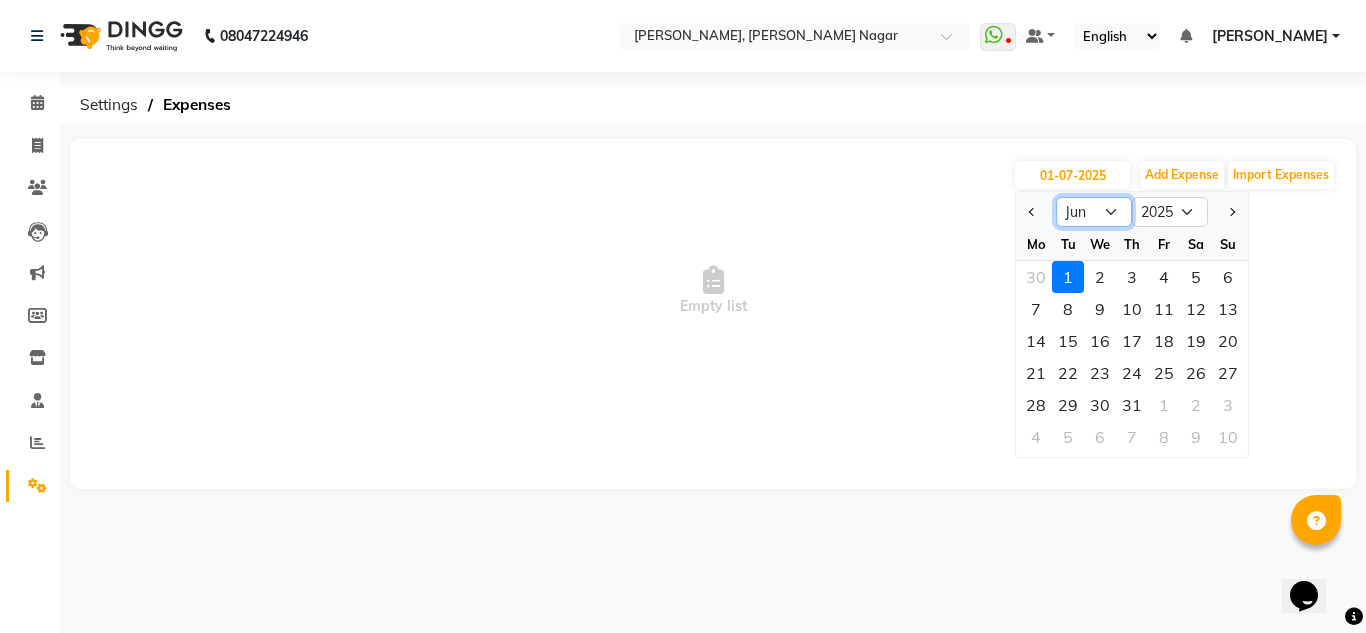 click on "Jan Feb Mar Apr May Jun [DATE] Aug Sep Oct Nov Dec" 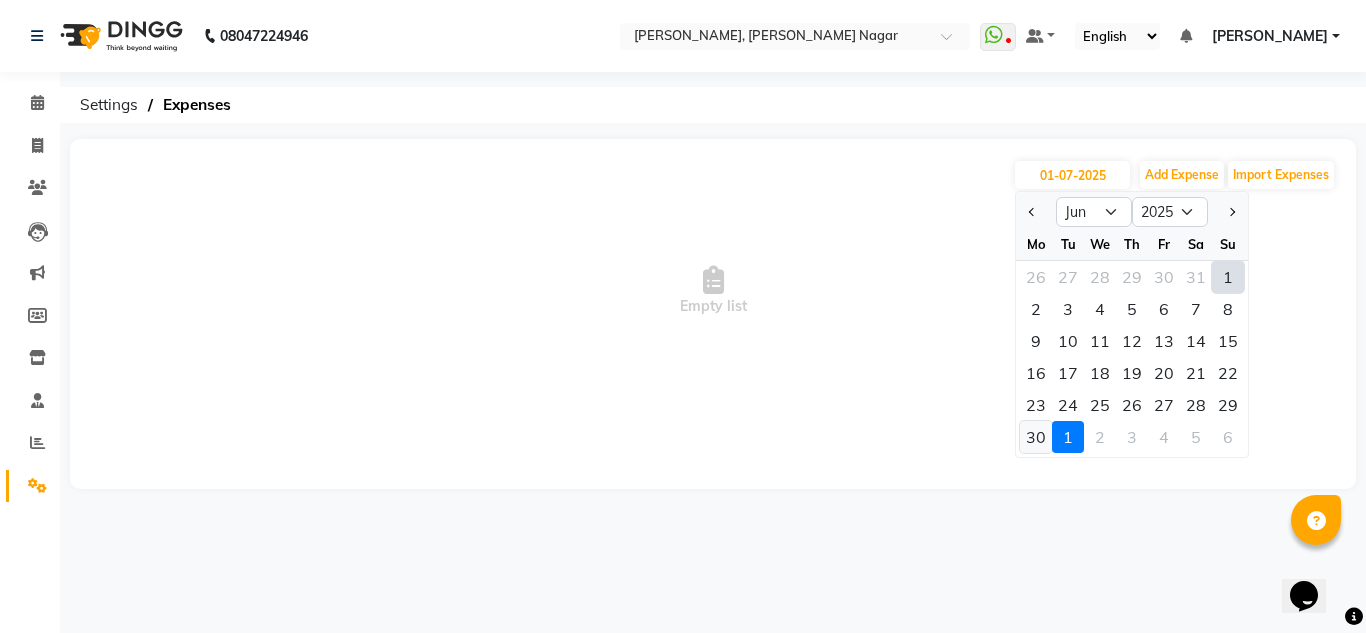 click on "30" 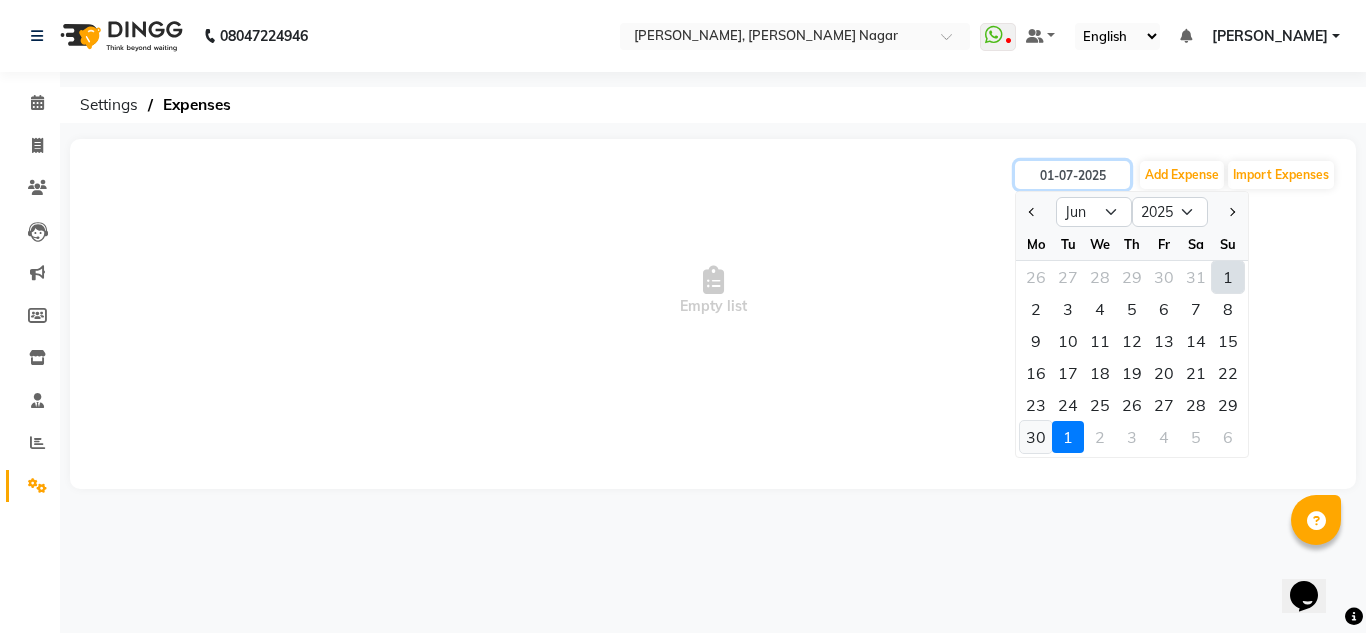 type on "[DATE]" 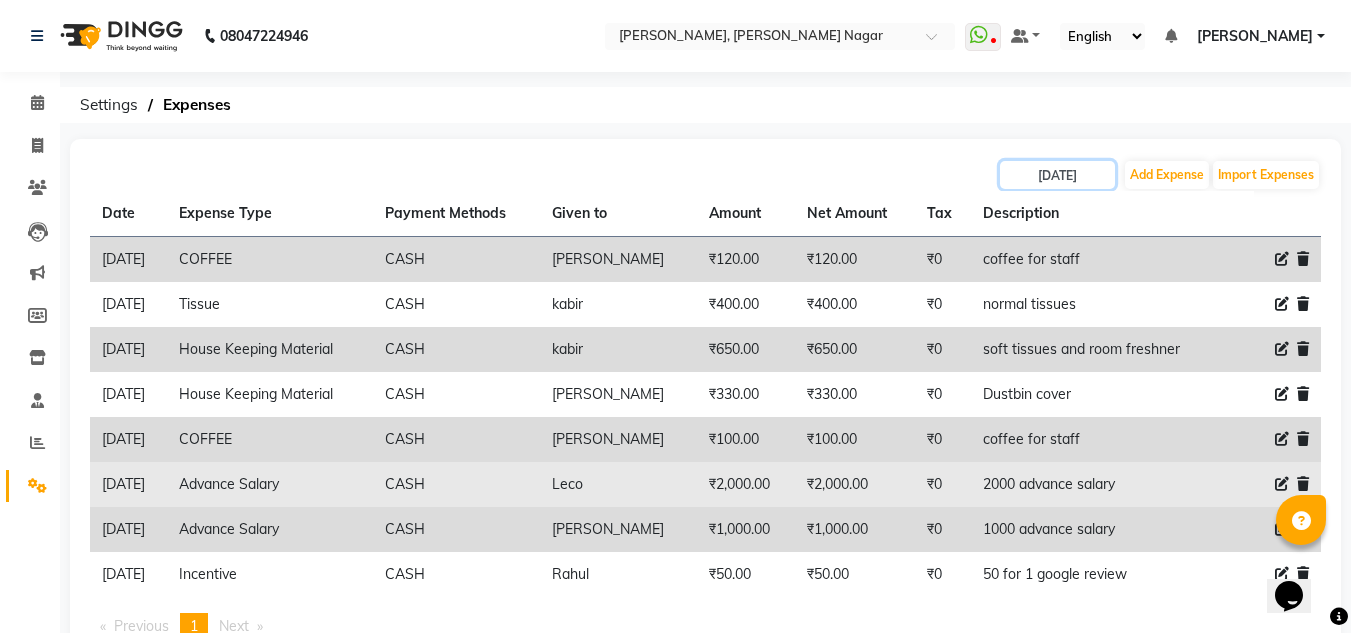 scroll, scrollTop: 73, scrollLeft: 0, axis: vertical 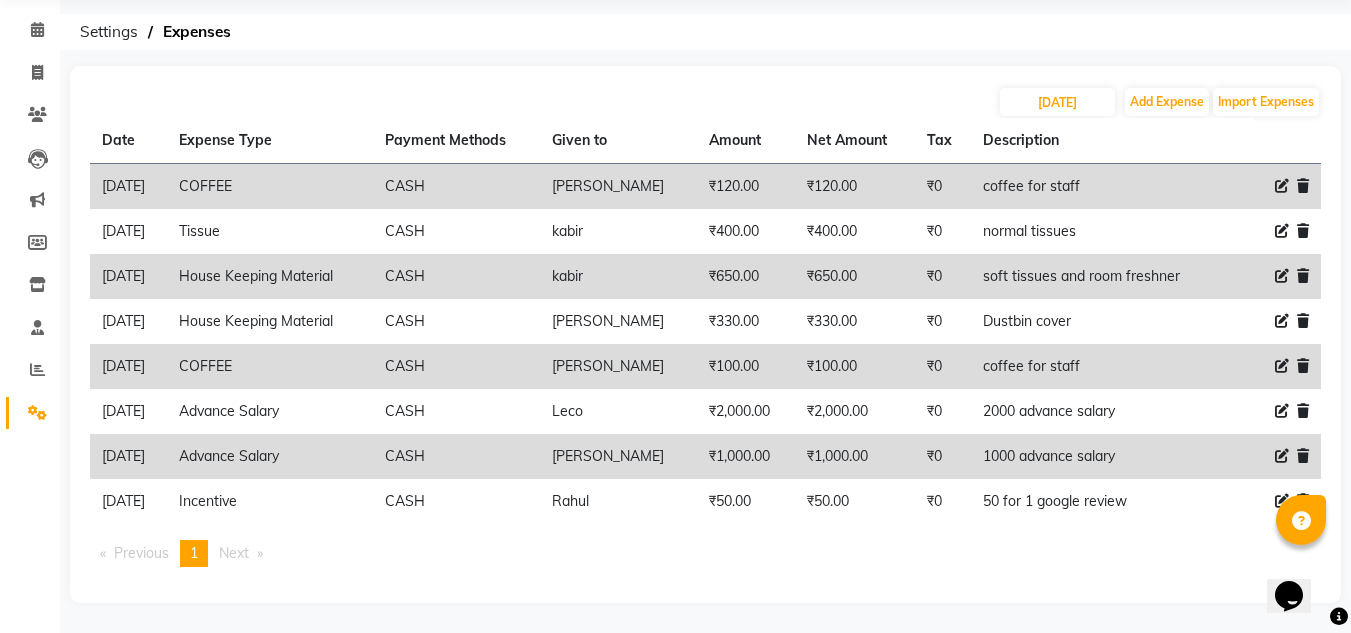 click on "30-06-2025 Add Expense Import Expenses" 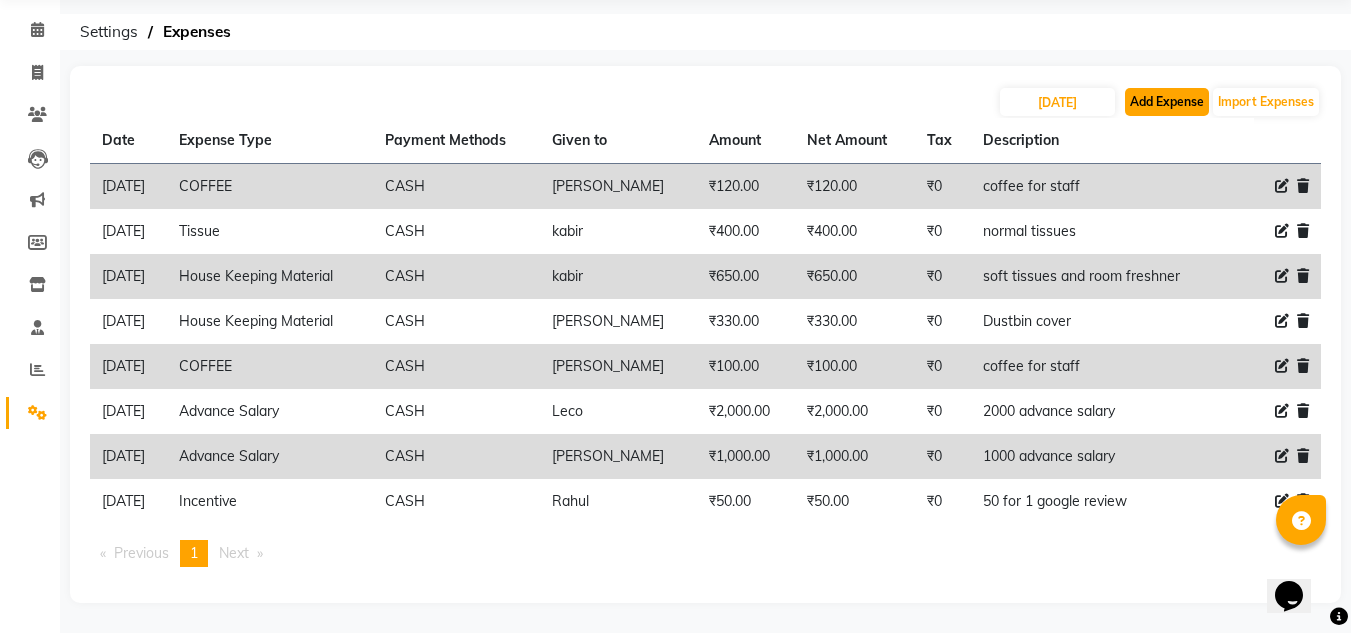 click on "Add Expense" 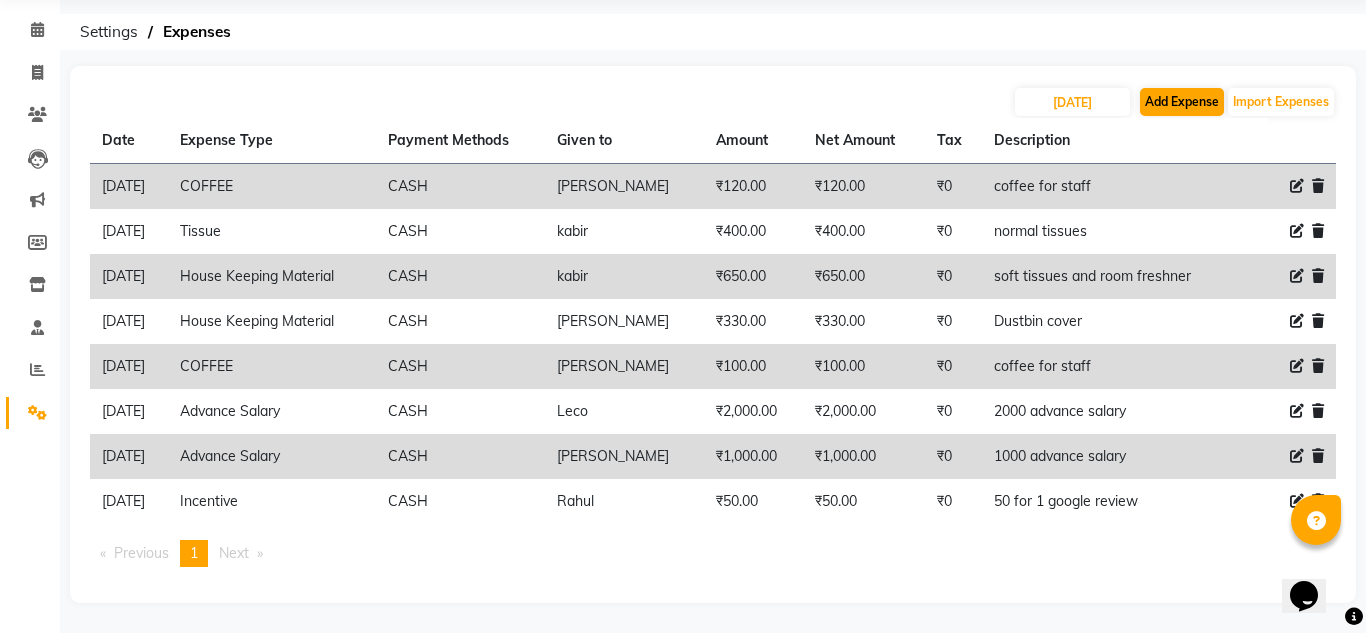 select on "1" 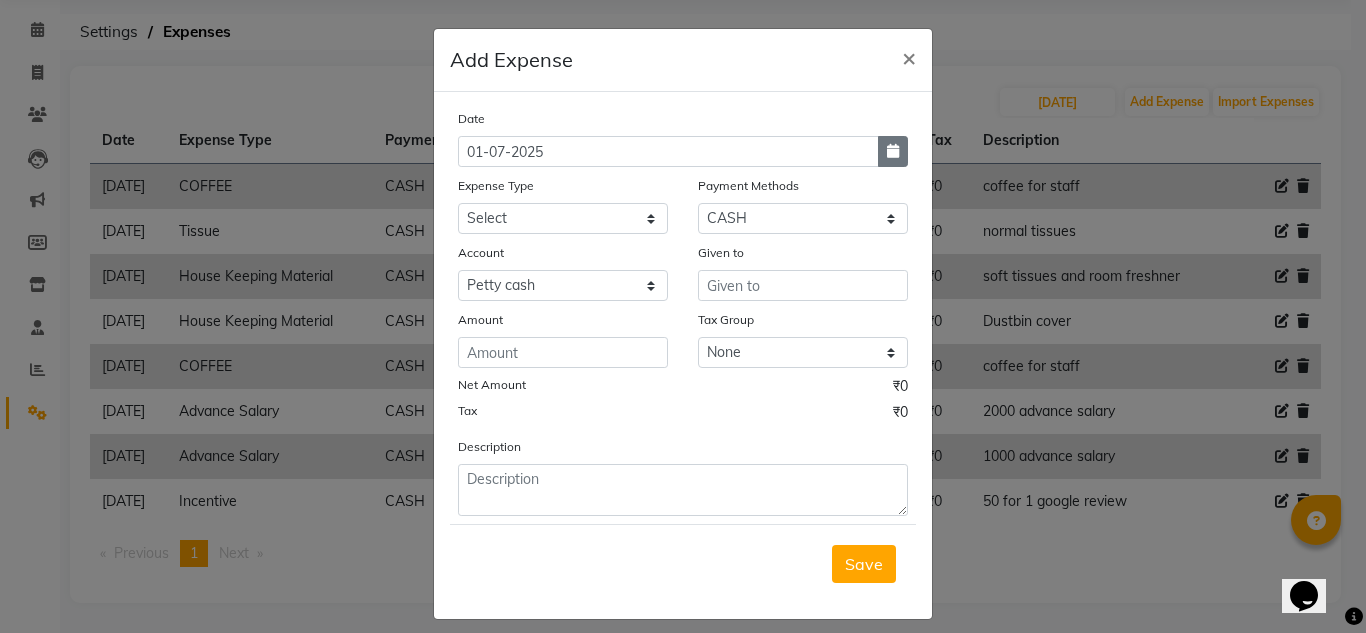 click 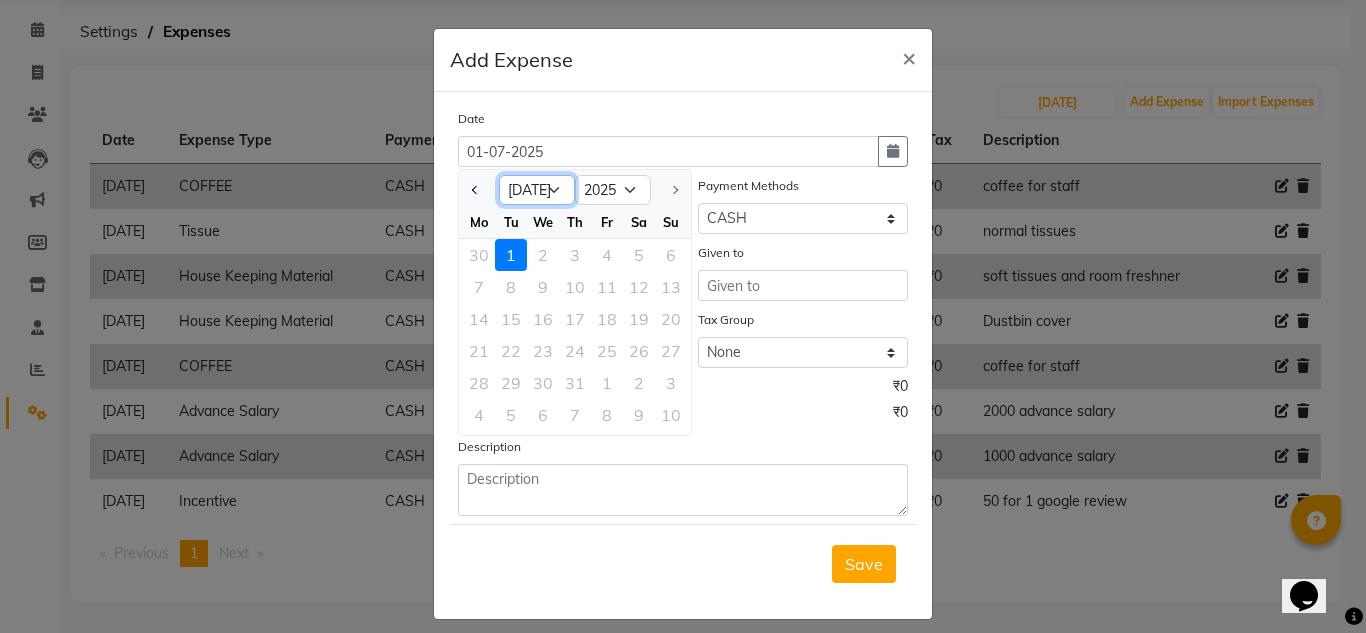 click on "Jan Feb Mar Apr May Jun Jul" 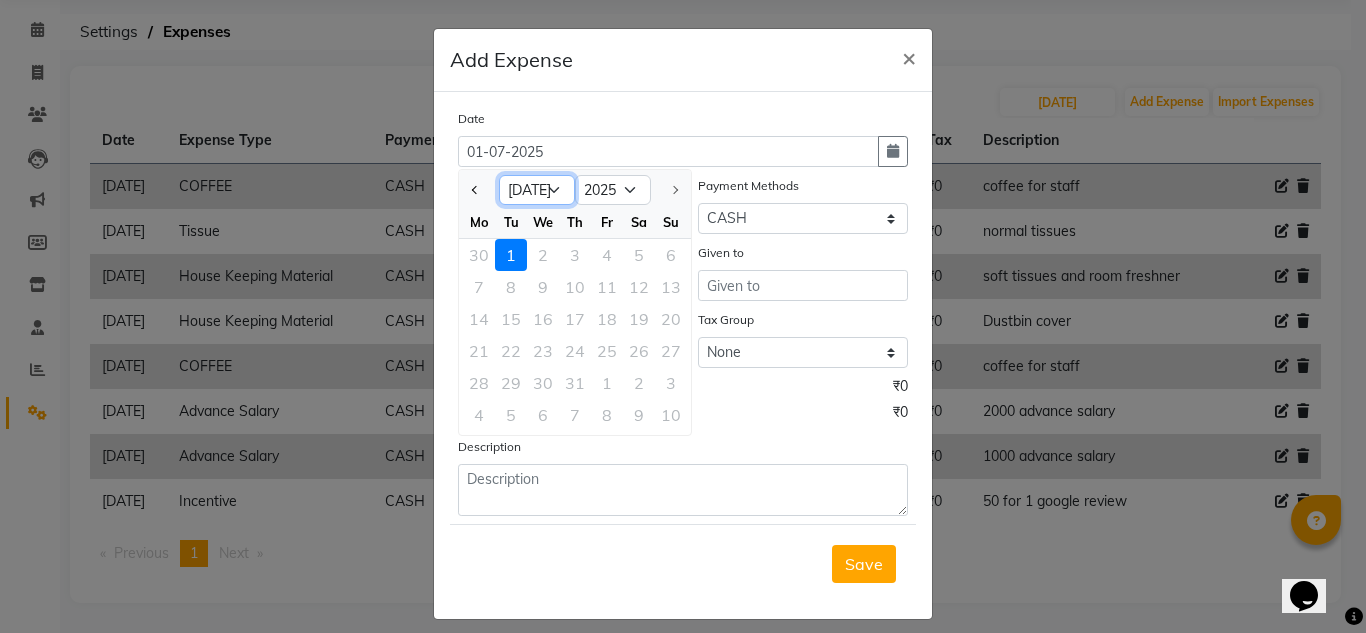 select on "6" 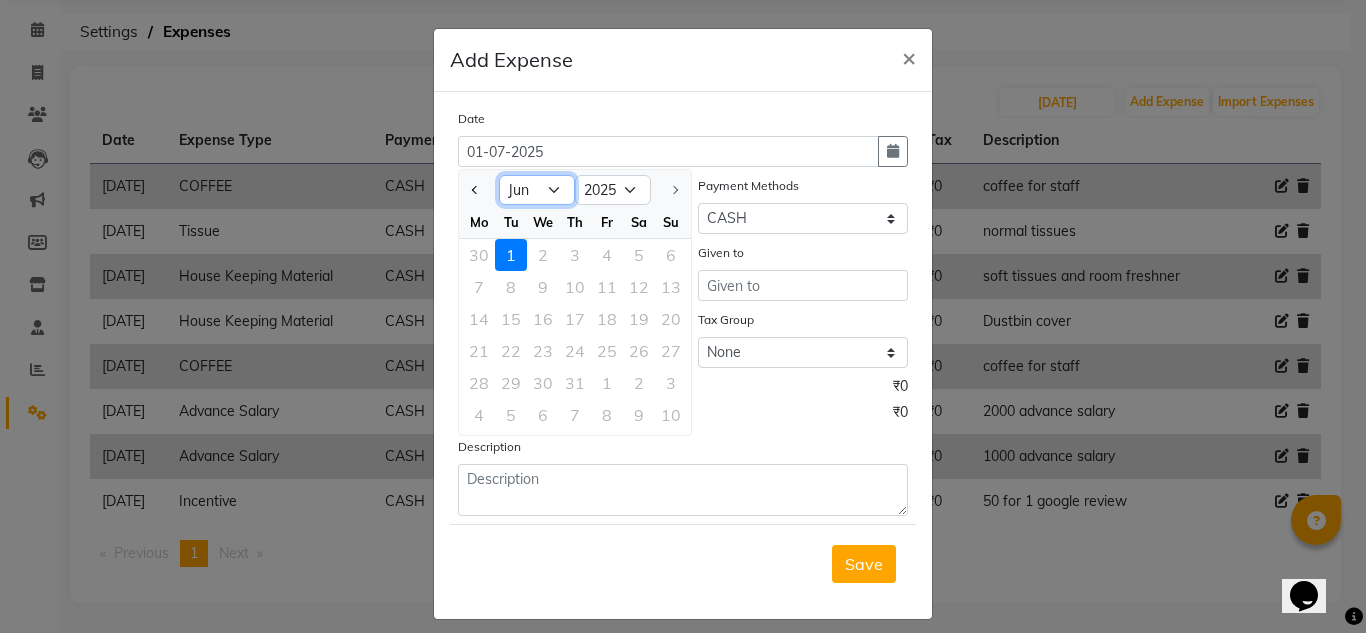 click on "Jan Feb Mar Apr May Jun Jul" 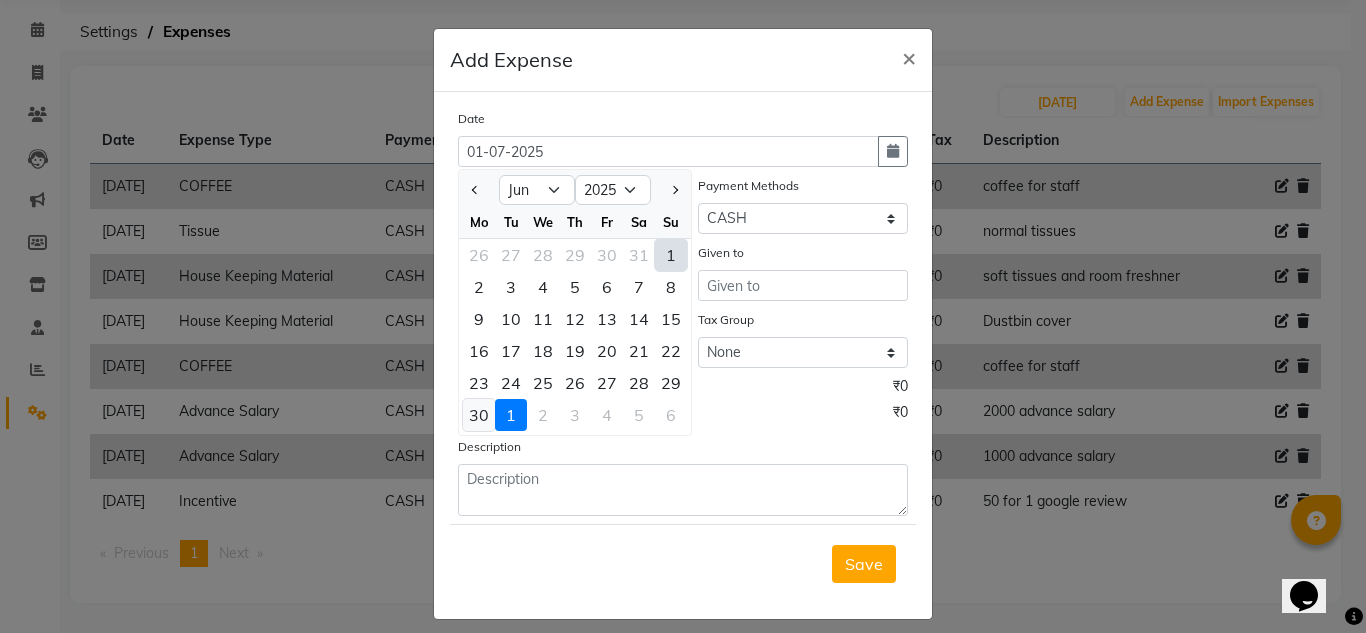 click on "30" 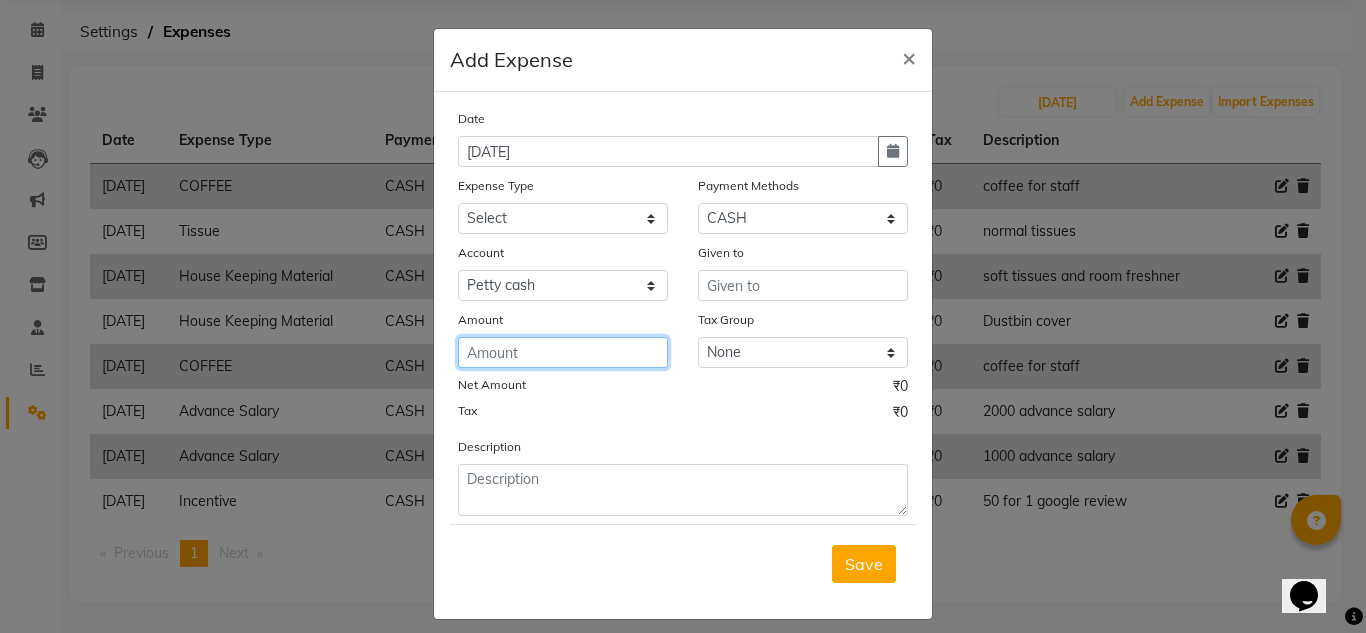 click 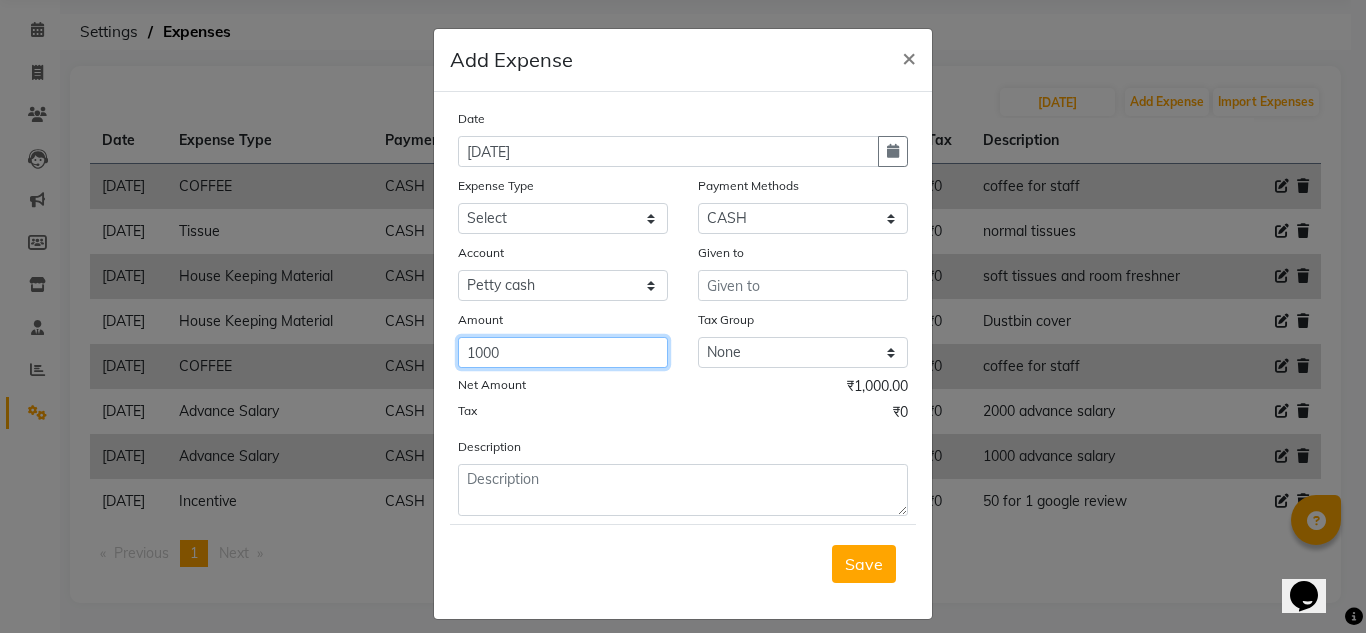 type on "1000" 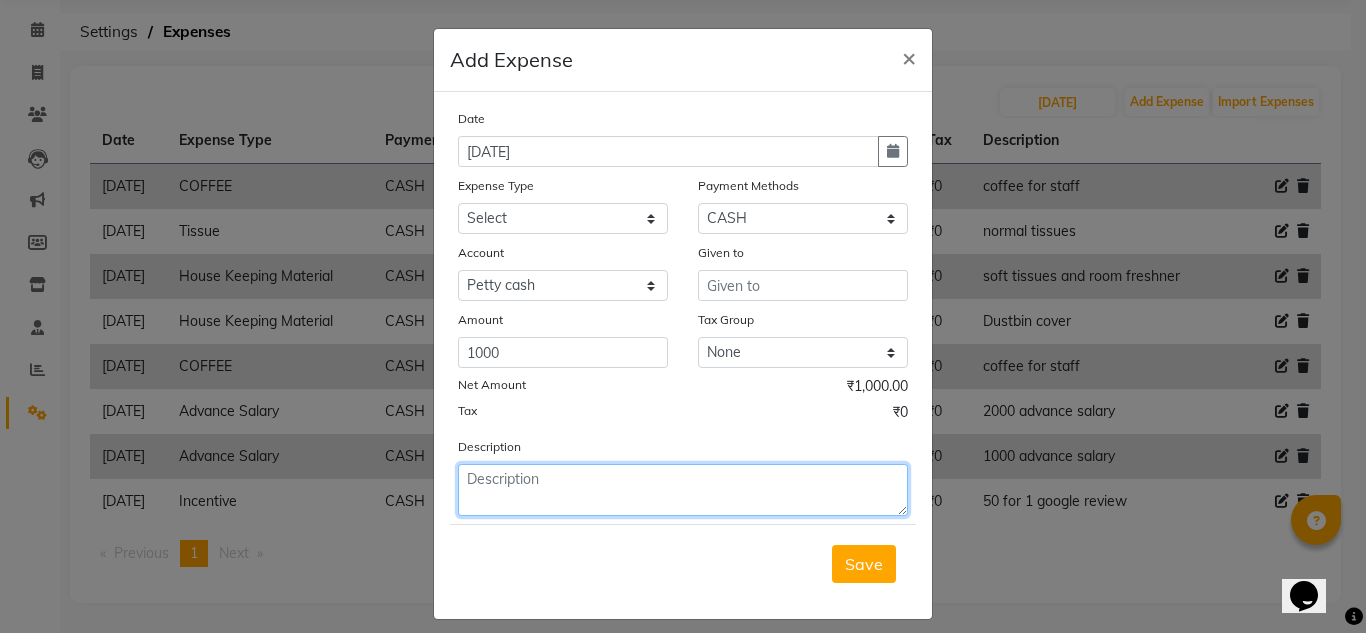 click 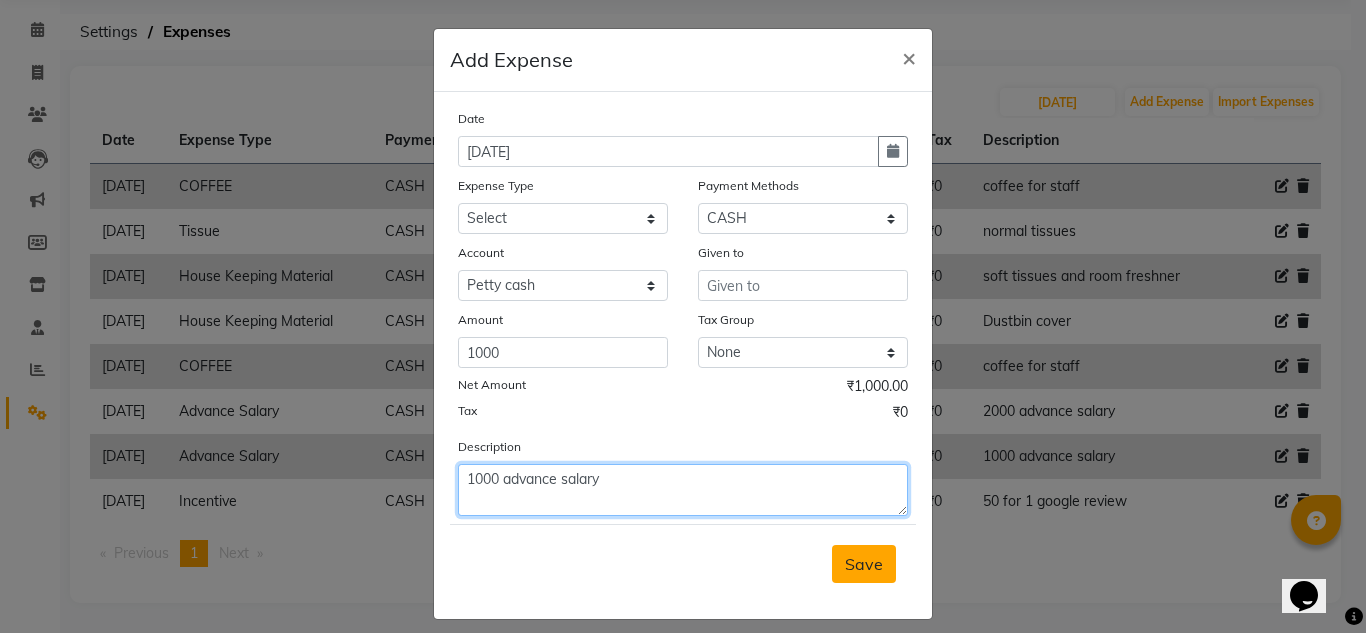 type on "1000 advance salary" 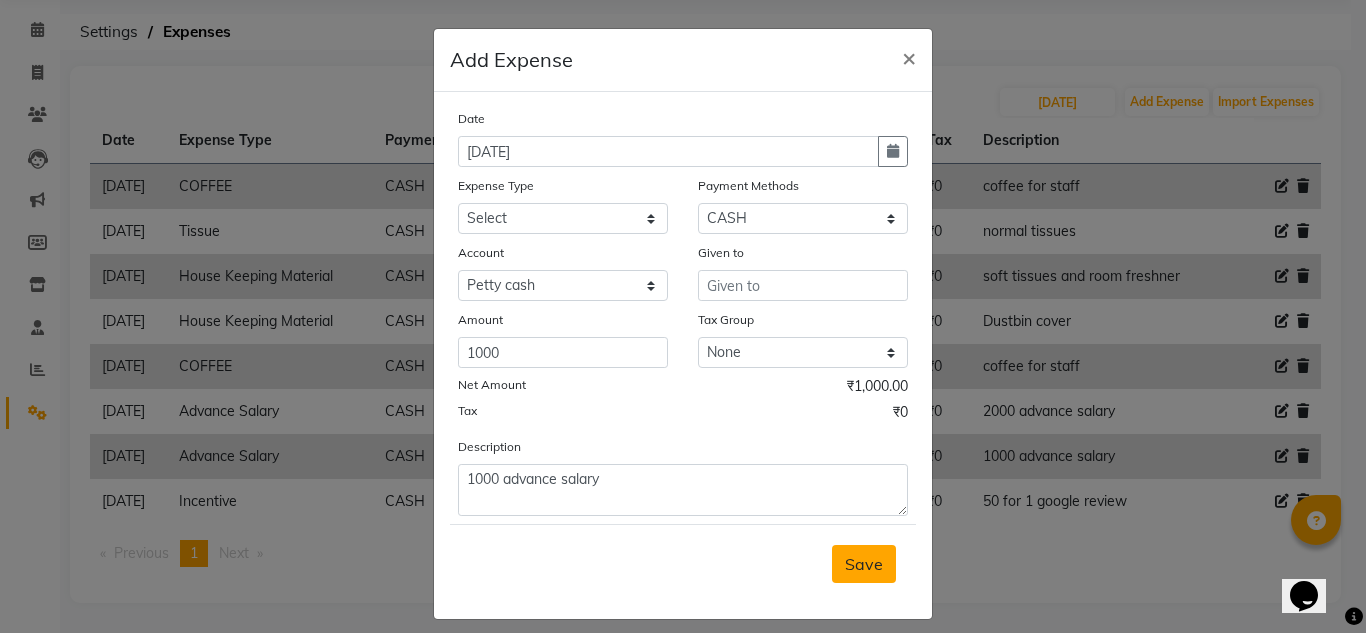 click on "Save" at bounding box center [864, 564] 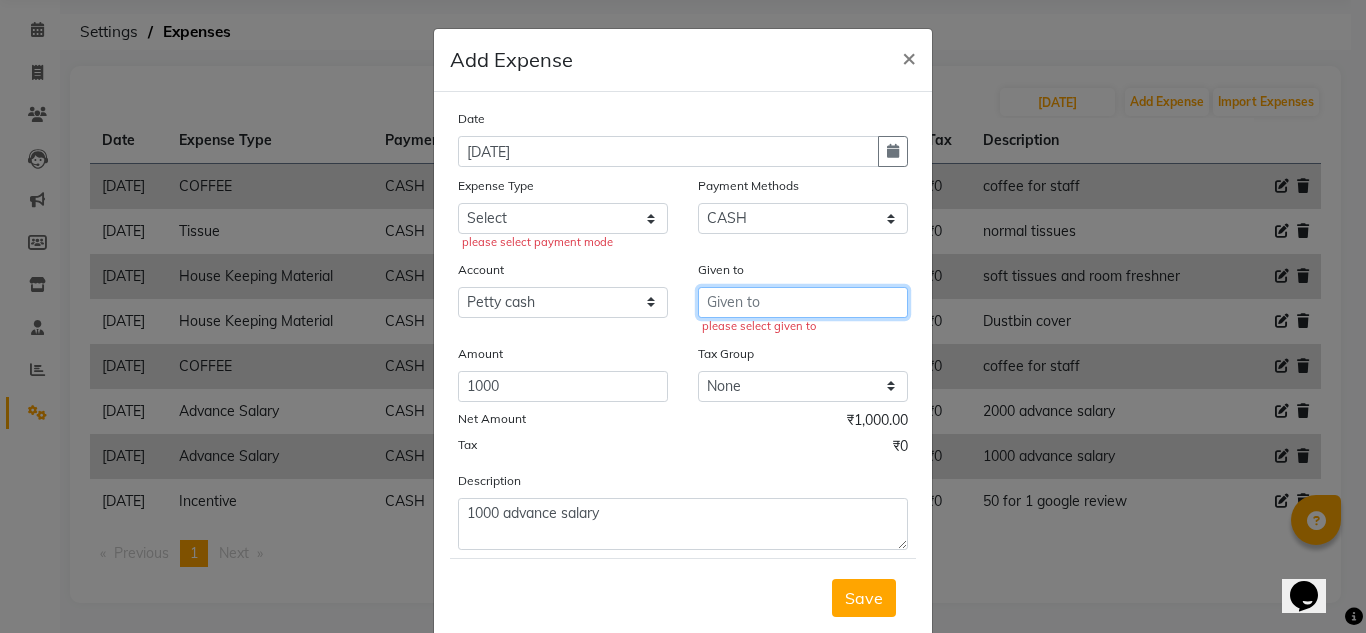 click at bounding box center (803, 302) 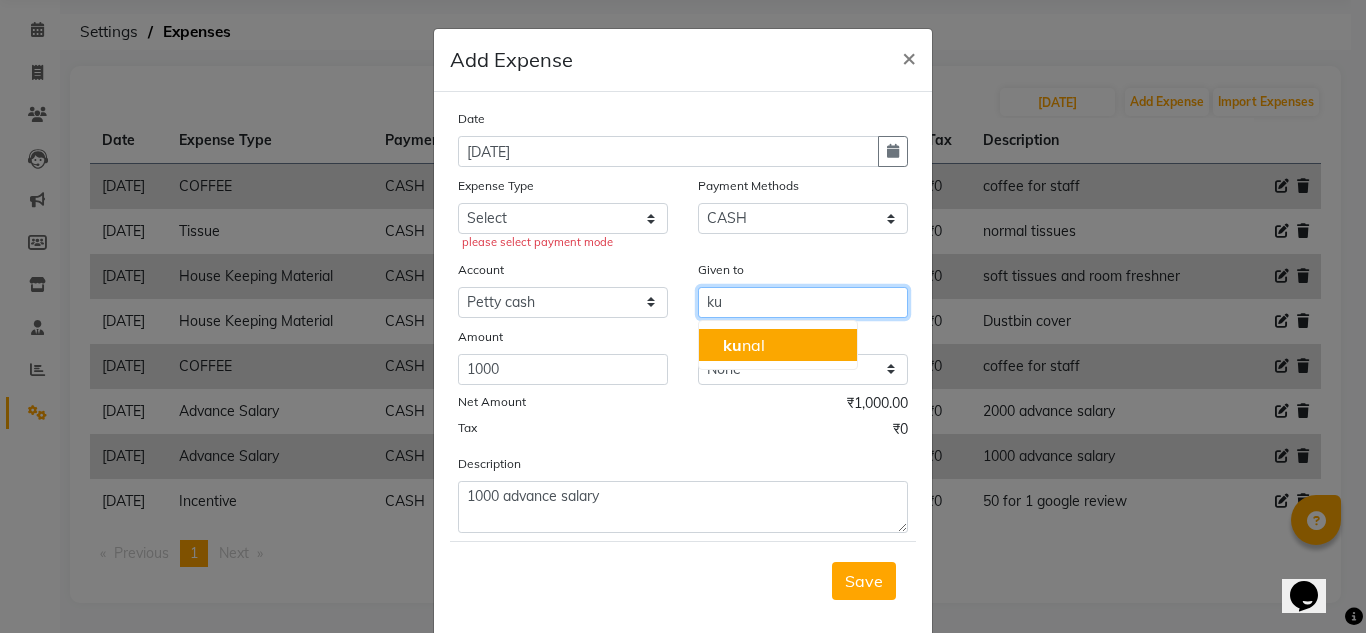 click on "ku nal" at bounding box center [778, 345] 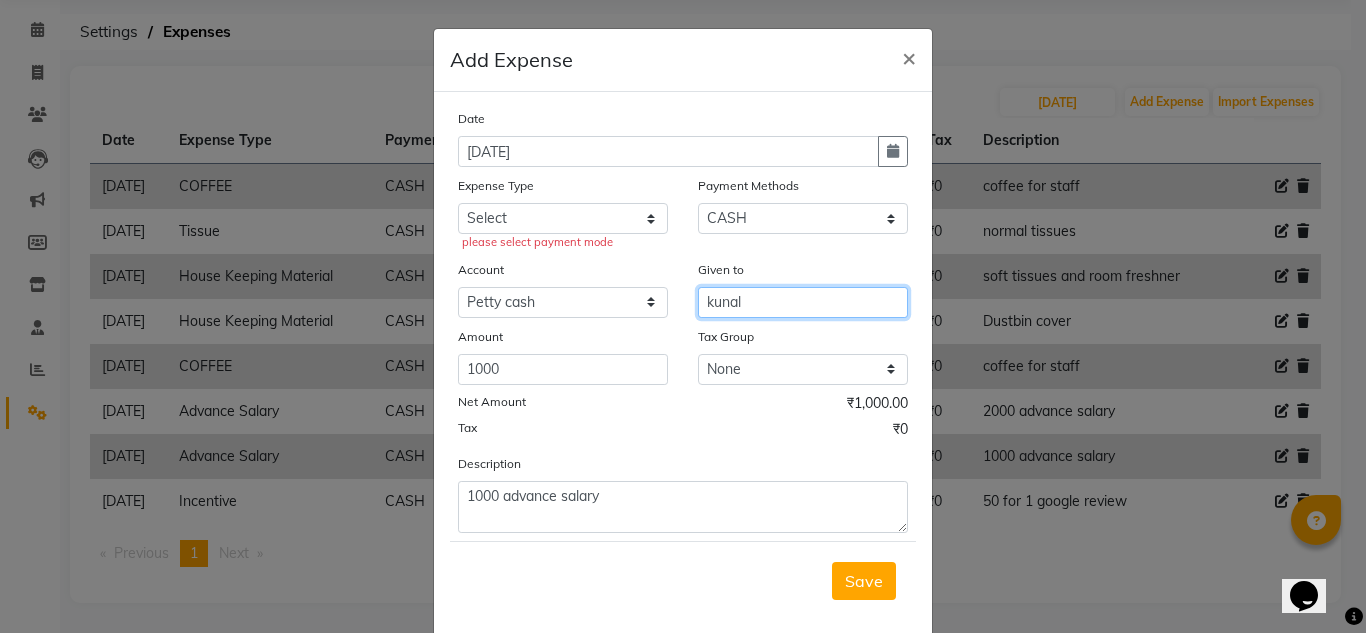type on "kunal" 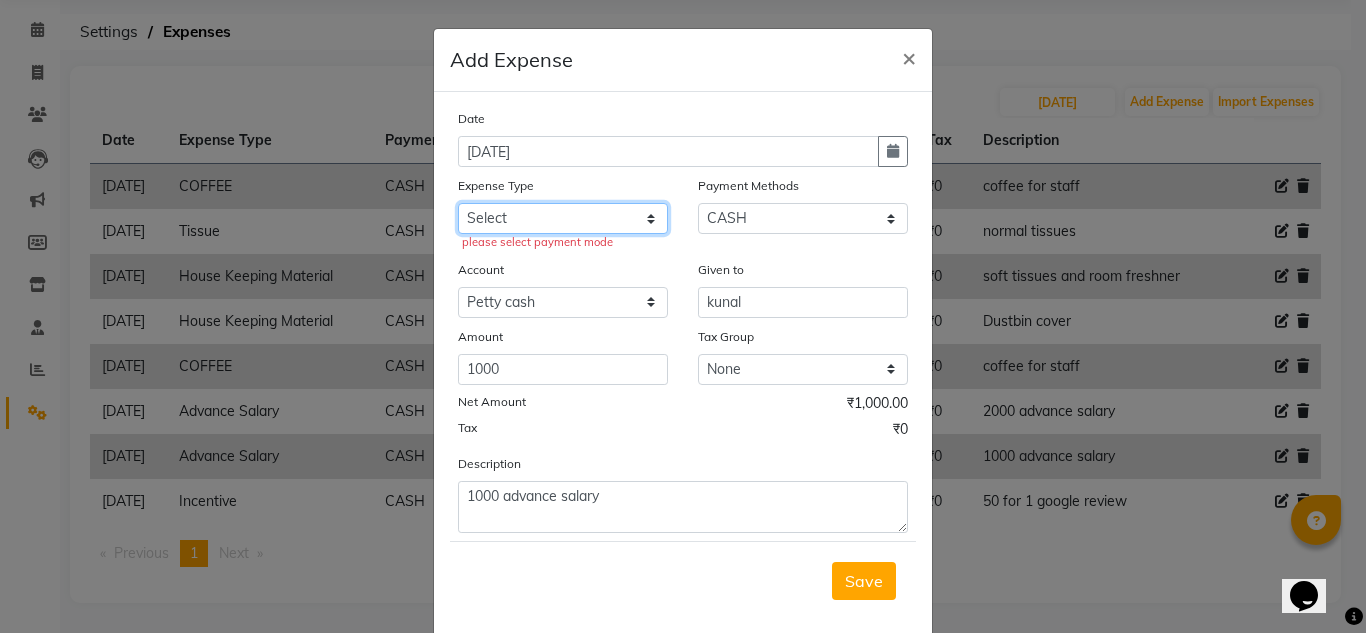 click on "Select acetone Advance Salary bank deposite BBMP Beauty products Bed charges BIRTHDAY CAKE Bonus Carpenter CASH EXPENSE VOUCHER Cash handover Client Refreshment coconut water for clients COFFEE coffee powder Commission Conveyance Cotton Courier decoration Donation Drinking Water Electricity Eyelashes return Face mask floor cleaner flowers daily garbage green tea GST handover HANDWASH House Keeping Material House keeping Salary Incentive Internet Bill juice LAUNDRY Maintainance Marketing Medical Membership Milk Milk miscelleneous Naturals salon NEWSPAPER O T Other Pantry PETROL Phone Bill Plants plumber pooja items Porter priest Product Purchase product return Product sale puja items RAPIDO Refund Rent Shop Rent Staff Accommodation Royalty Salary Staff cab charges Staff dinner Staff Flight Ticket Staff  Hiring from another Branch Staff Snacks Stationary sugar sweets TEAM DINNER TIPS Tissue Transgender Utilities Water Bottle Water cane week of salary Wi Fi Payment" 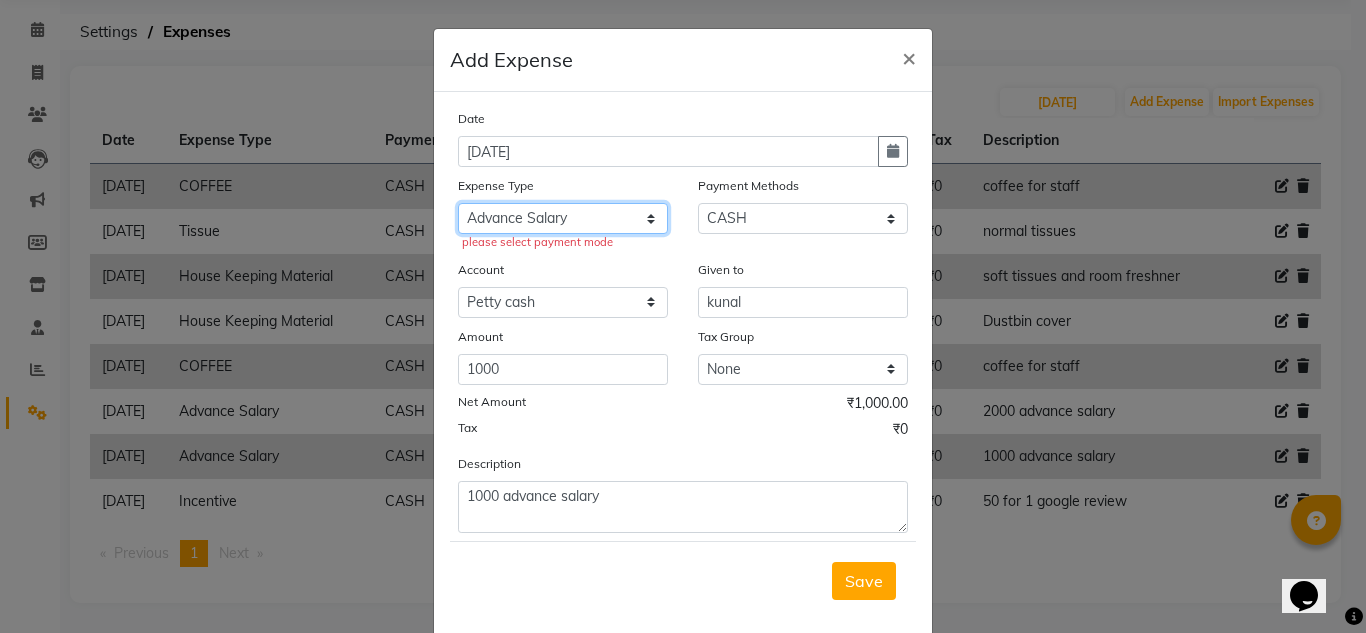 click on "Select acetone Advance Salary bank deposite BBMP Beauty products Bed charges BIRTHDAY CAKE Bonus Carpenter CASH EXPENSE VOUCHER Cash handover Client Refreshment coconut water for clients COFFEE coffee powder Commission Conveyance Cotton Courier decoration Donation Drinking Water Electricity Eyelashes return Face mask floor cleaner flowers daily garbage green tea GST handover HANDWASH House Keeping Material House keeping Salary Incentive Internet Bill juice LAUNDRY Maintainance Marketing Medical Membership Milk Milk miscelleneous Naturals salon NEWSPAPER O T Other Pantry PETROL Phone Bill Plants plumber pooja items Porter priest Product Purchase product return Product sale puja items RAPIDO Refund Rent Shop Rent Staff Accommodation Royalty Salary Staff cab charges Staff dinner Staff Flight Ticket Staff  Hiring from another Branch Staff Snacks Stationary sugar sweets TEAM DINNER TIPS Tissue Transgender Utilities Water Bottle Water cane week of salary Wi Fi Payment" 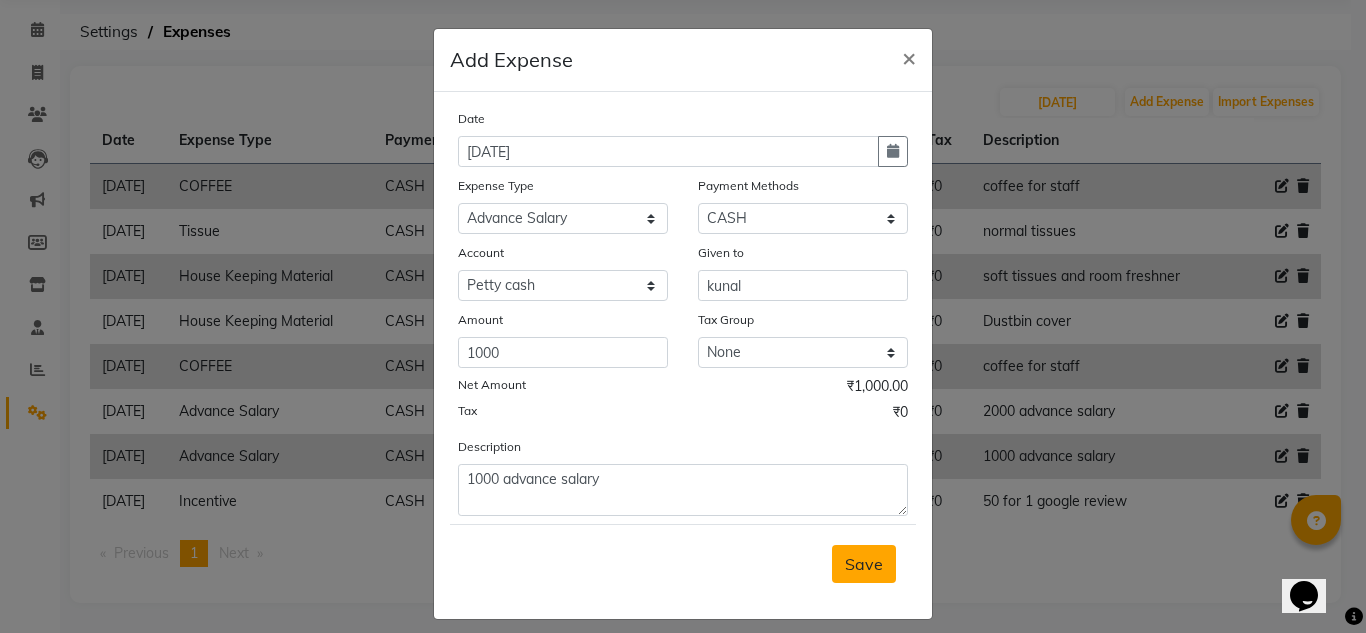 click on "Save" at bounding box center [864, 564] 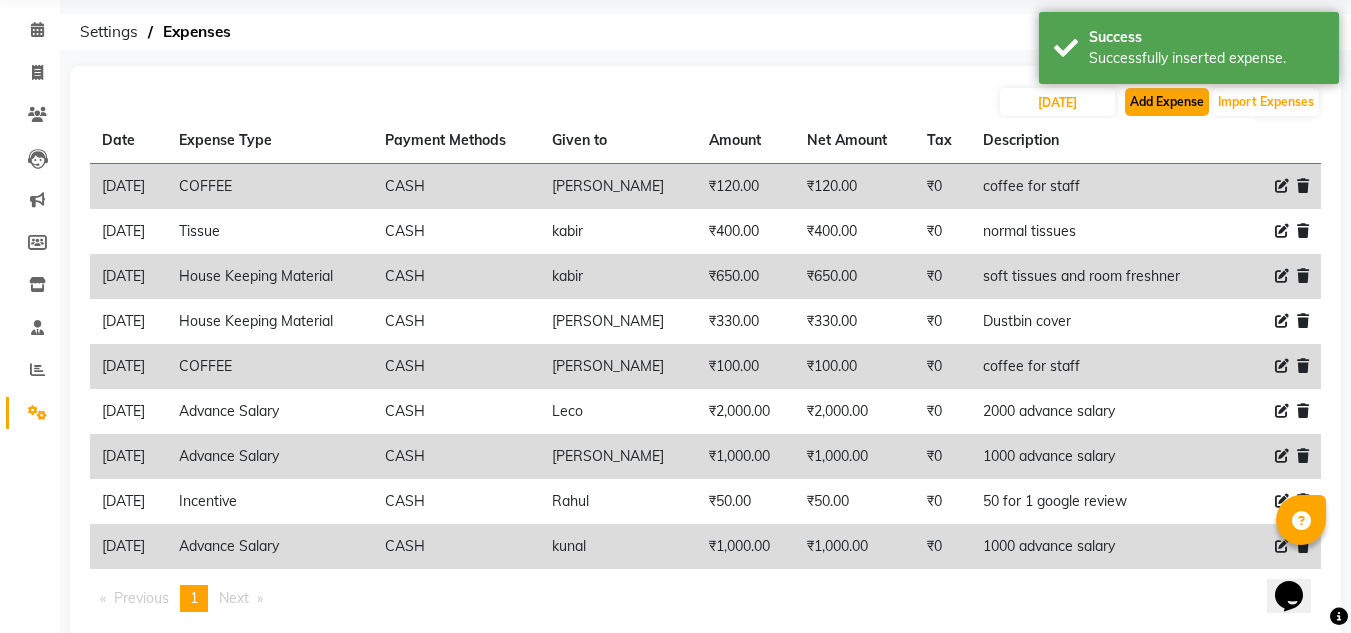 click on "Add Expense" 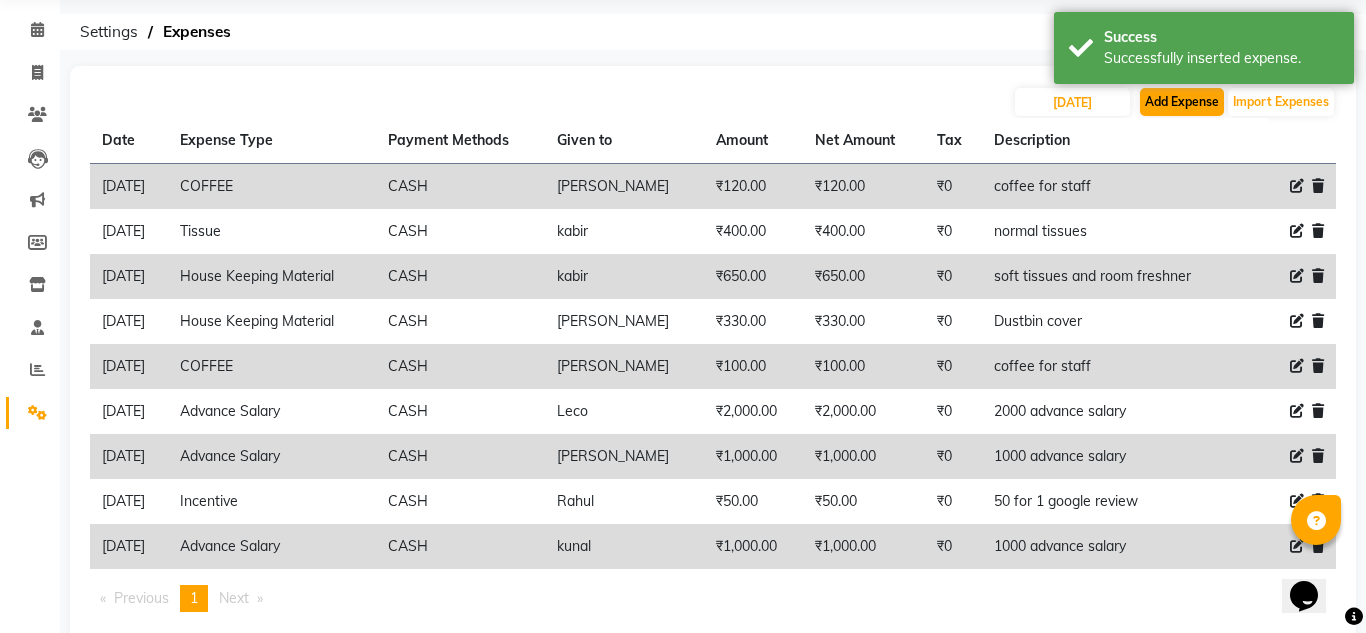 select on "1" 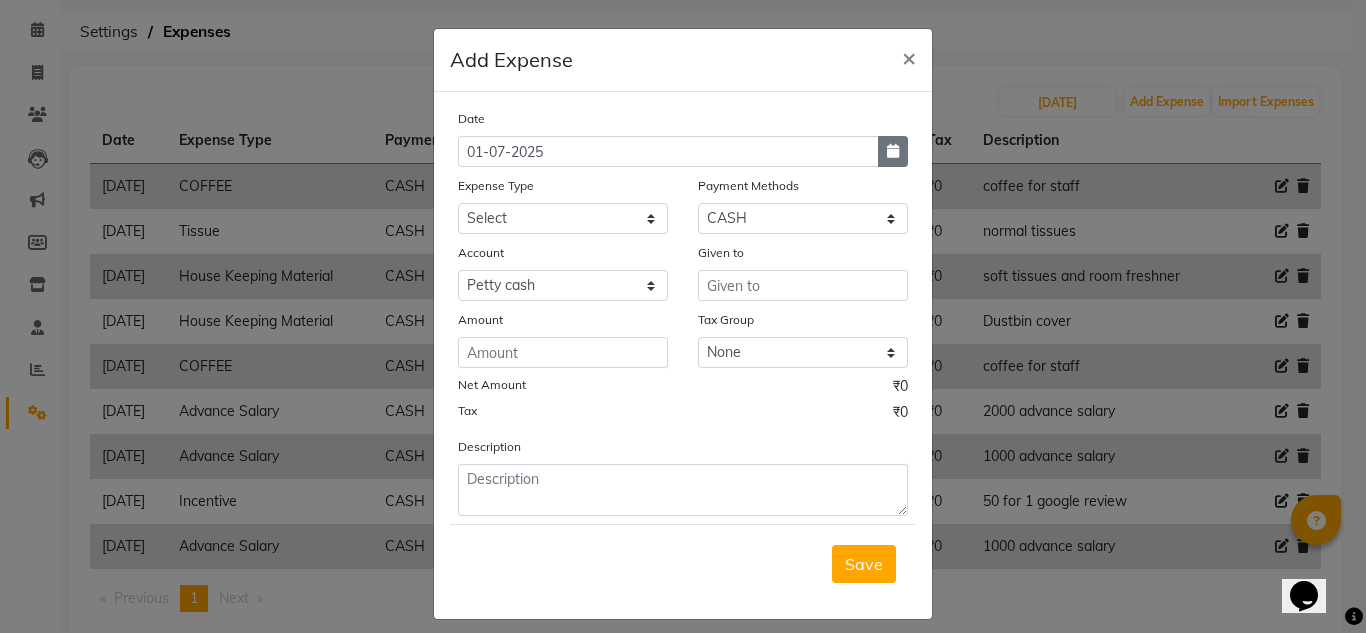 click 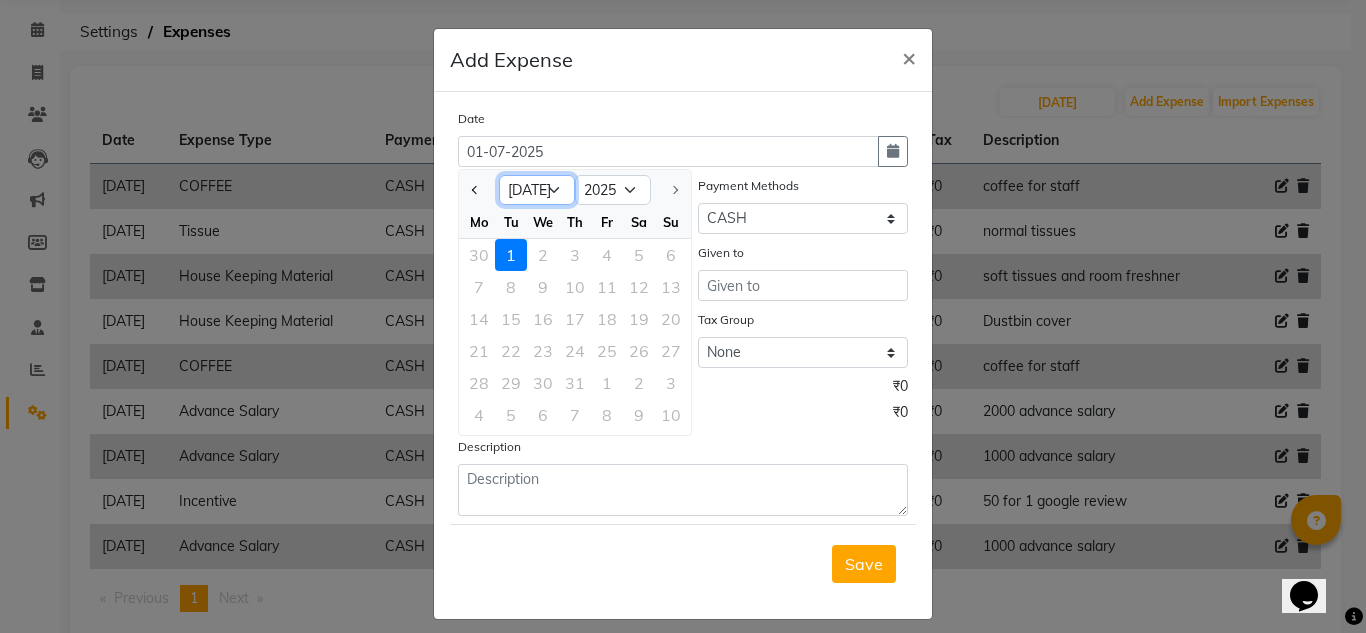 click on "Jan Feb Mar Apr May Jun Jul" 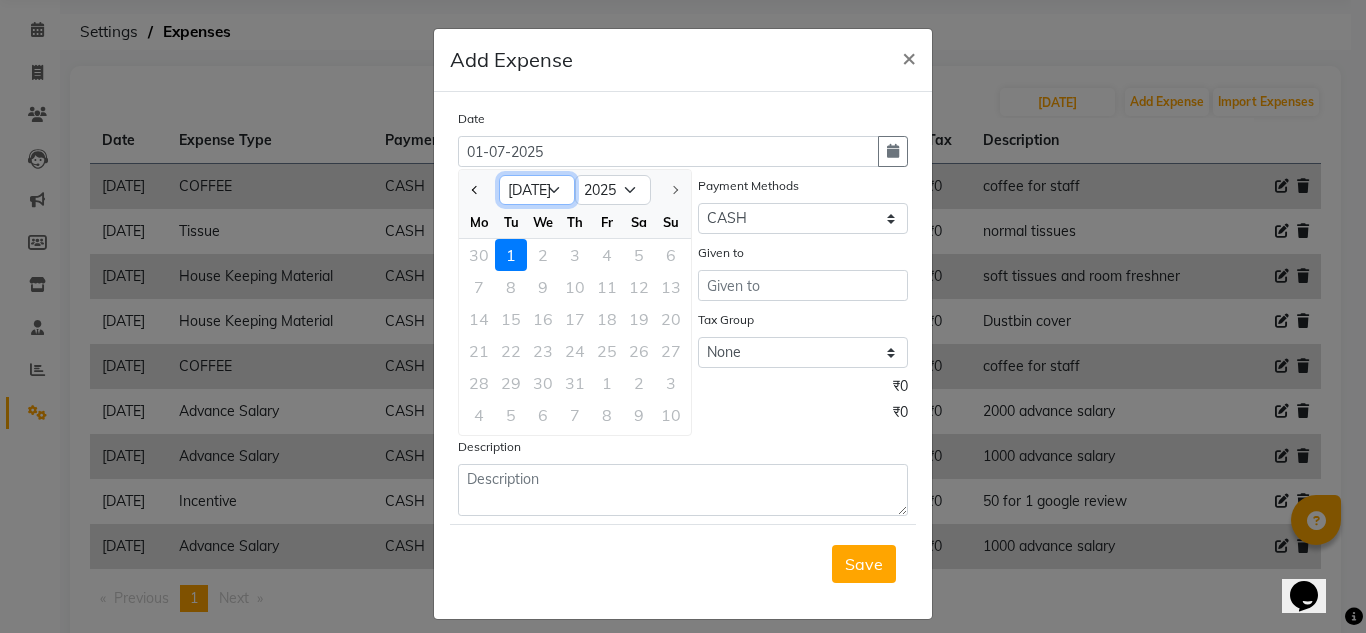 select on "6" 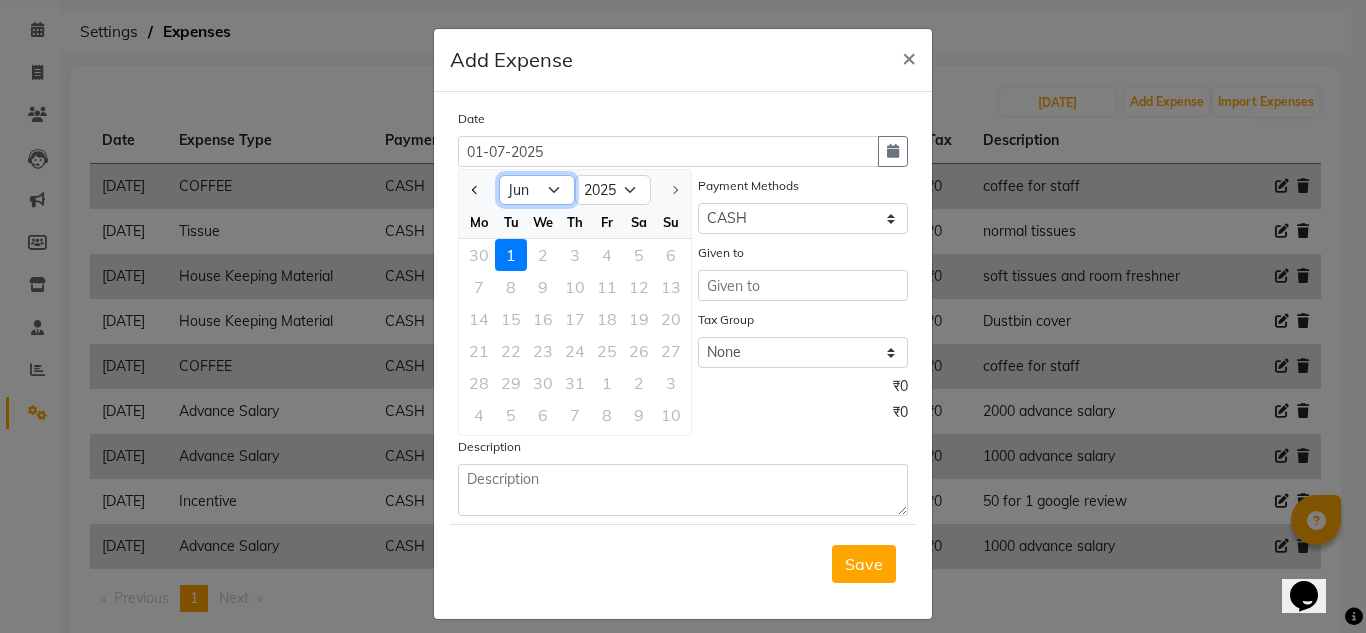 click on "Jan Feb Mar Apr May Jun Jul" 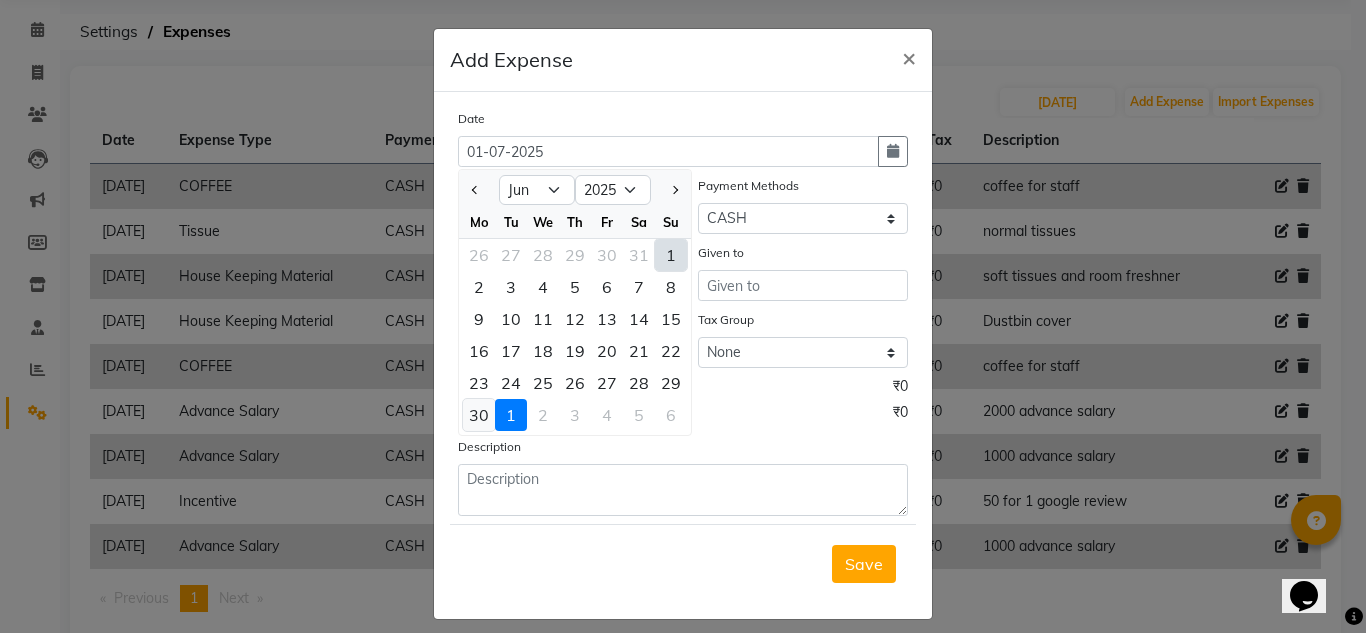 click on "30" 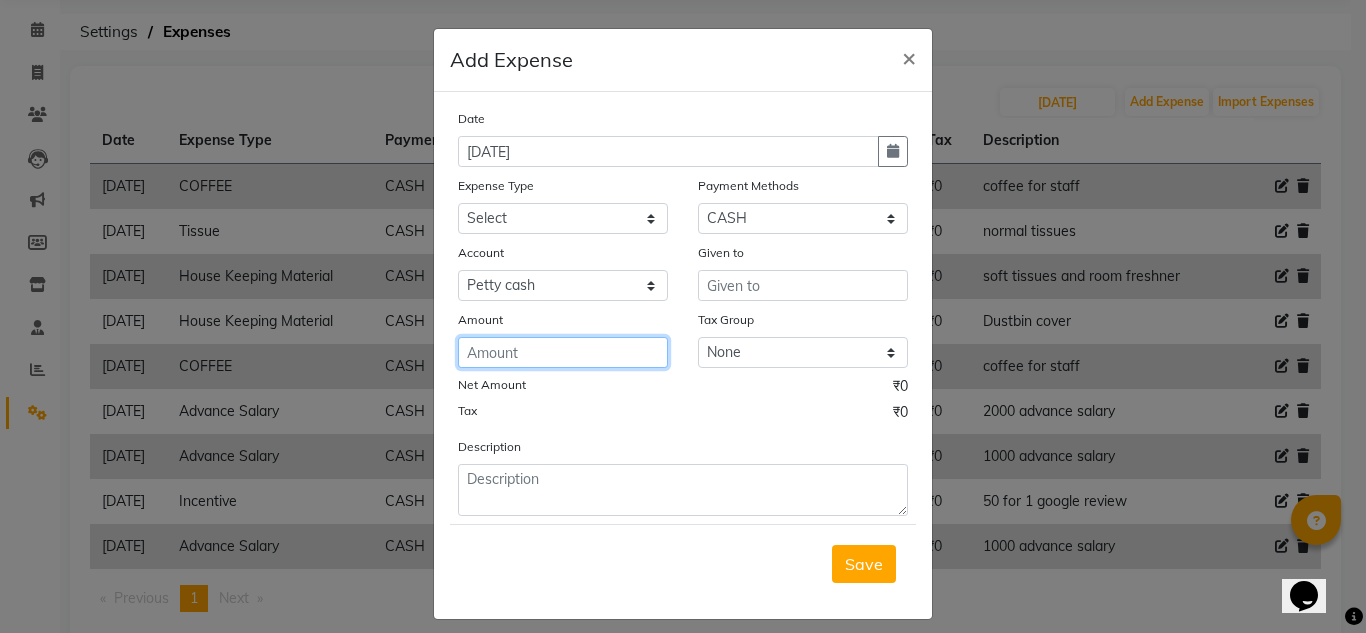 click 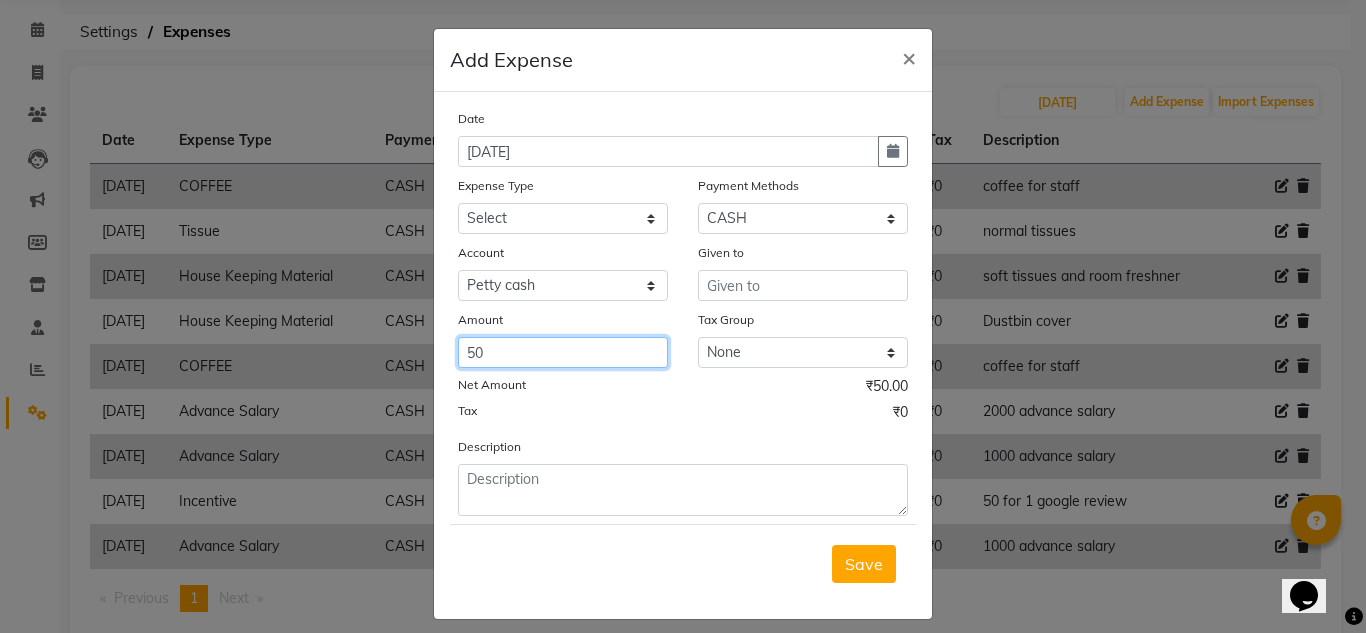 type on "50" 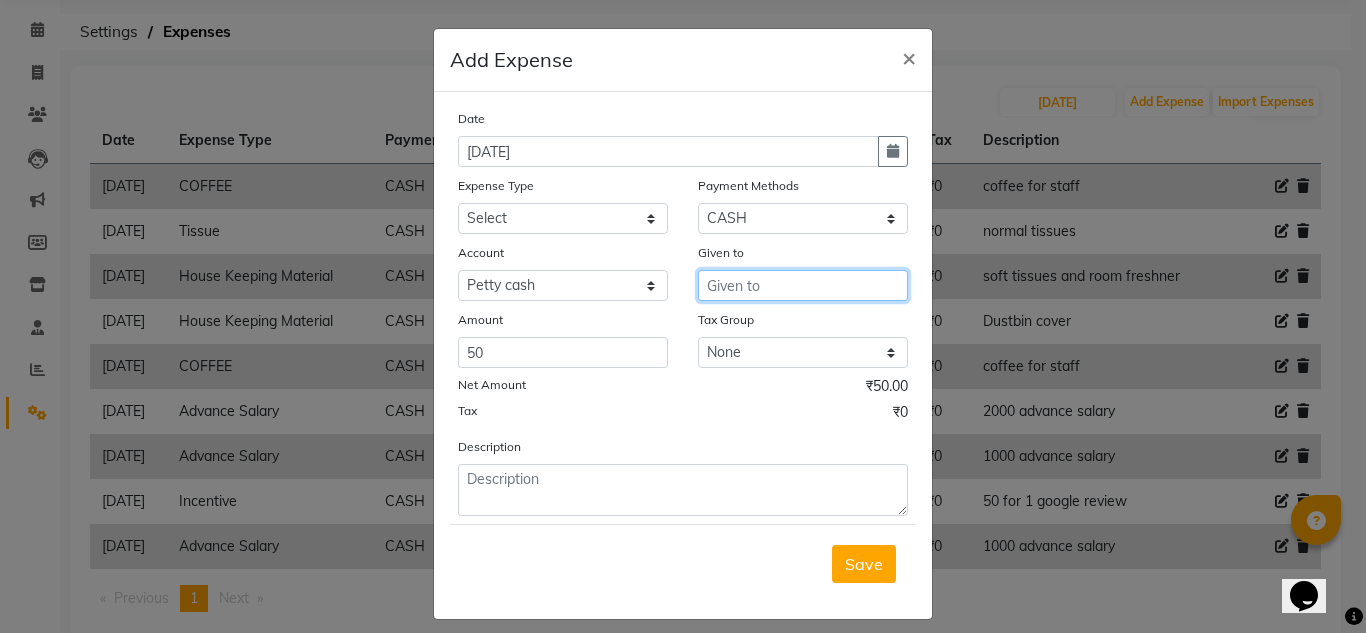 click at bounding box center (803, 285) 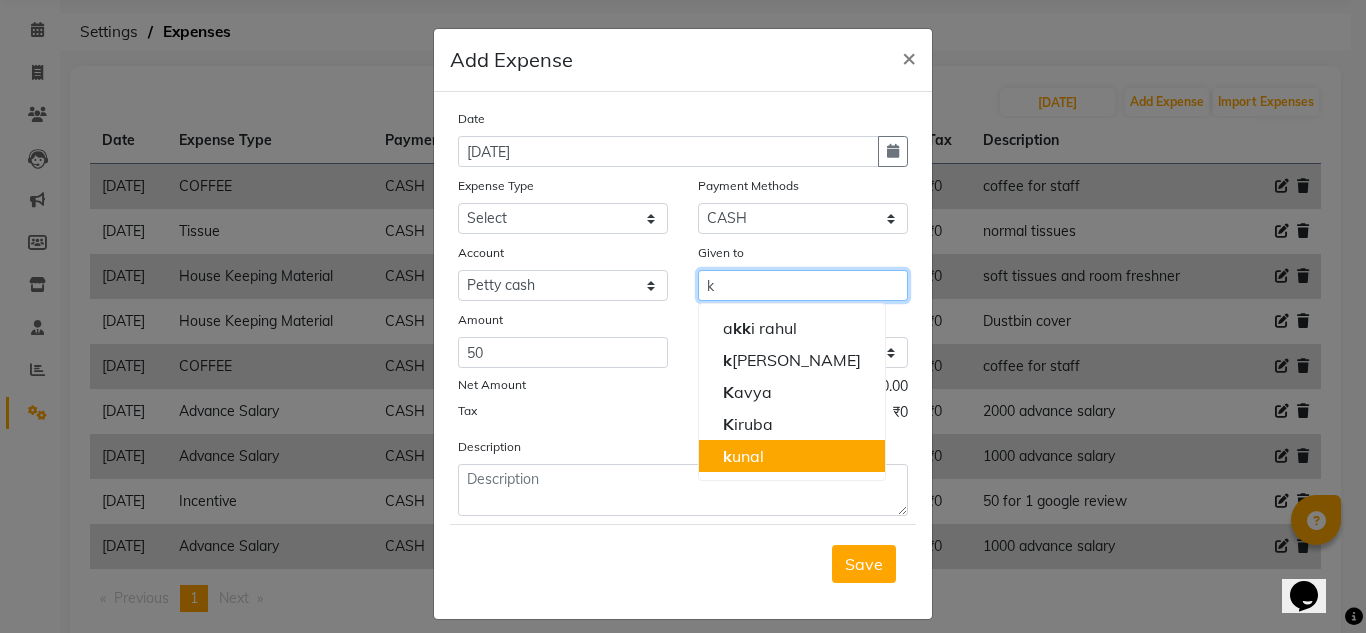 click on "k" 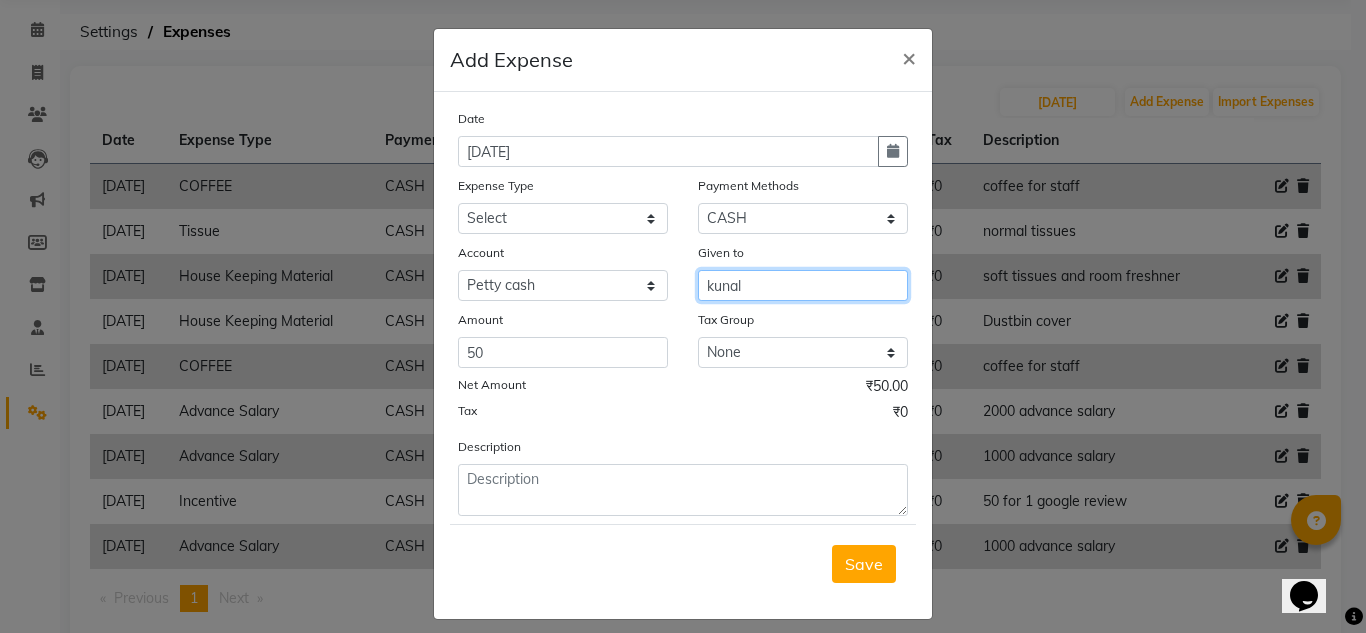 type on "kunal" 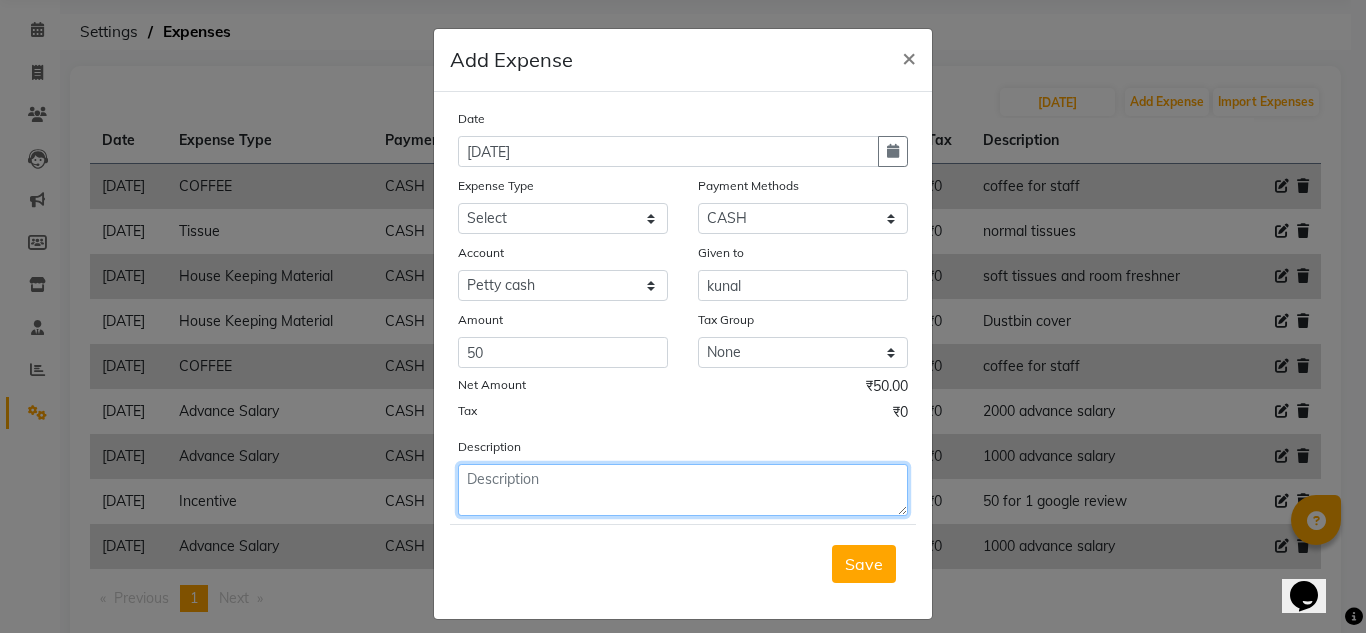 click 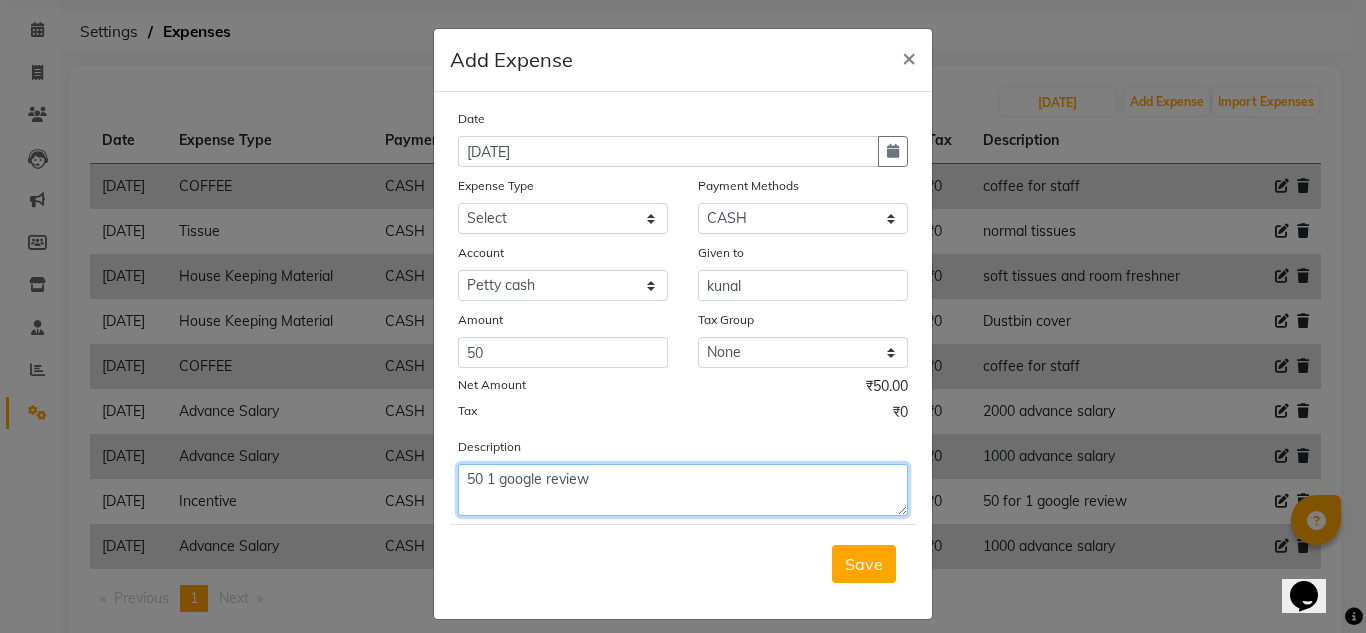 type on "50 1 google review" 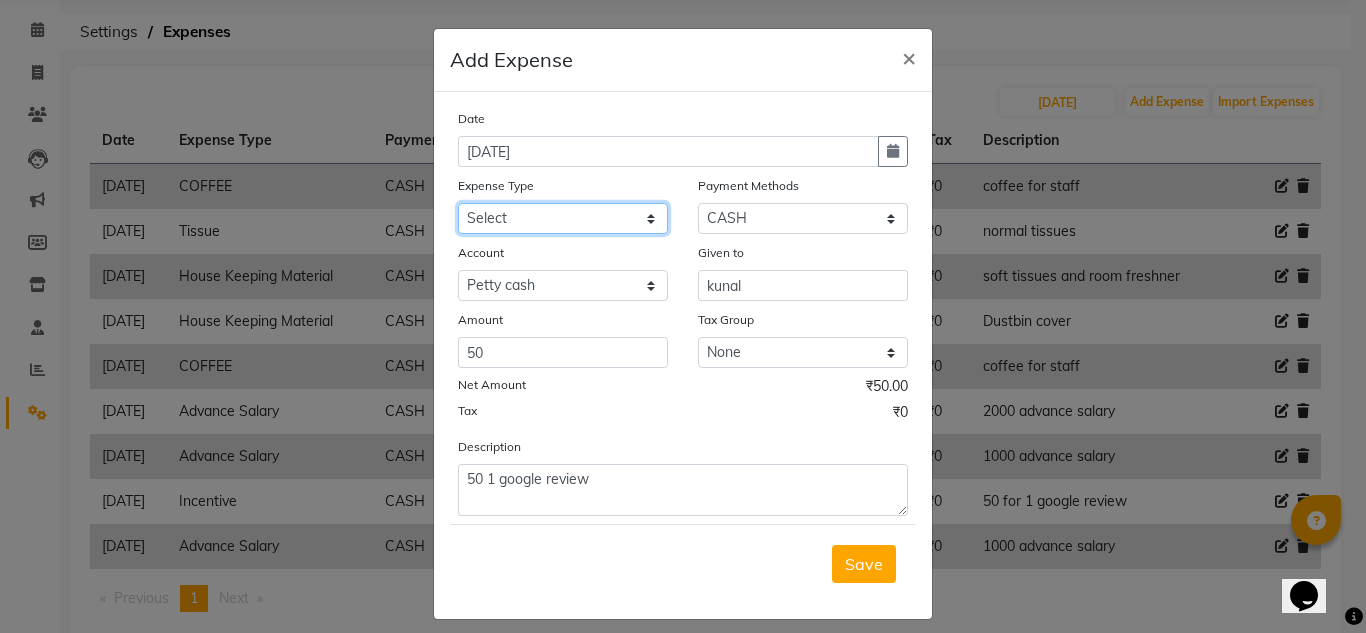 click on "Select acetone Advance Salary bank deposite BBMP Beauty products Bed charges BIRTHDAY CAKE Bonus Carpenter CASH EXPENSE VOUCHER Cash handover Client Refreshment coconut water for clients COFFEE coffee powder Commission Conveyance Cotton Courier decoration Donation Drinking Water Electricity Eyelashes return Face mask floor cleaner flowers daily garbage green tea GST handover HANDWASH House Keeping Material House keeping Salary Incentive Internet Bill juice LAUNDRY Maintainance Marketing Medical Membership Milk Milk miscelleneous Naturals salon NEWSPAPER O T Other Pantry PETROL Phone Bill Plants plumber pooja items Porter priest Product Purchase product return Product sale puja items RAPIDO Refund Rent Shop Rent Staff Accommodation Royalty Salary Staff cab charges Staff dinner Staff Flight Ticket Staff  Hiring from another Branch Staff Snacks Stationary sugar sweets TEAM DINNER TIPS Tissue Transgender Utilities Water Bottle Water cane week of salary Wi Fi Payment" 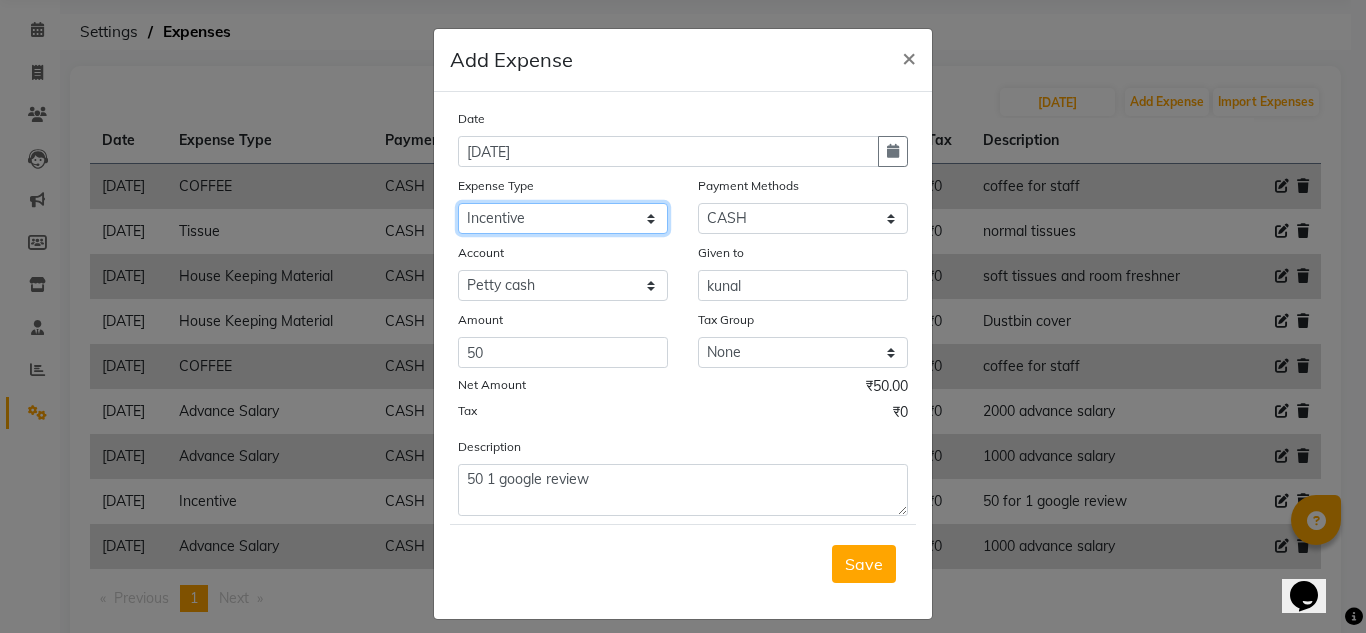click on "Select acetone Advance Salary bank deposite BBMP Beauty products Bed charges BIRTHDAY CAKE Bonus Carpenter CASH EXPENSE VOUCHER Cash handover Client Refreshment coconut water for clients COFFEE coffee powder Commission Conveyance Cotton Courier decoration Donation Drinking Water Electricity Eyelashes return Face mask floor cleaner flowers daily garbage green tea GST handover HANDWASH House Keeping Material House keeping Salary Incentive Internet Bill juice LAUNDRY Maintainance Marketing Medical Membership Milk Milk miscelleneous Naturals salon NEWSPAPER O T Other Pantry PETROL Phone Bill Plants plumber pooja items Porter priest Product Purchase product return Product sale puja items RAPIDO Refund Rent Shop Rent Staff Accommodation Royalty Salary Staff cab charges Staff dinner Staff Flight Ticket Staff  Hiring from another Branch Staff Snacks Stationary sugar sweets TEAM DINNER TIPS Tissue Transgender Utilities Water Bottle Water cane week of salary Wi Fi Payment" 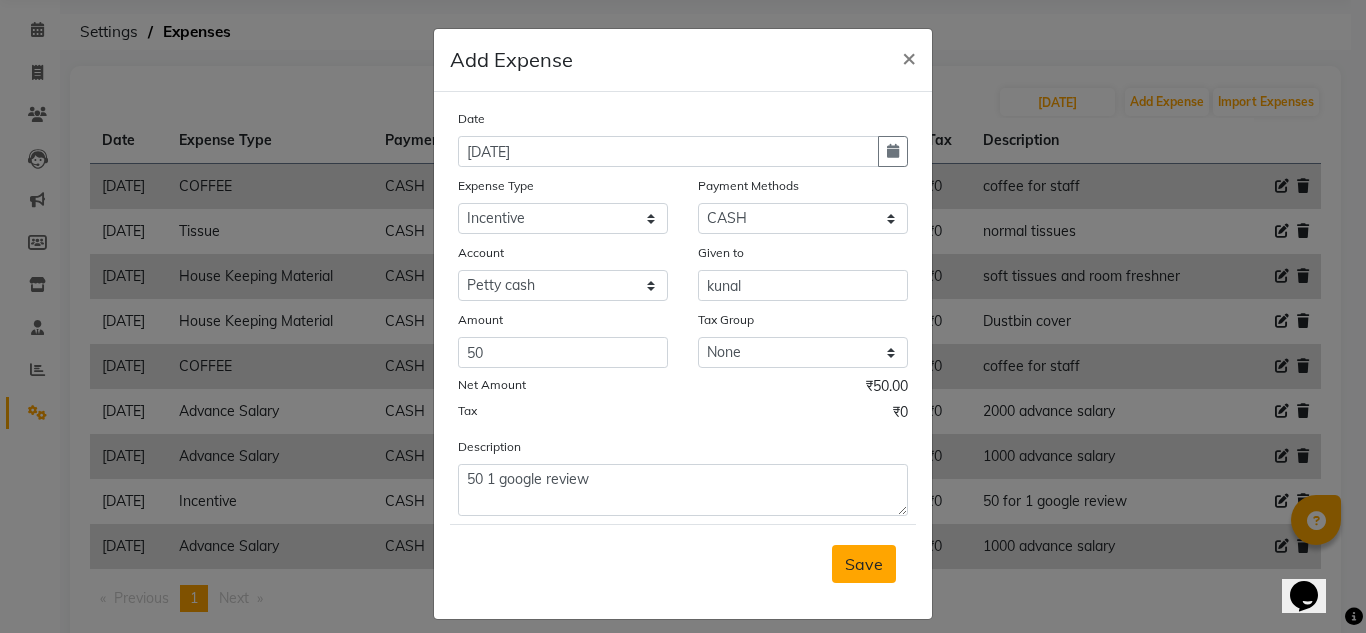 click on "Save" at bounding box center [864, 564] 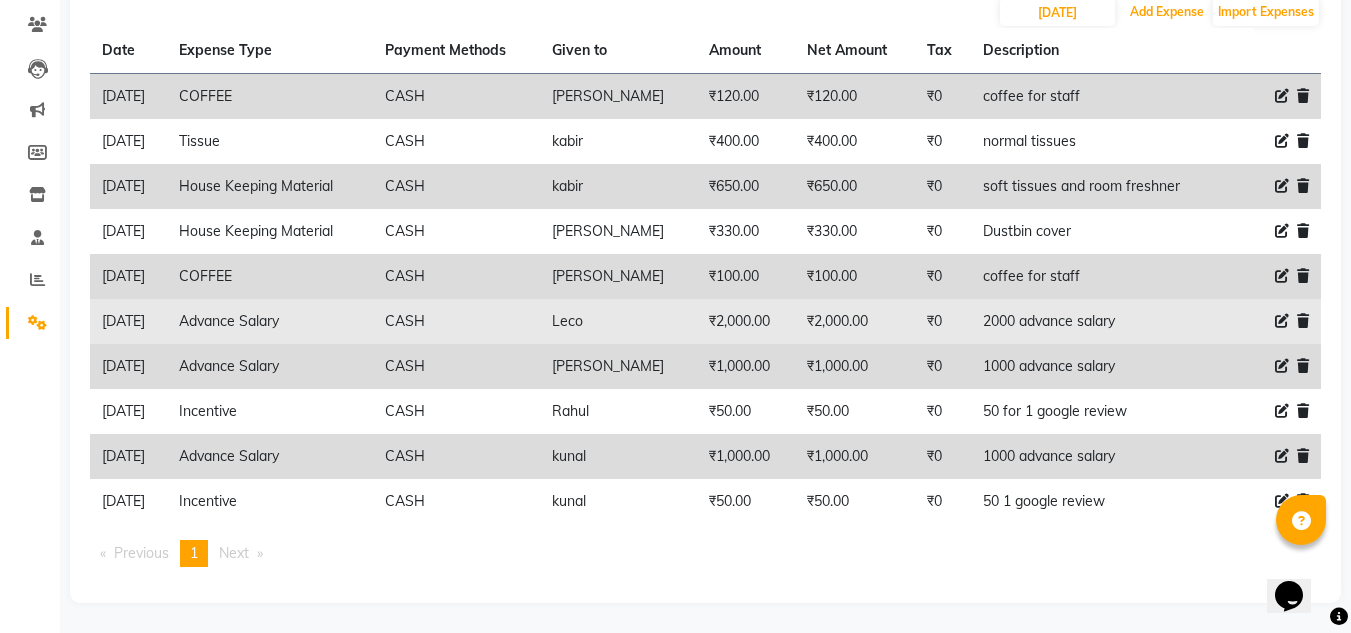 scroll, scrollTop: 0, scrollLeft: 0, axis: both 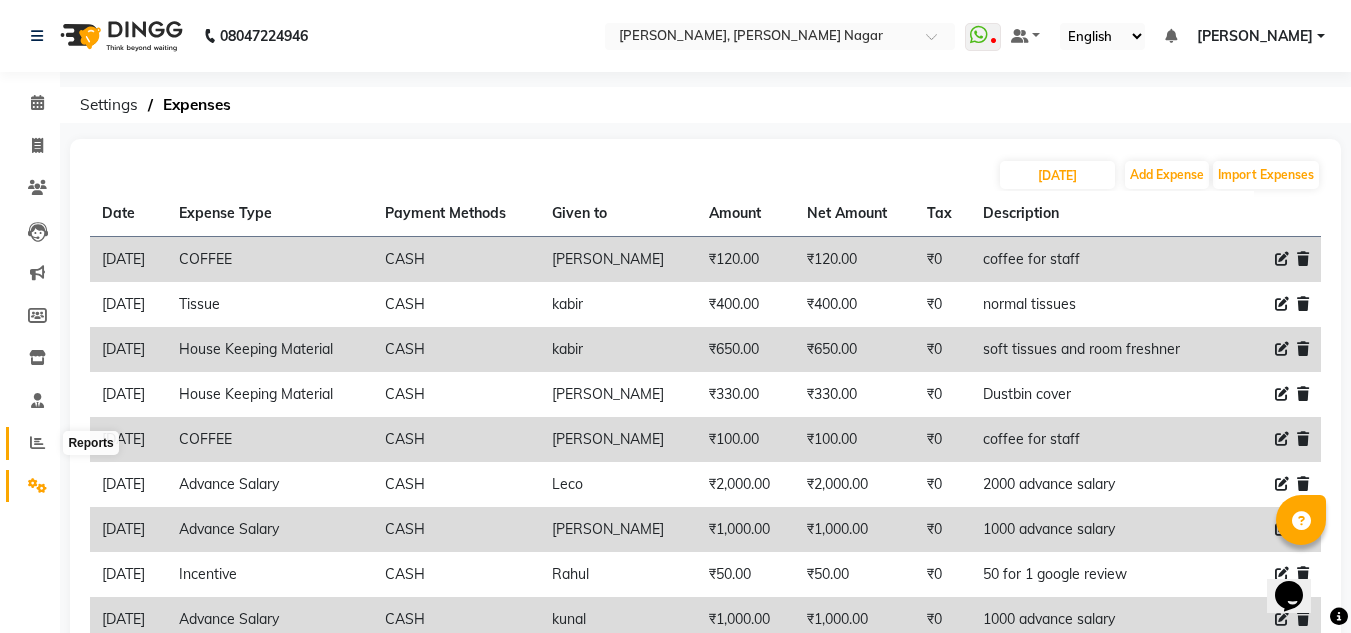 click 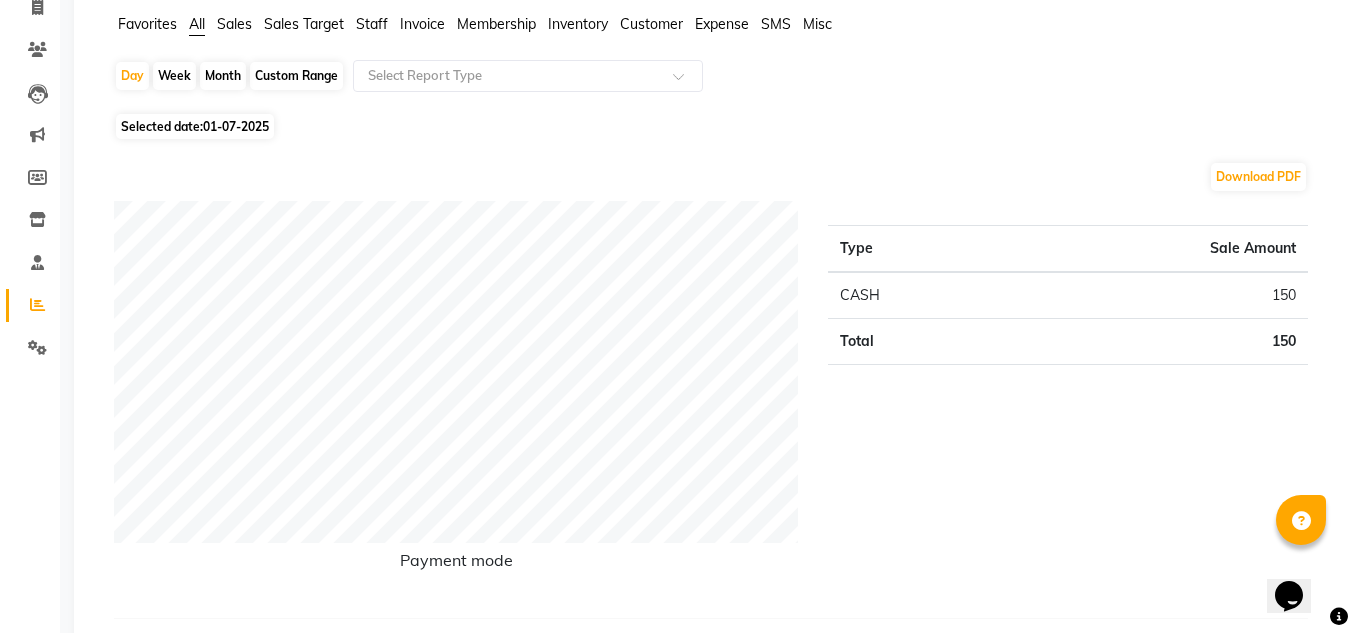 scroll, scrollTop: 137, scrollLeft: 0, axis: vertical 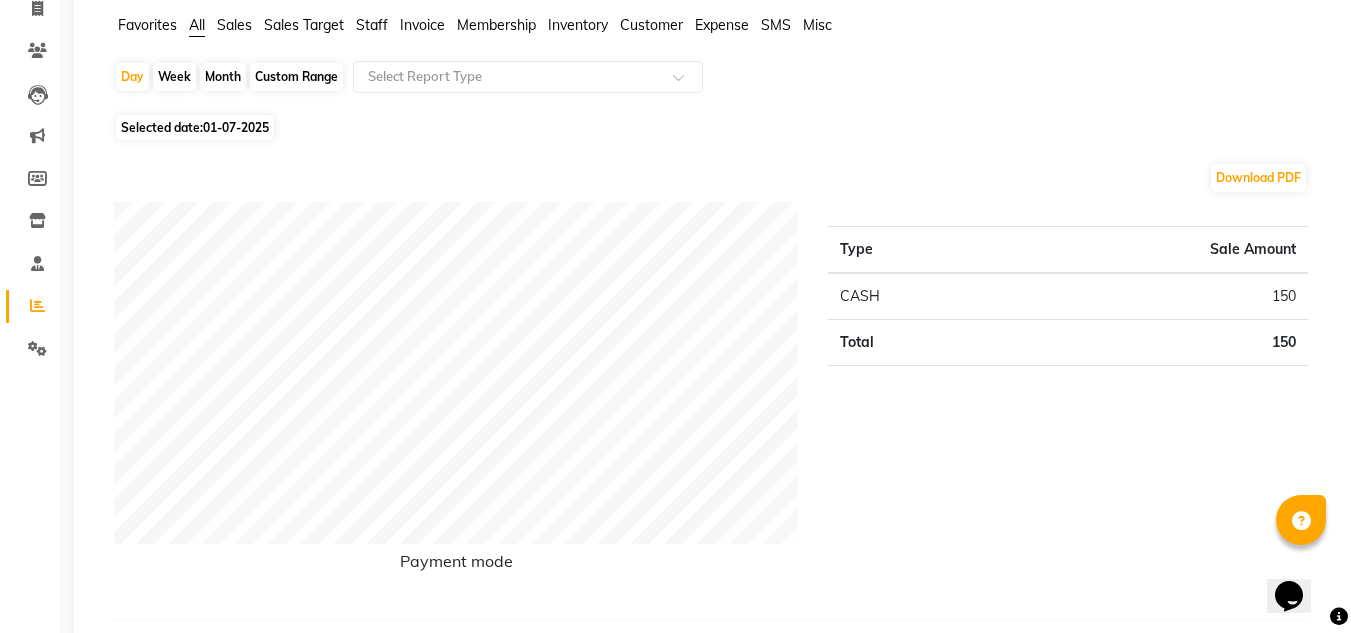 click on "01-07-2025" 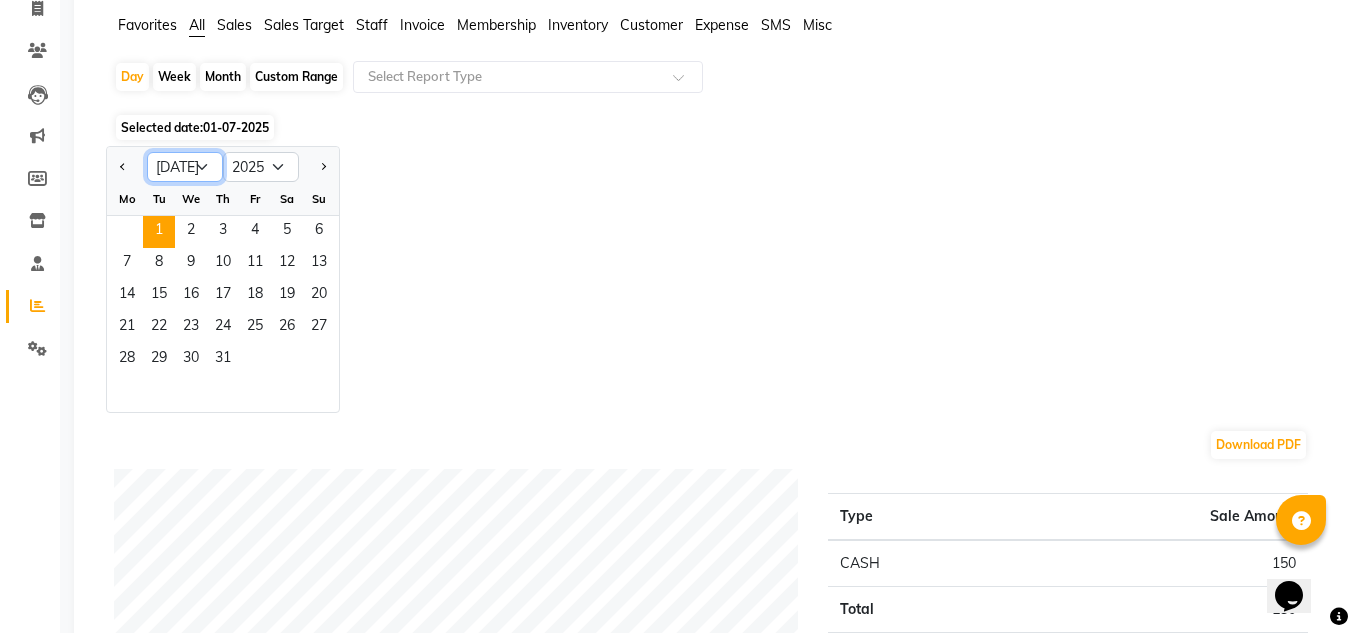 click on "Jan Feb Mar Apr May Jun [DATE] Aug Sep Oct Nov Dec" 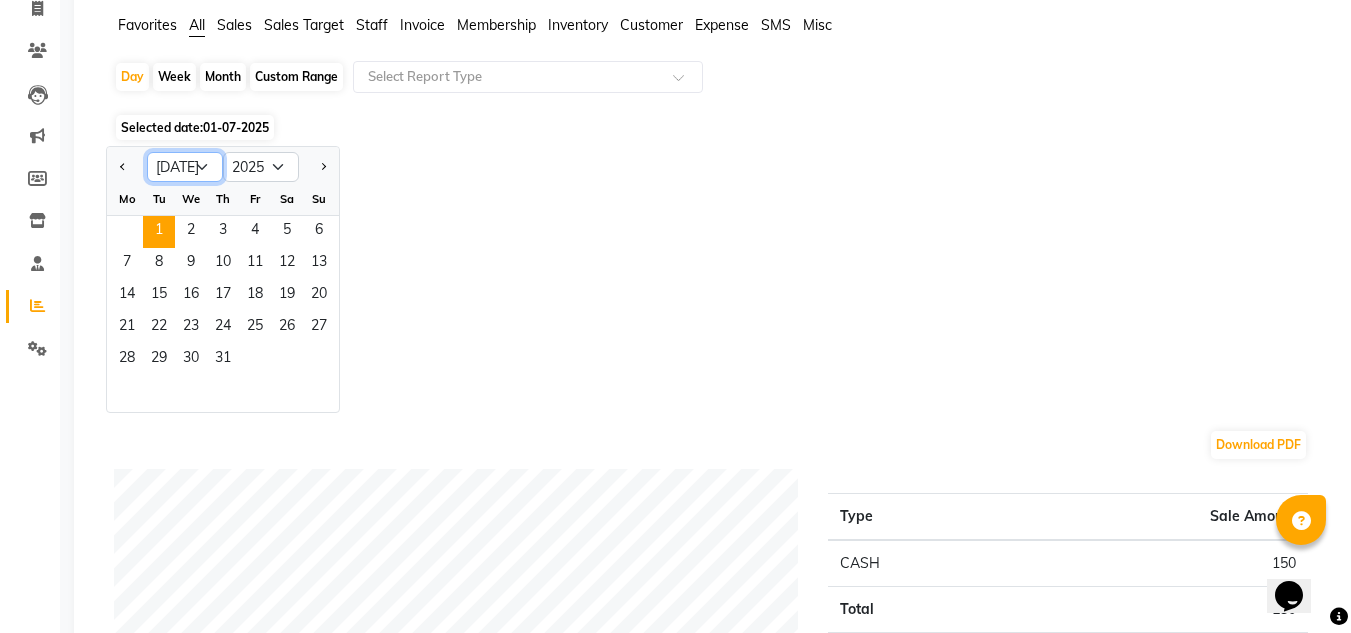 select on "6" 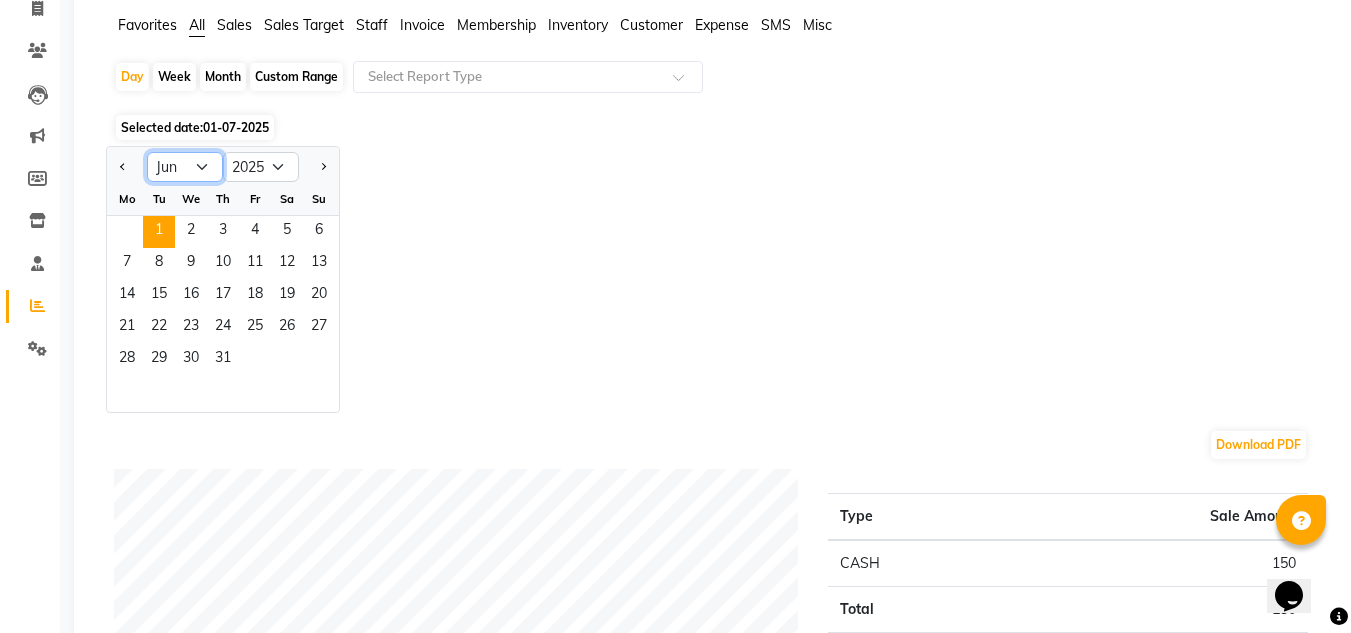 click on "Jan Feb Mar Apr May Jun [DATE] Aug Sep Oct Nov Dec" 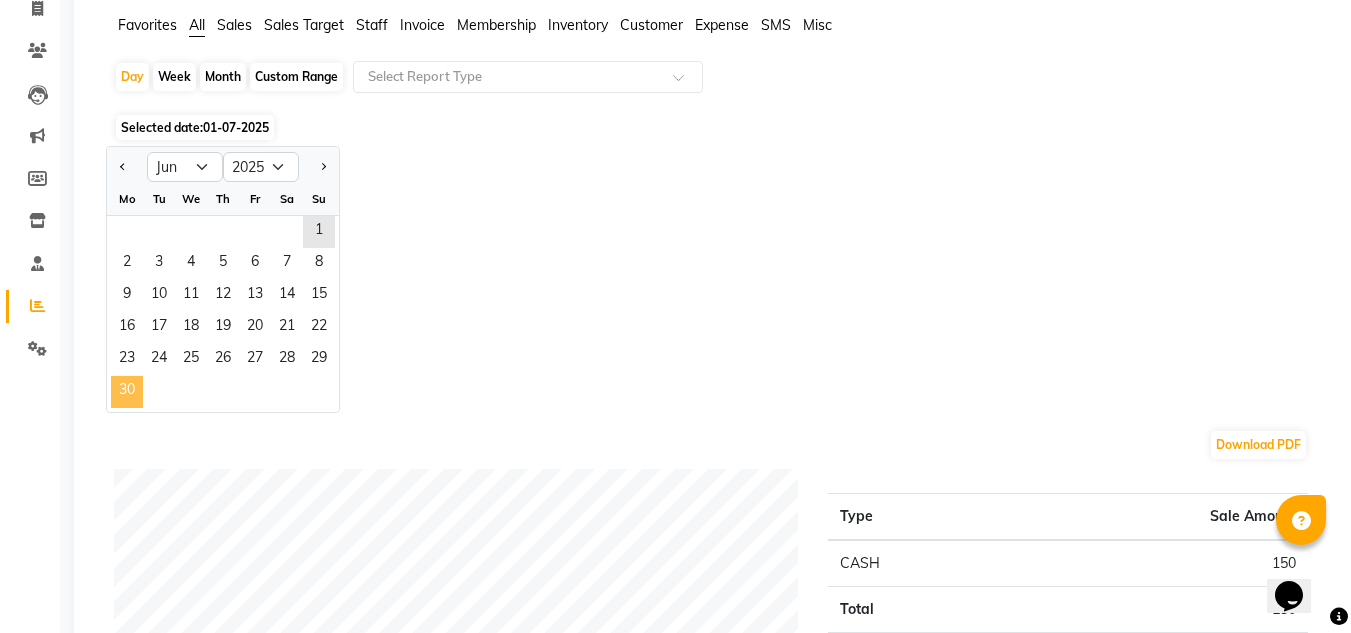 click on "30" 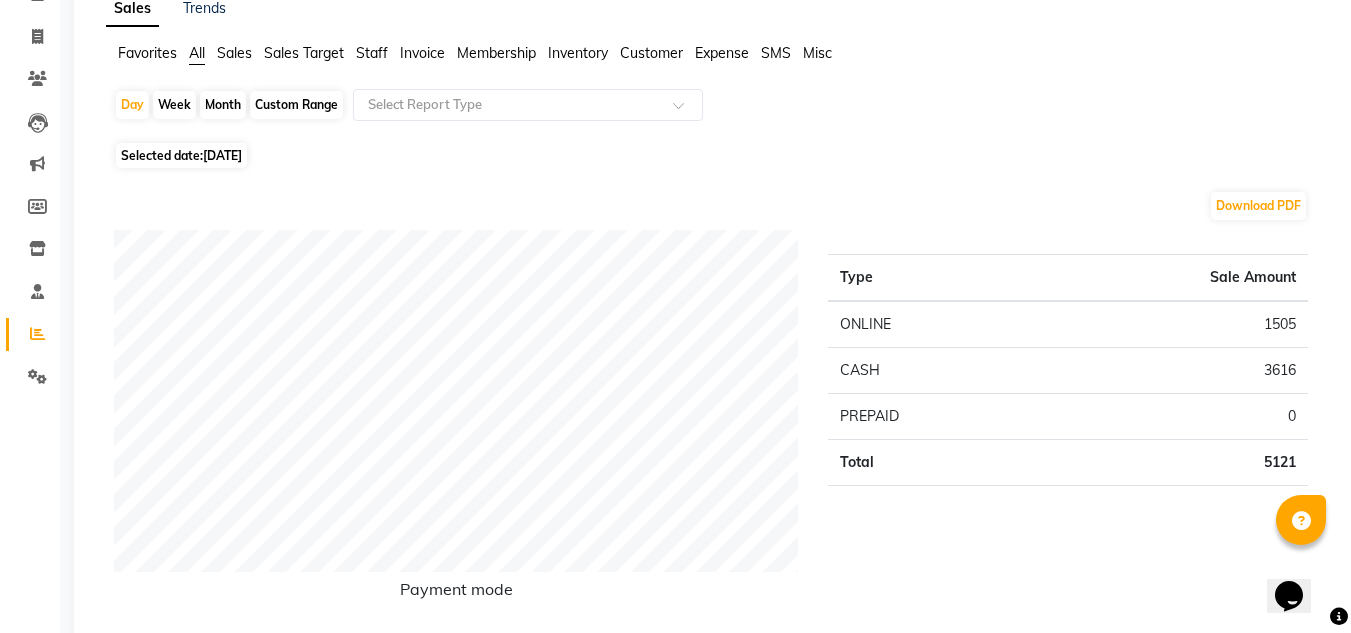 scroll, scrollTop: 0, scrollLeft: 0, axis: both 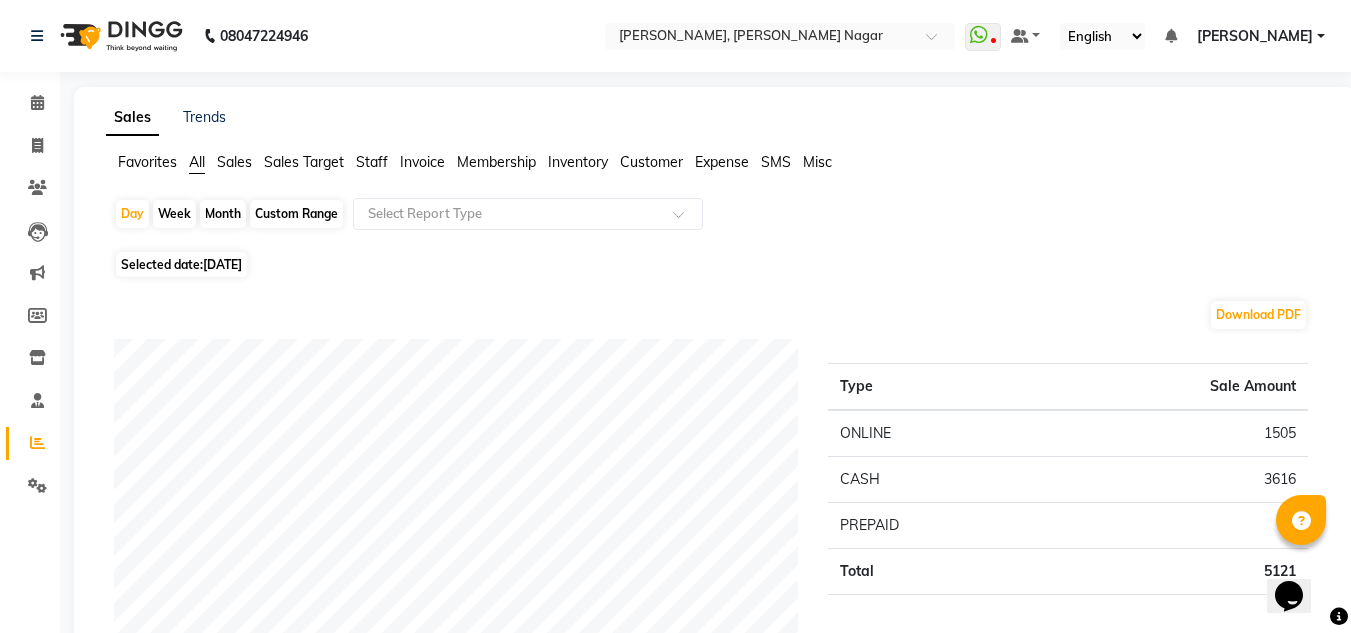click on "Invoice" 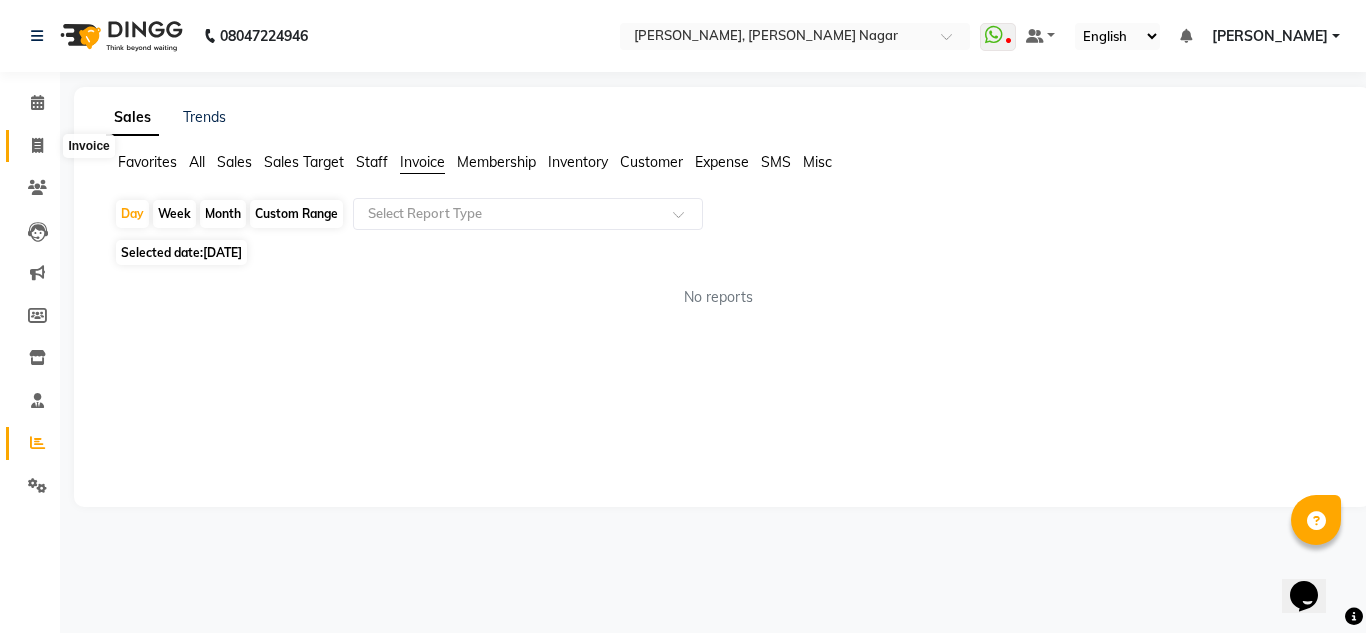 click 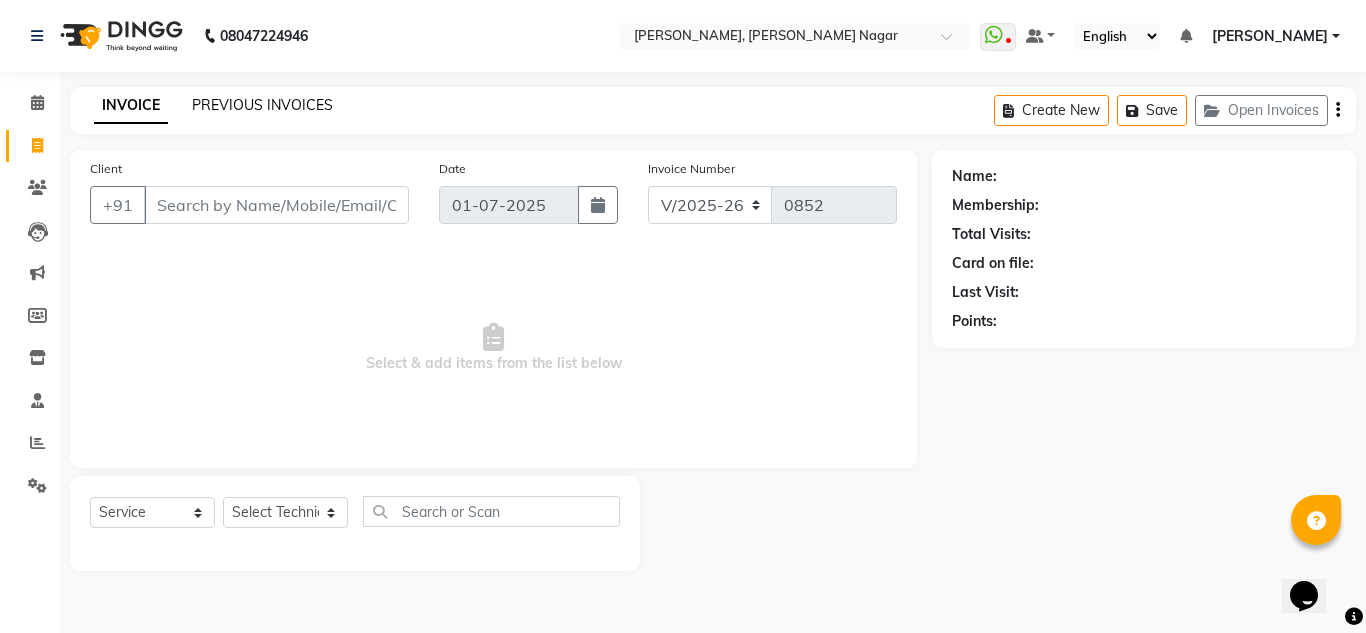 click on "PREVIOUS INVOICES" 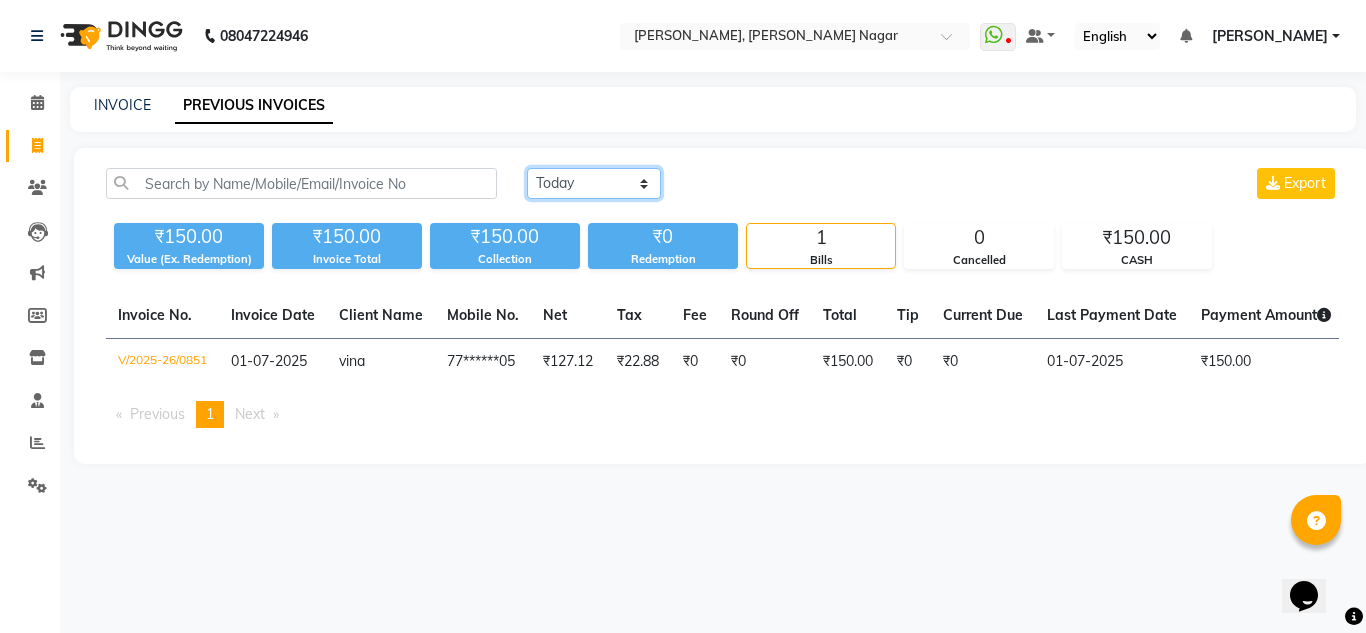 click on "Today Yesterday Custom Range" 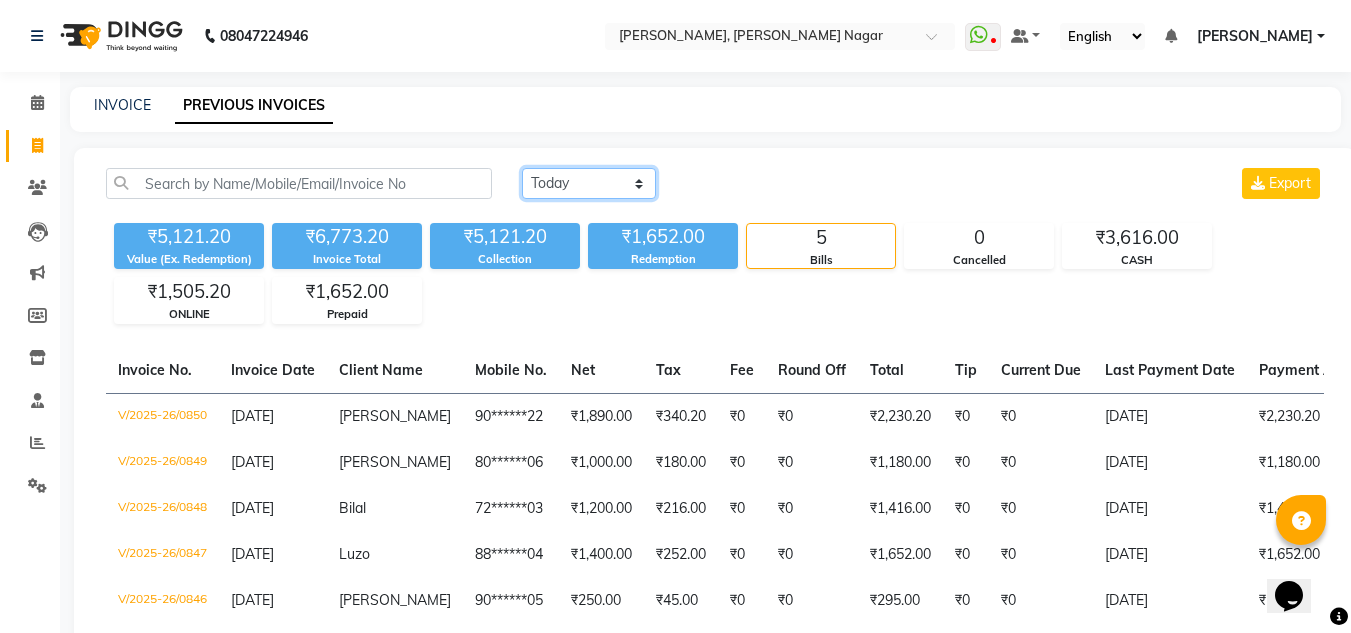 scroll, scrollTop: 115, scrollLeft: 0, axis: vertical 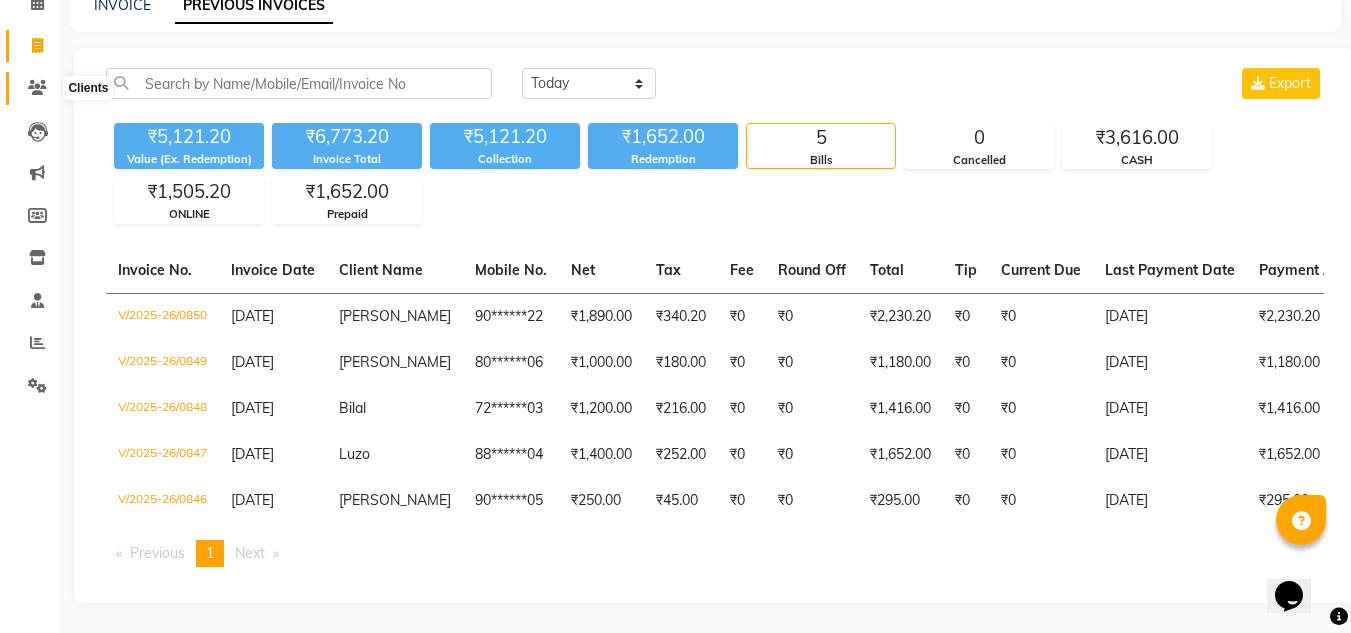 click 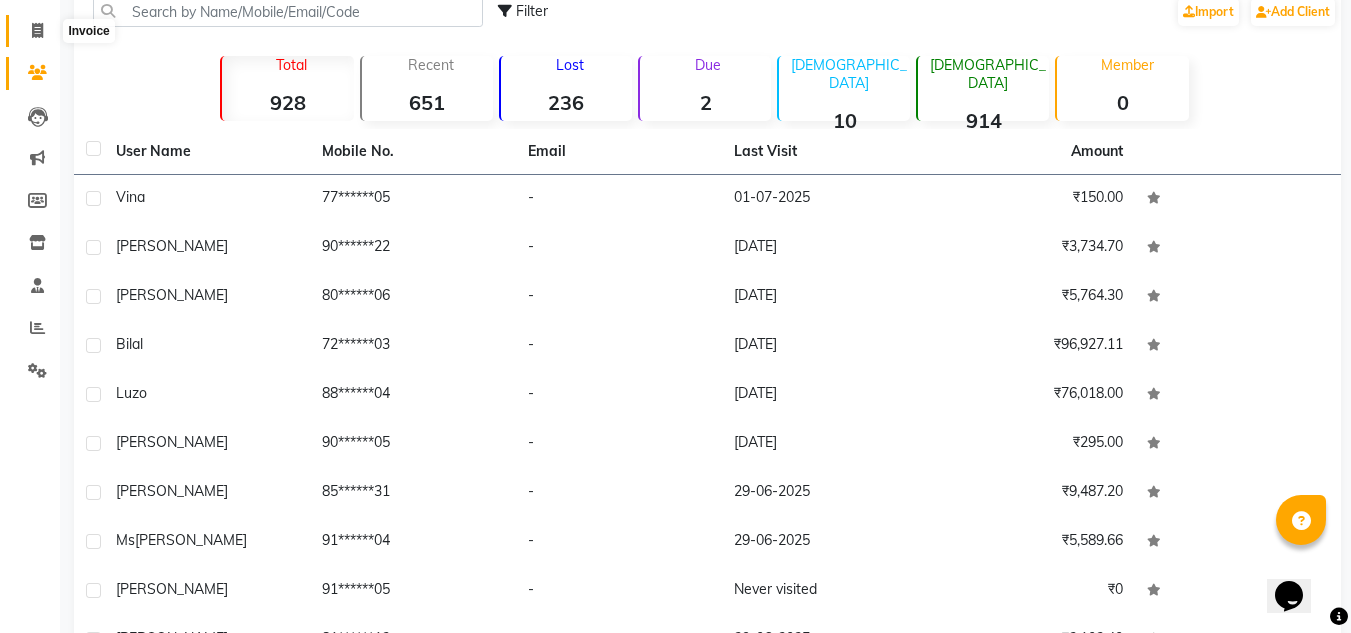 click 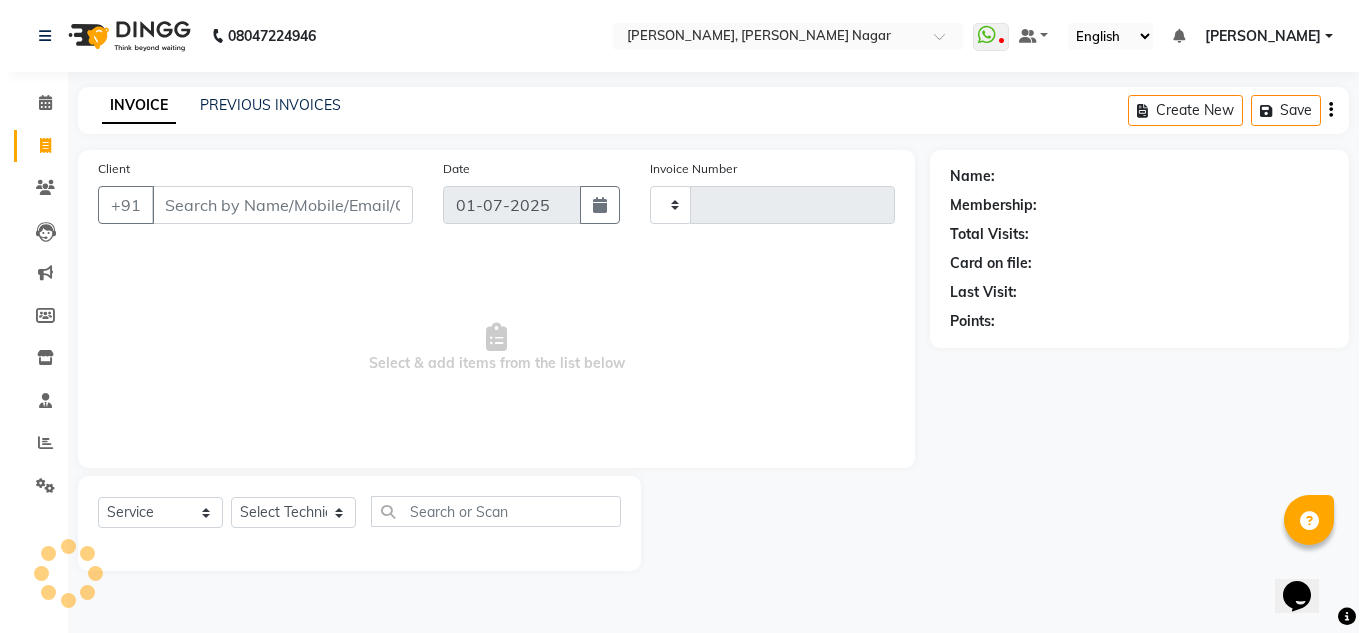 scroll, scrollTop: 0, scrollLeft: 0, axis: both 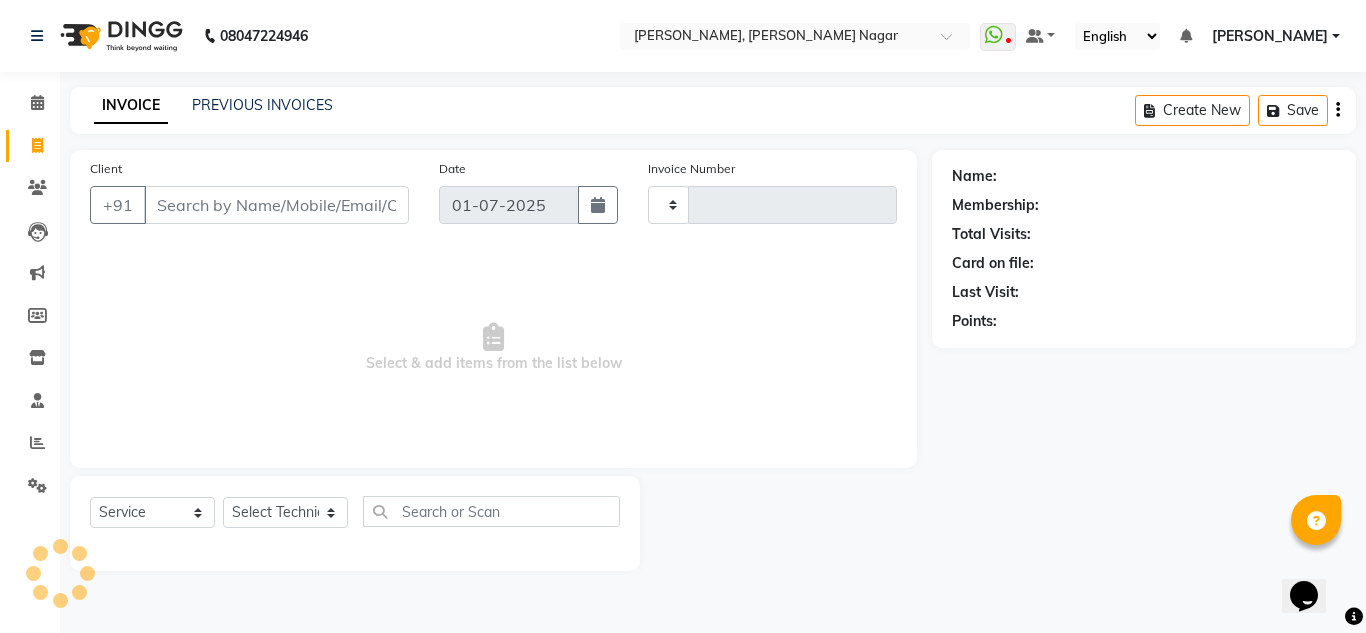 type on "0852" 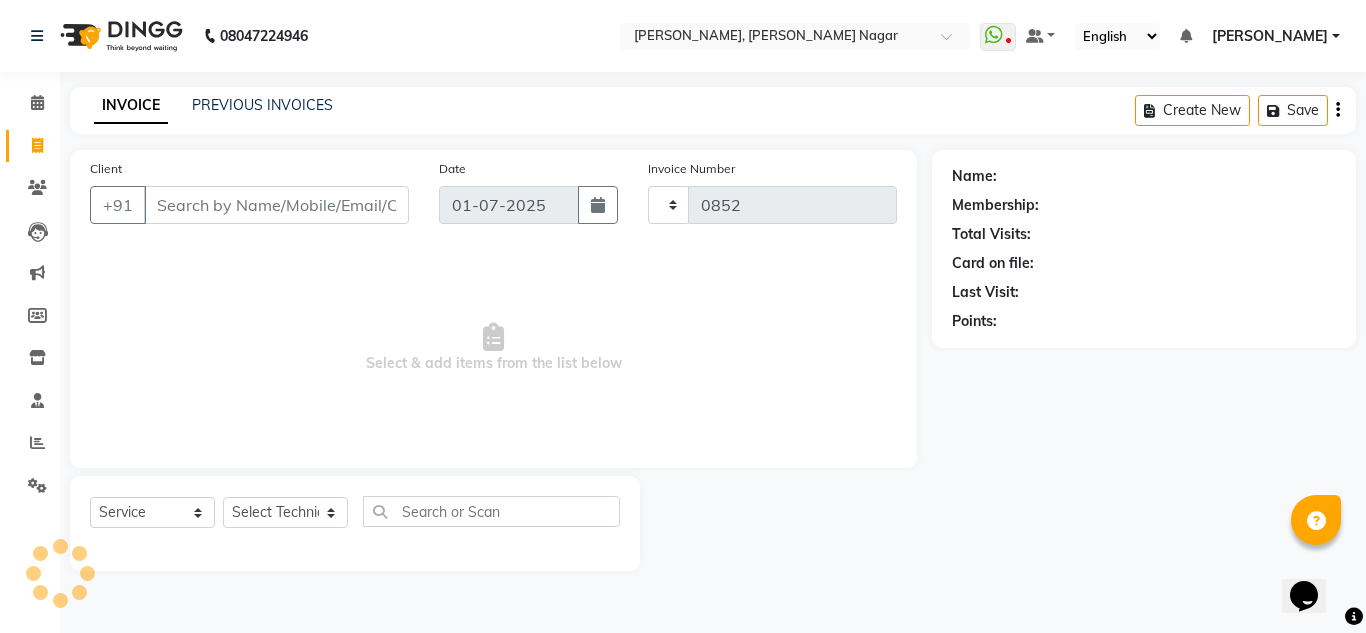 select on "7686" 